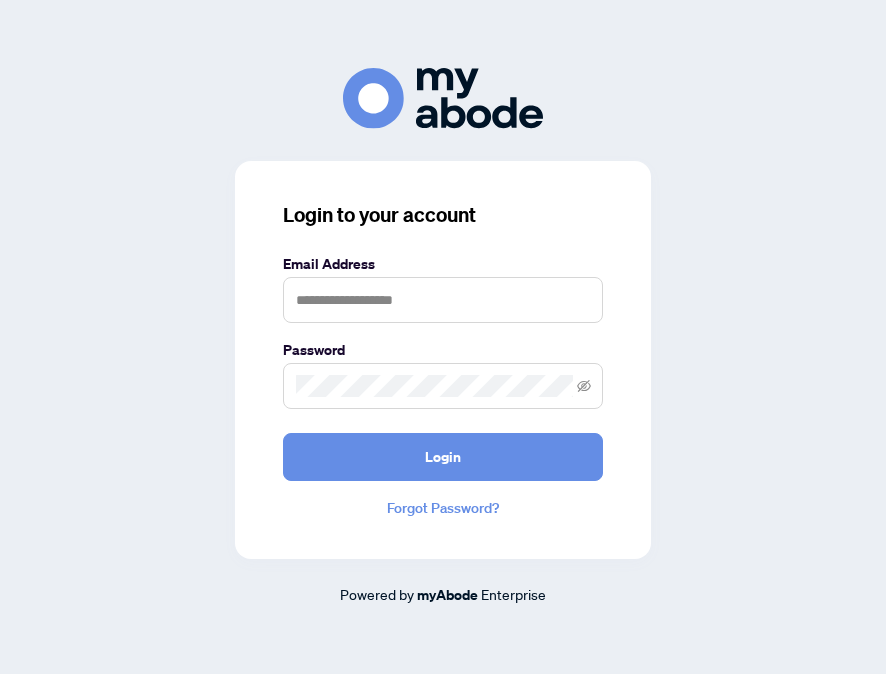 scroll, scrollTop: 0, scrollLeft: 0, axis: both 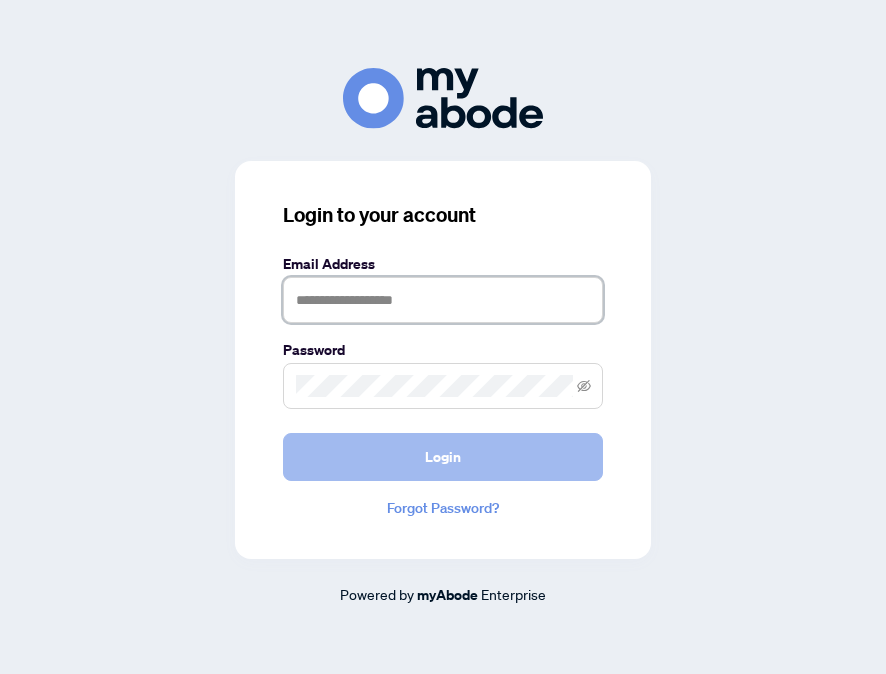 type on "**********" 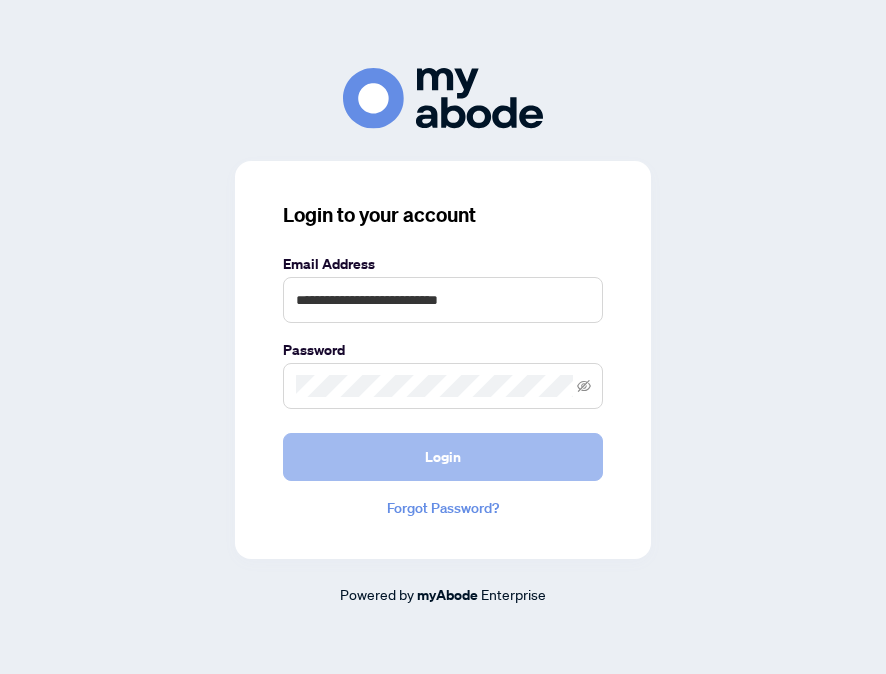 click on "Login" at bounding box center (443, 457) 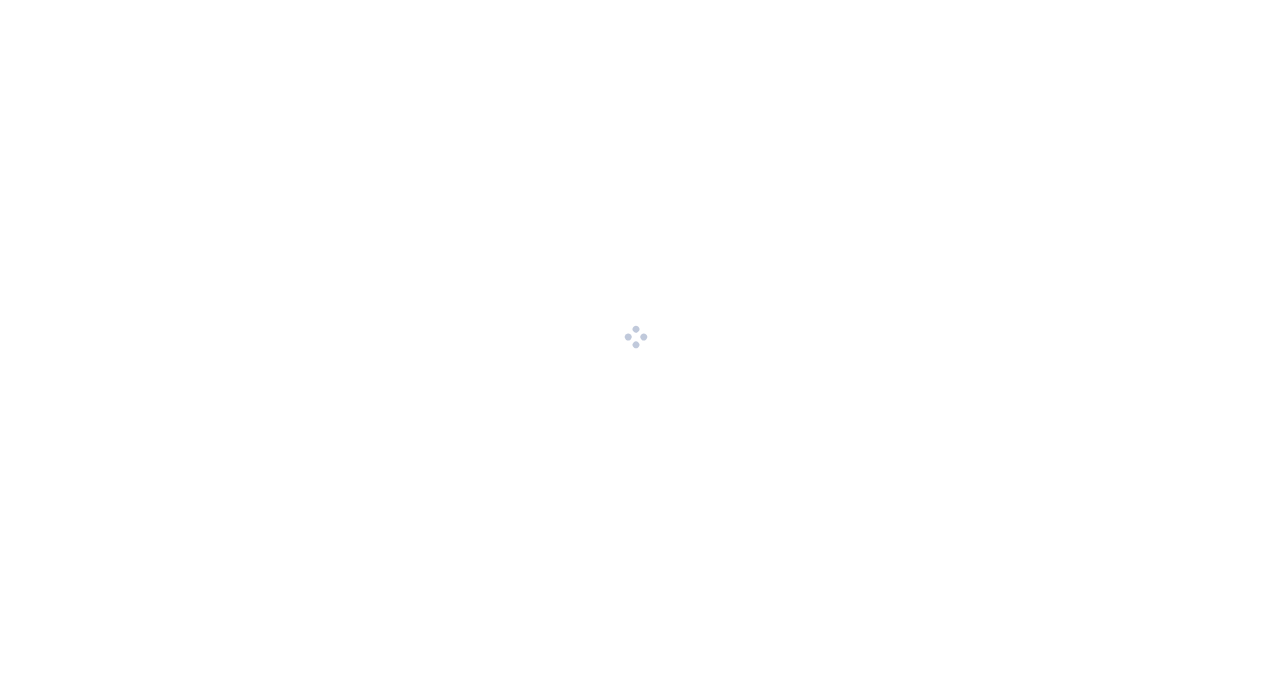 scroll, scrollTop: 0, scrollLeft: 0, axis: both 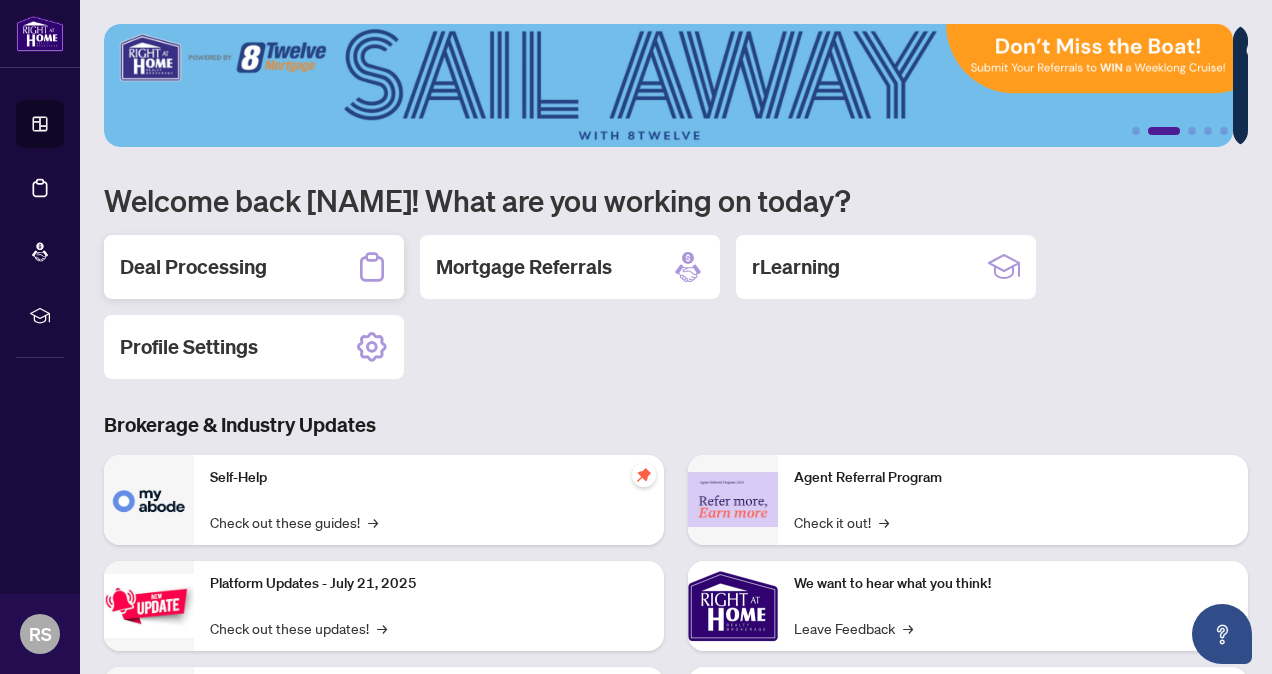 click on "Deal Processing" at bounding box center (193, 267) 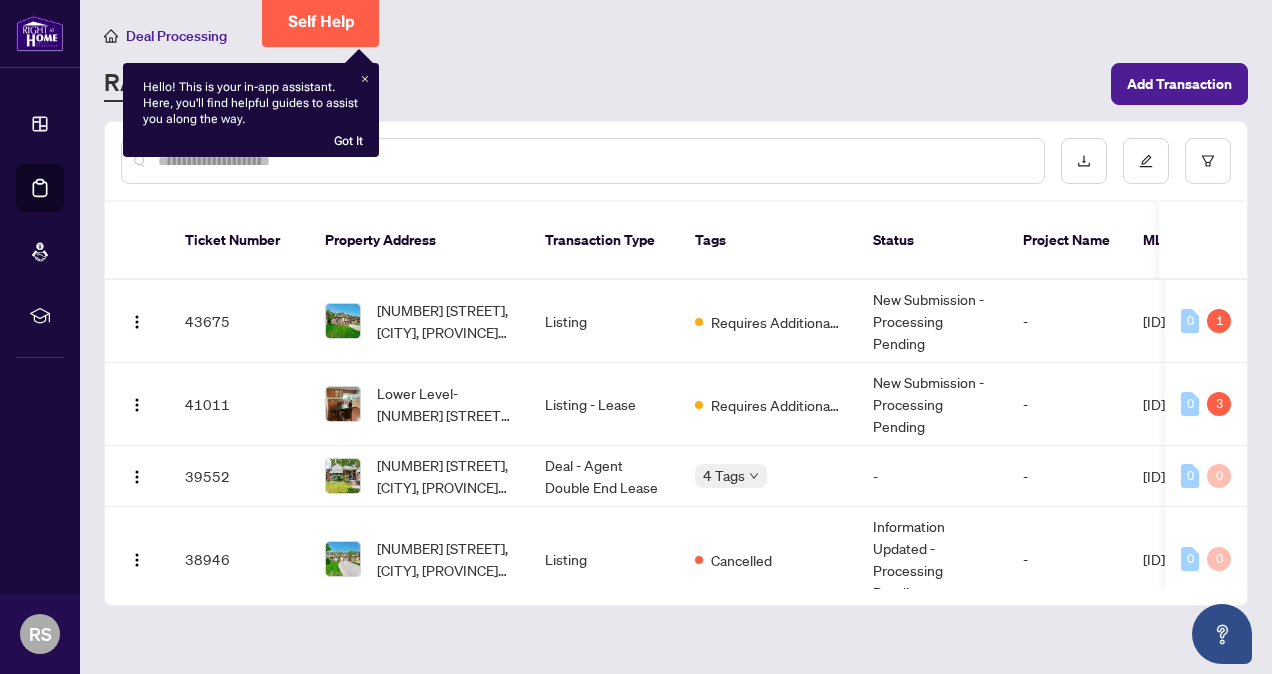 click 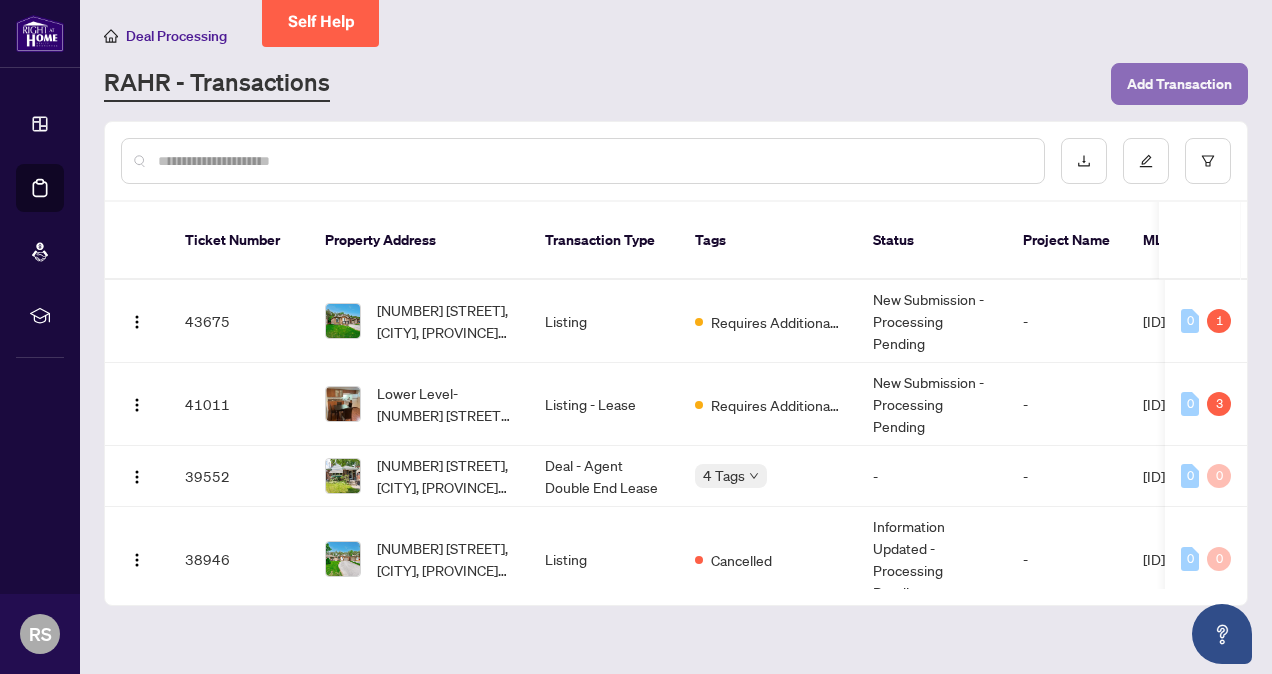 click on "Add Transaction" at bounding box center (1179, 84) 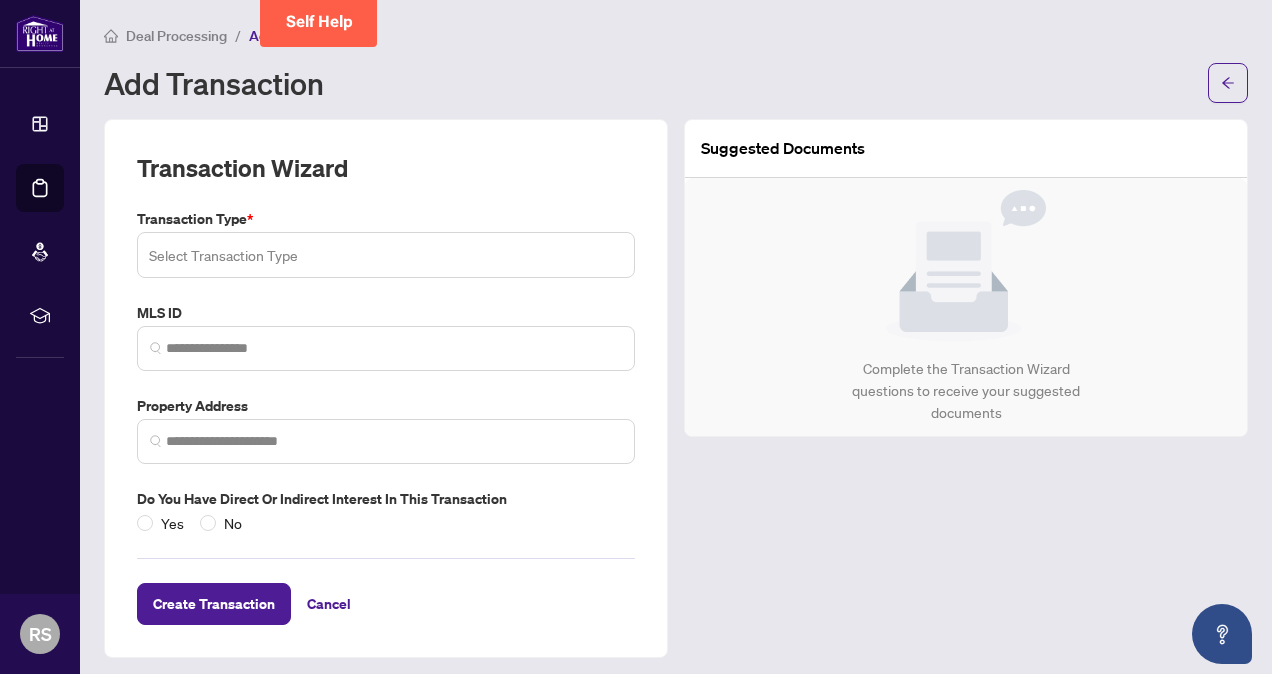 click at bounding box center (386, 255) 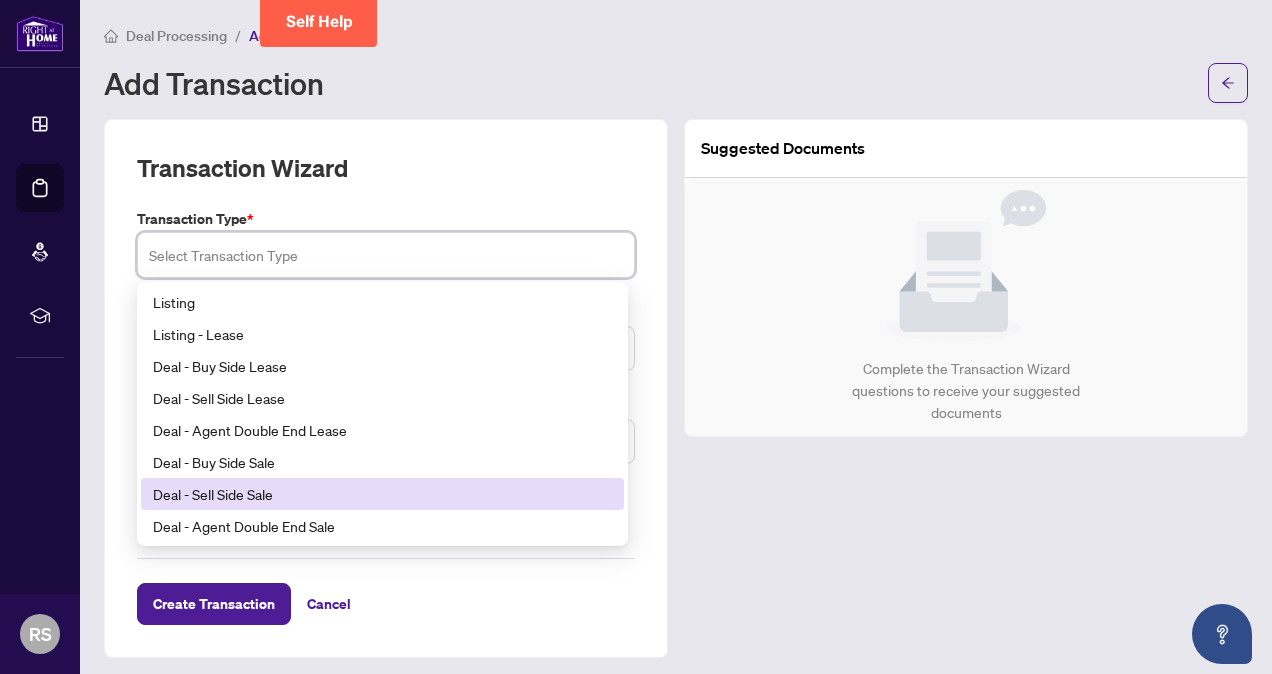 click on "Deal - Sell Side Sale" at bounding box center (382, 494) 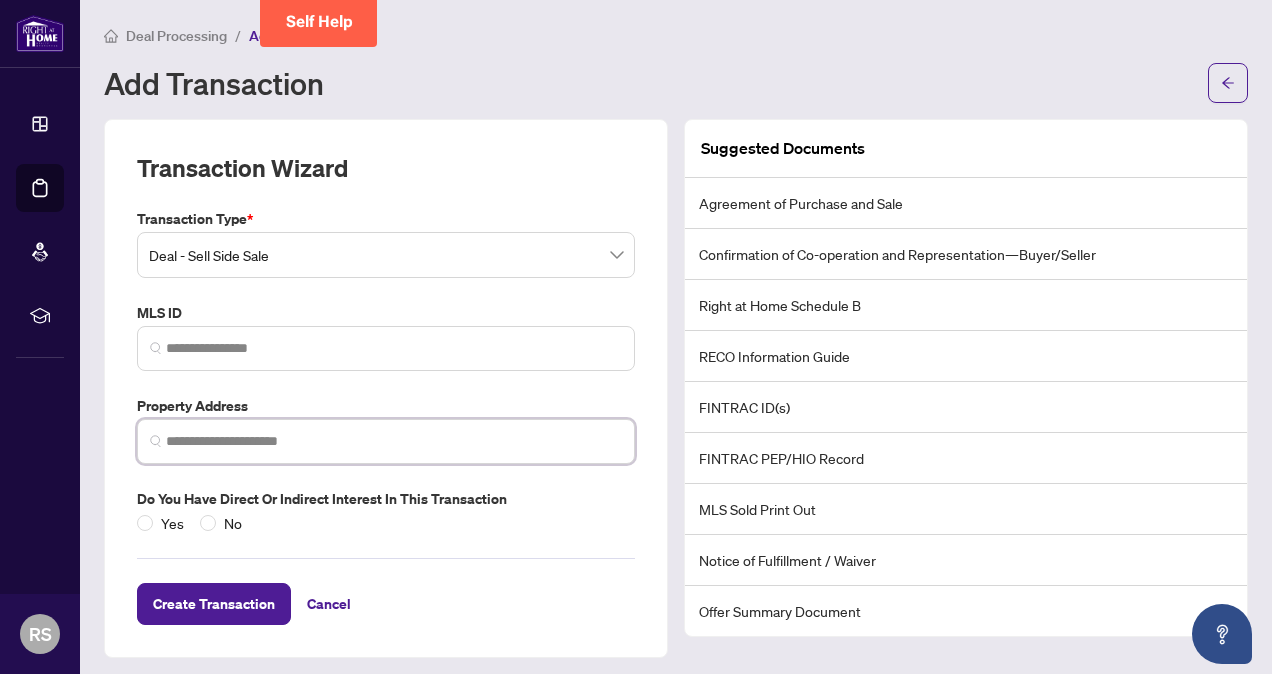 click at bounding box center [394, 441] 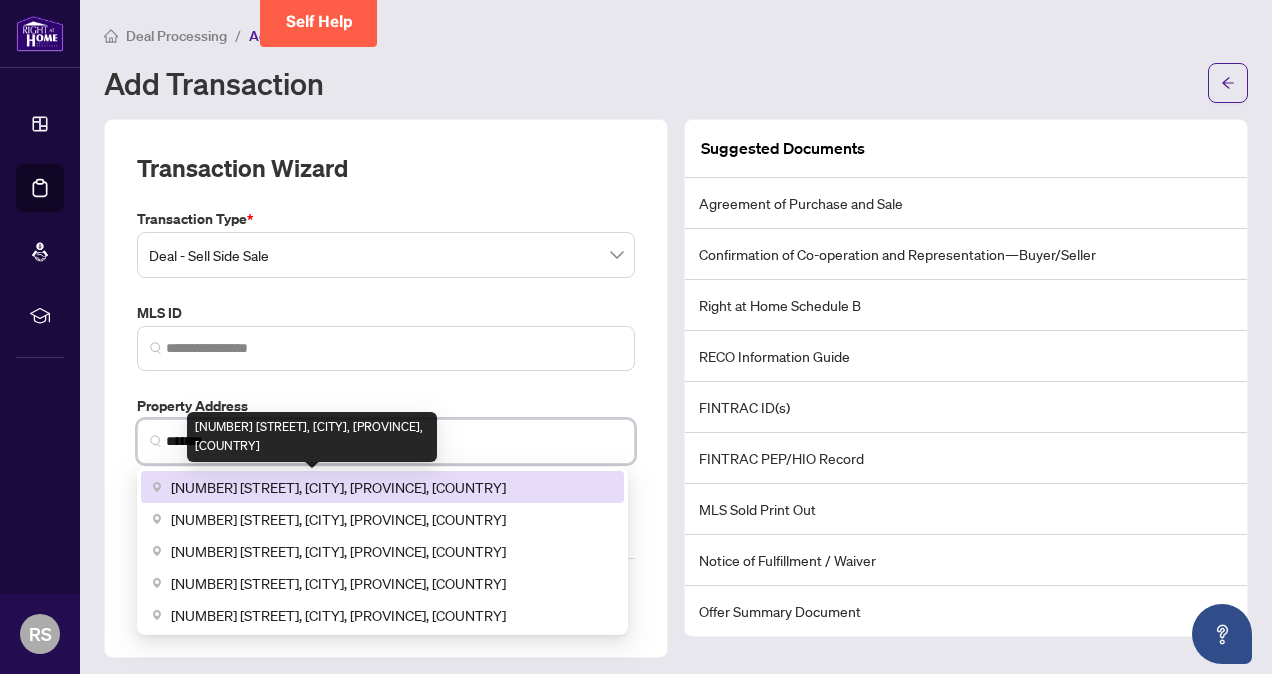 click on "[NUMBER] [STREET], [CITY], [PROVINCE], [COUNTRY]" at bounding box center [338, 487] 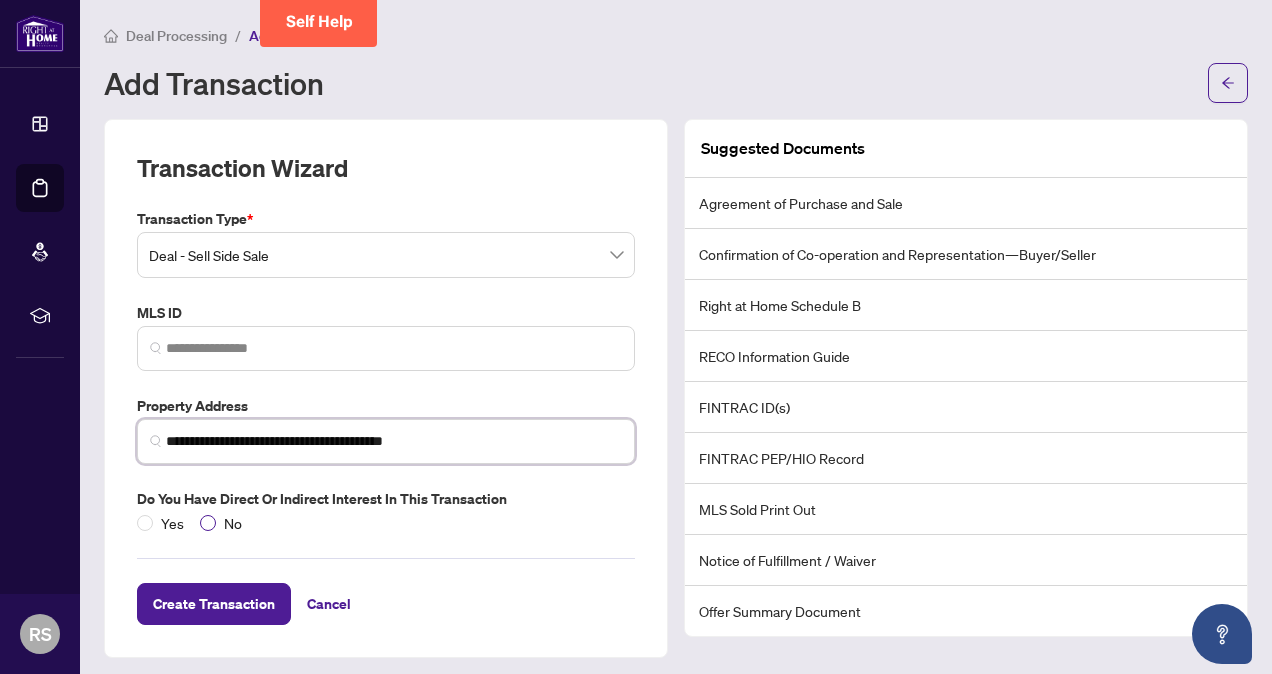 type on "**********" 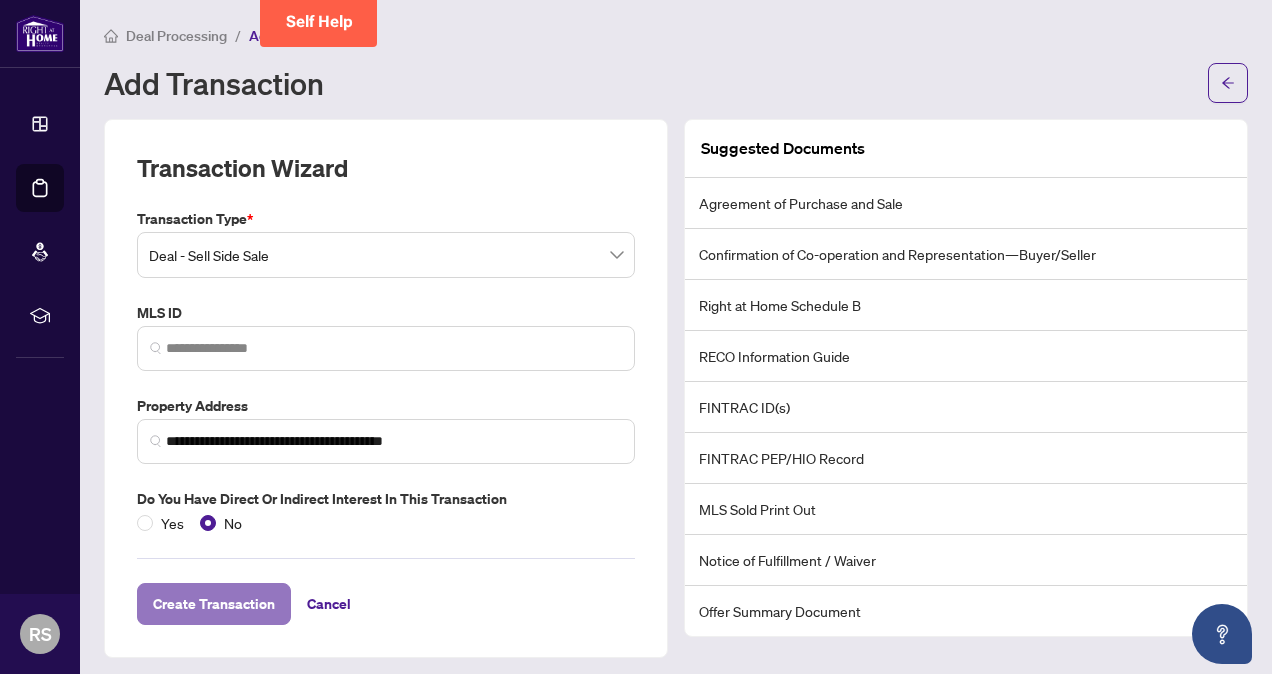 click on "Create Transaction" at bounding box center (214, 604) 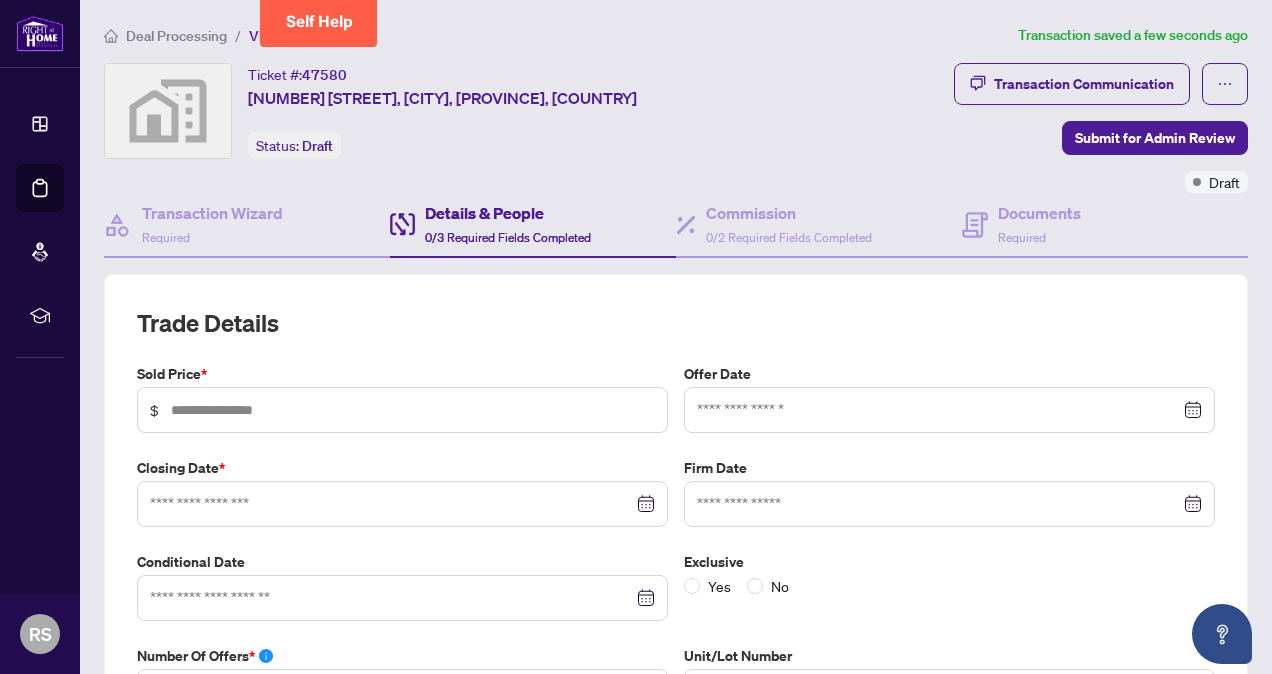 scroll, scrollTop: 100, scrollLeft: 0, axis: vertical 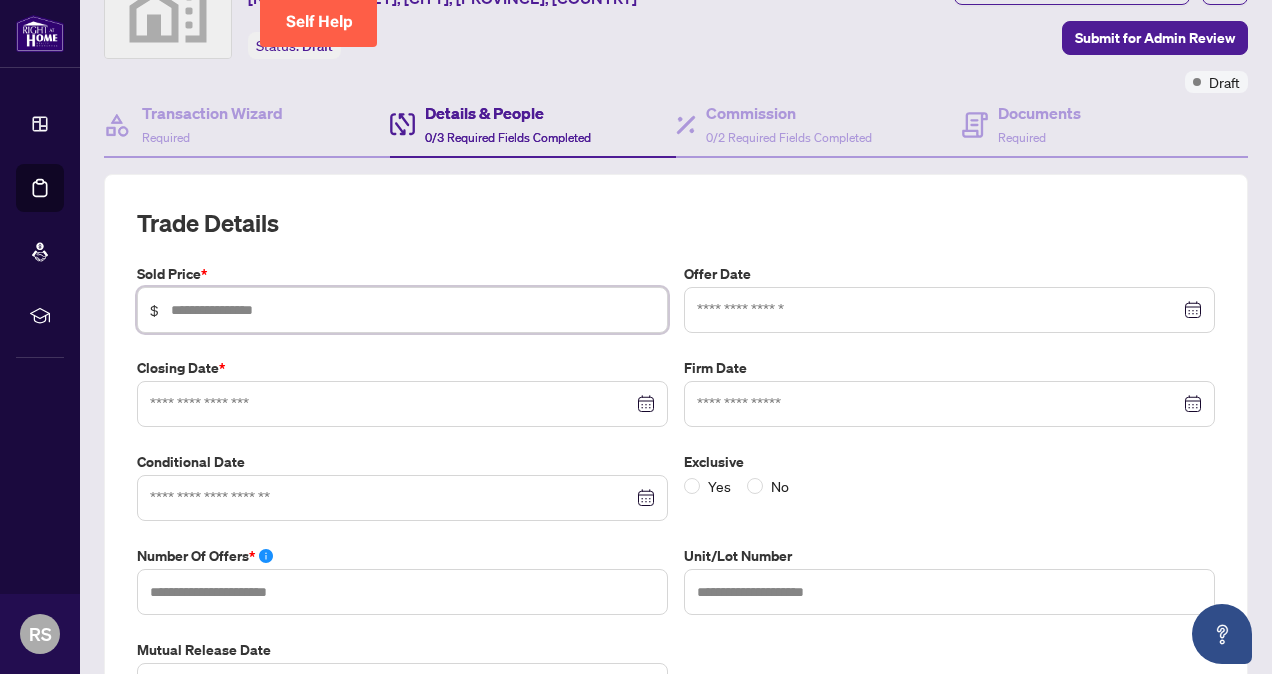 click at bounding box center [413, 310] 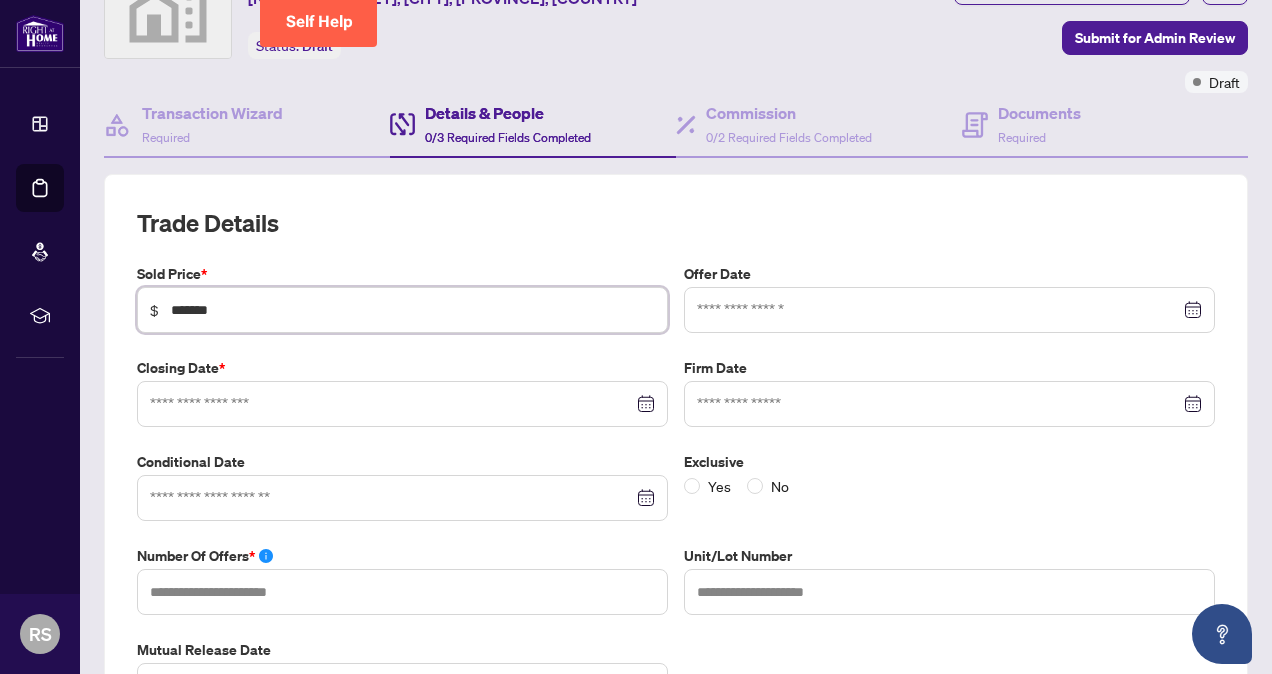 click at bounding box center (402, 404) 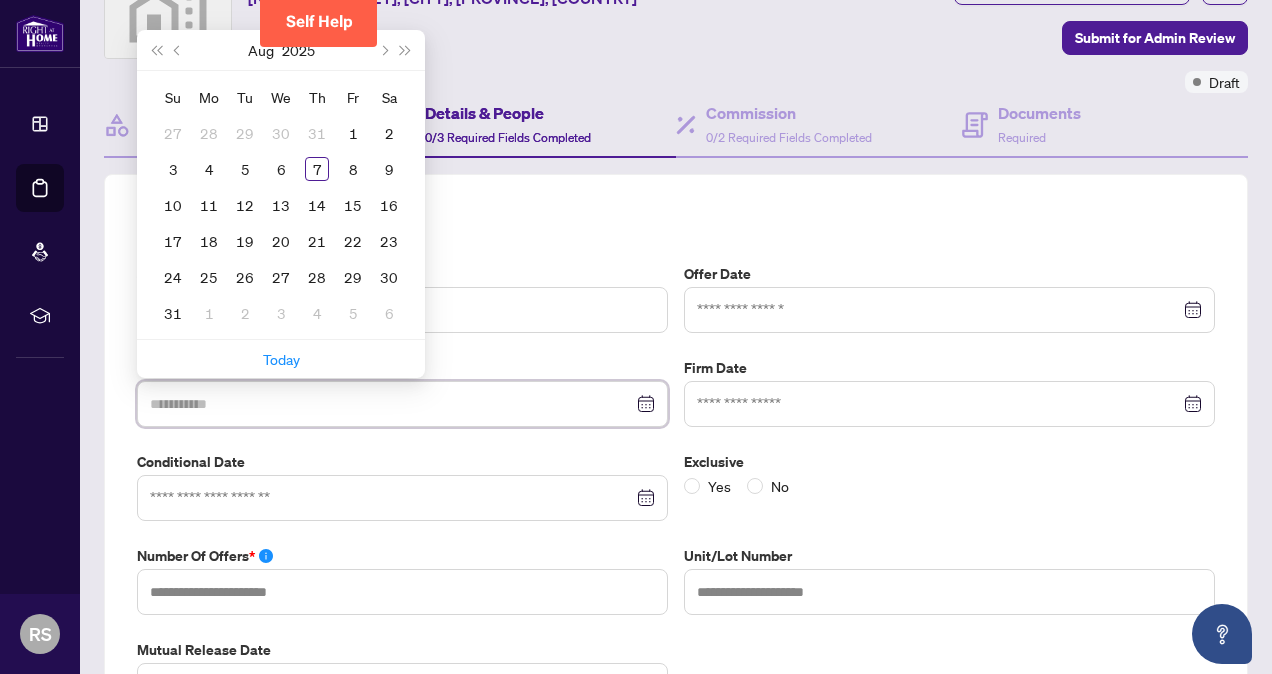 type on "**********" 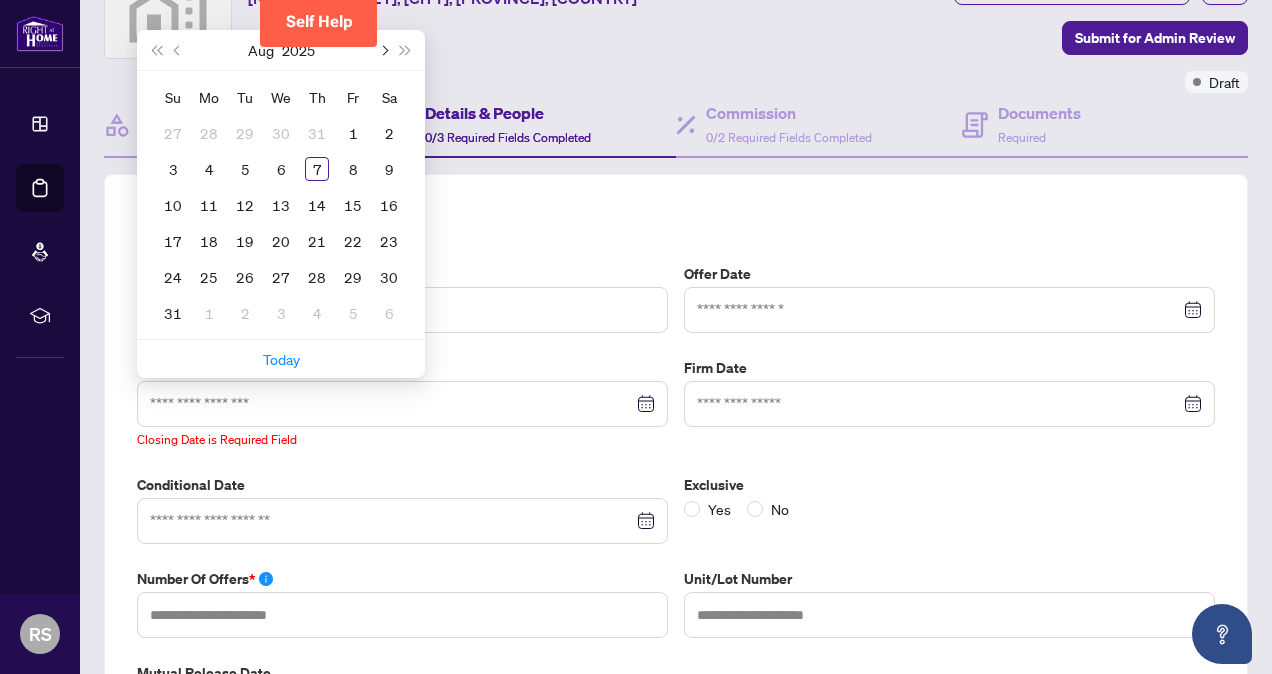 click at bounding box center [383, 50] 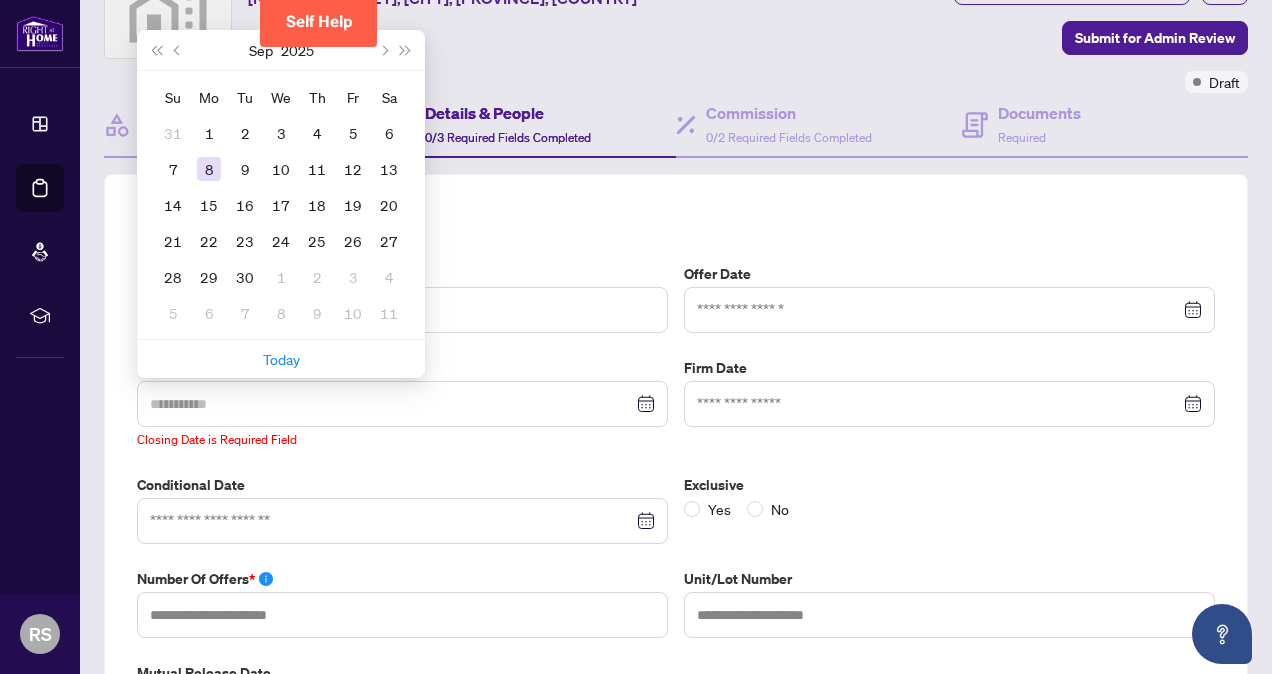 type on "**********" 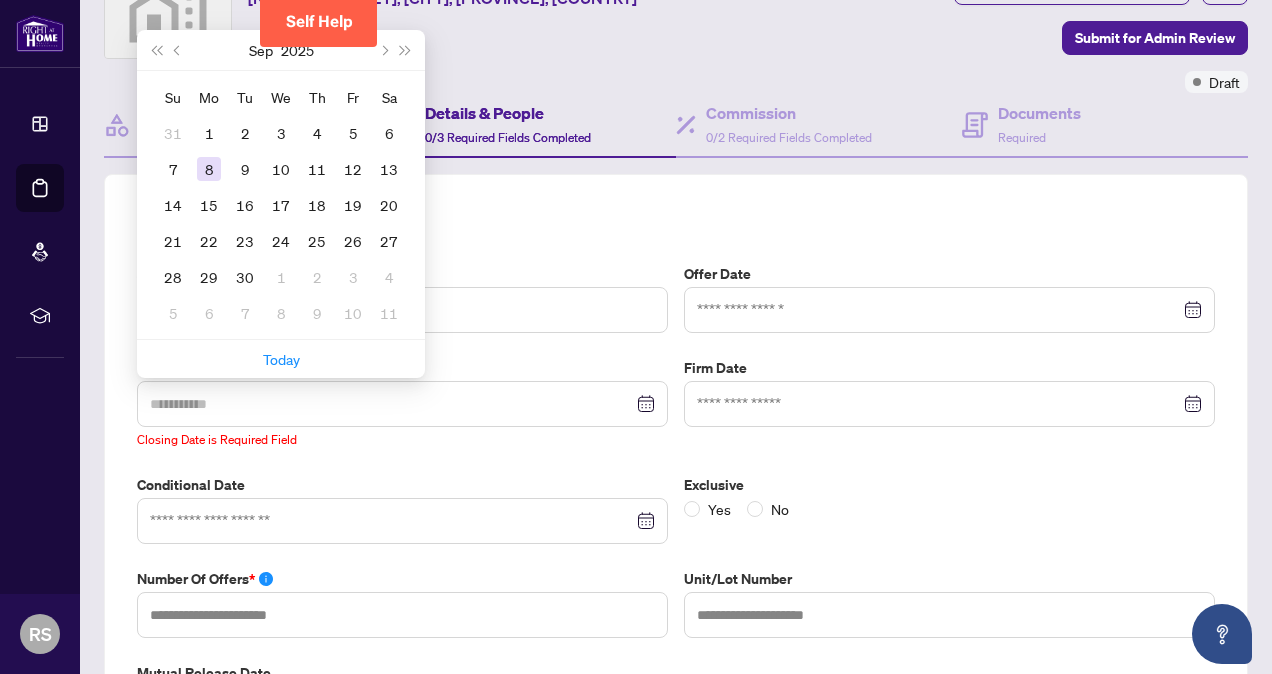 click on "8" at bounding box center [209, 169] 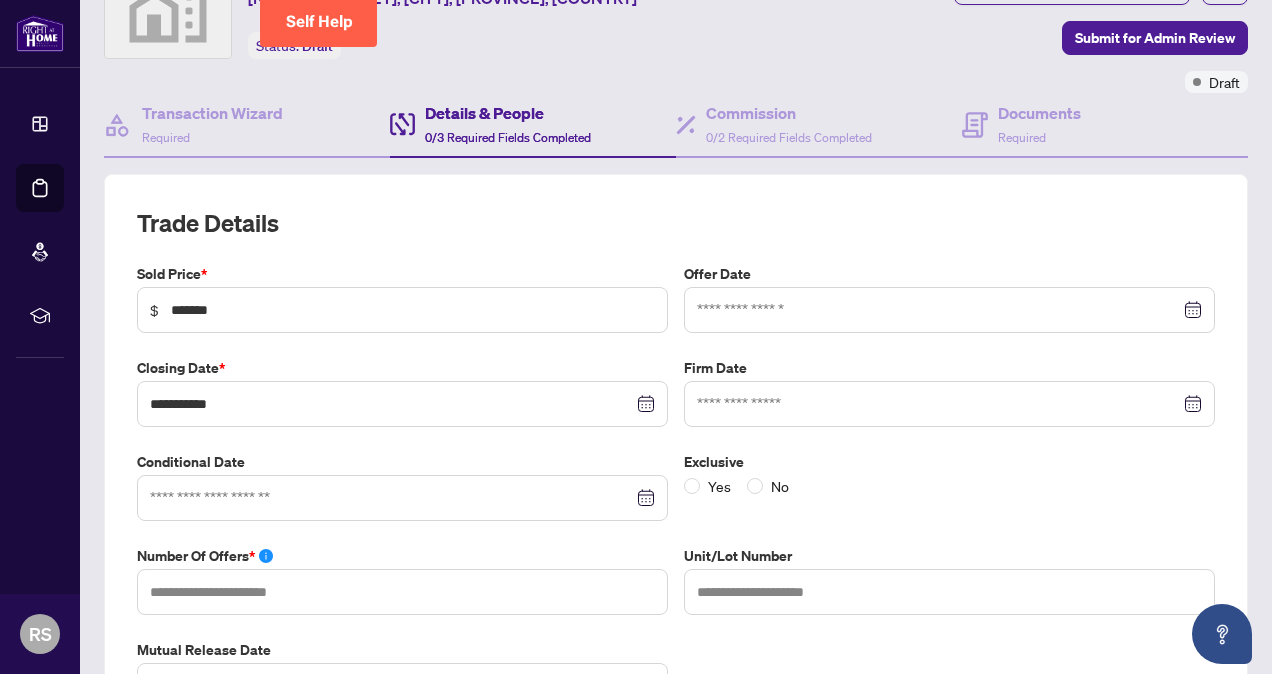 click at bounding box center (402, 498) 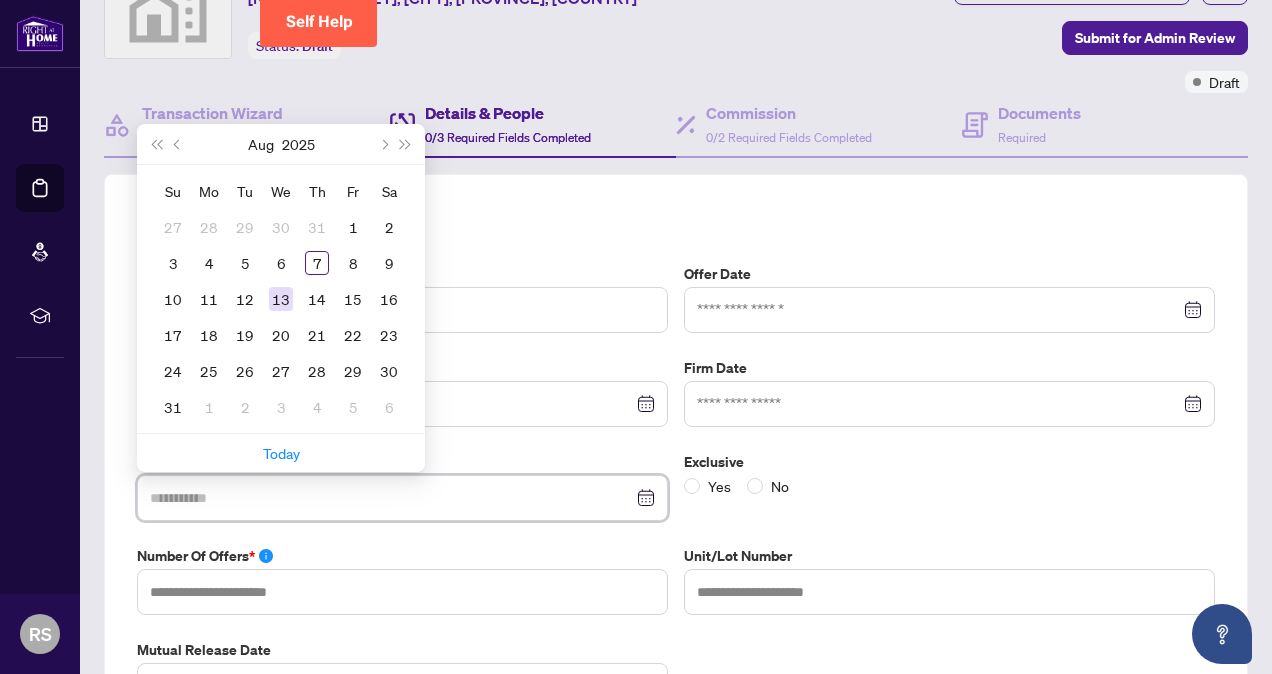 type on "**********" 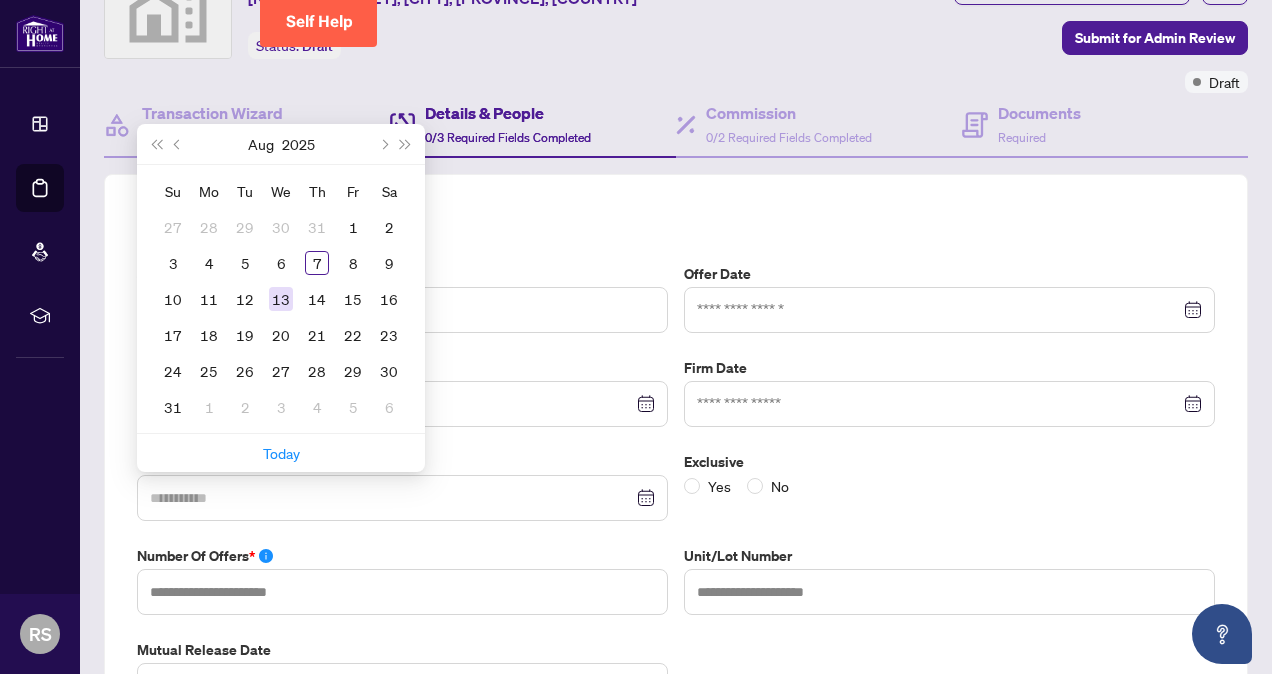 click on "13" at bounding box center (281, 299) 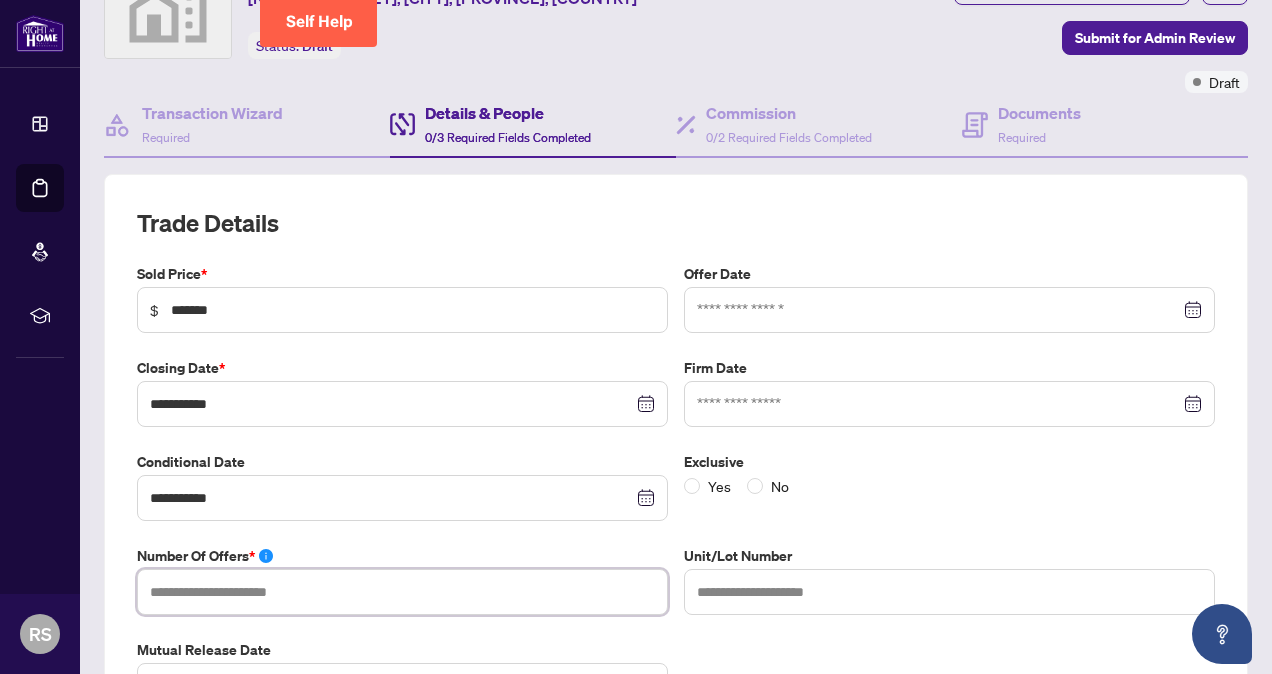click at bounding box center [402, 592] 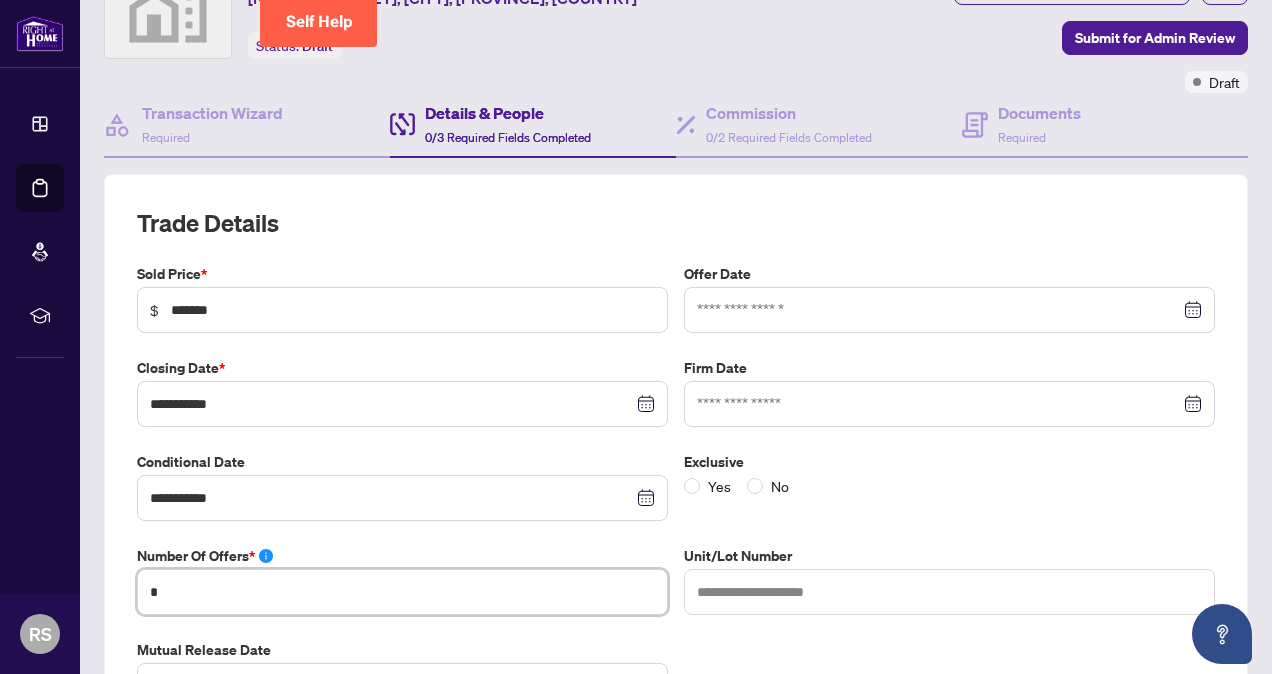 type on "*" 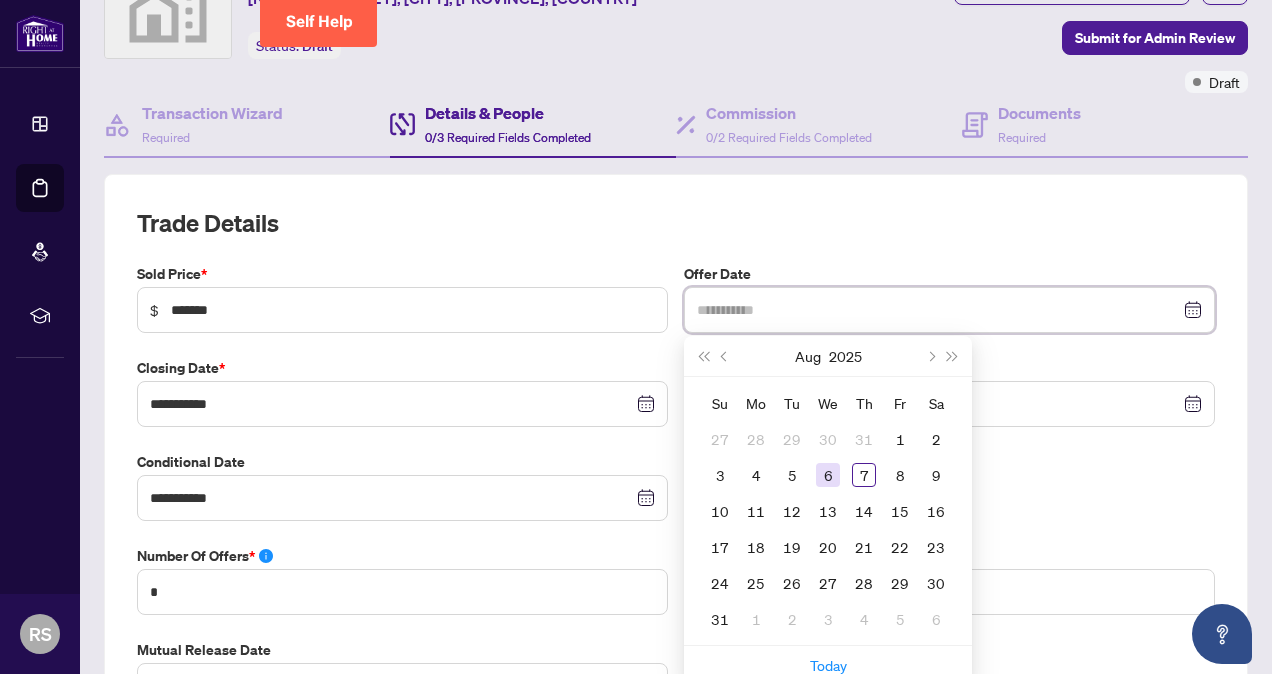 type on "**********" 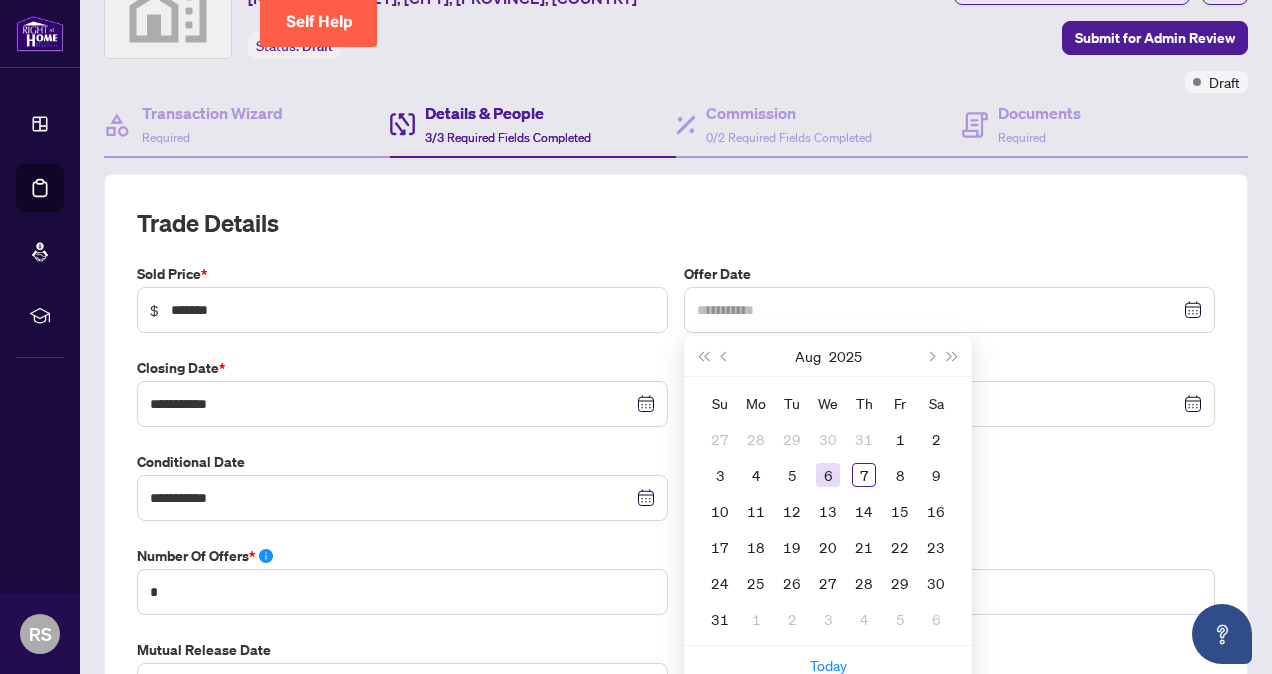 click on "6" at bounding box center (828, 475) 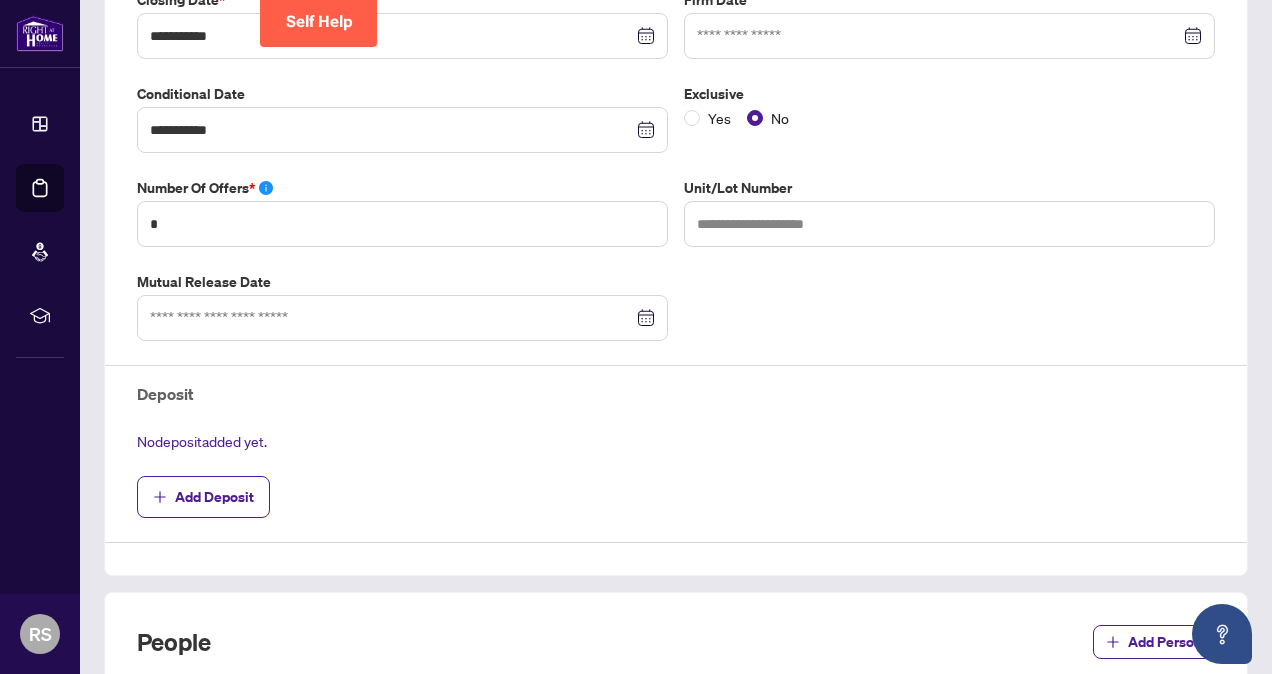 scroll, scrollTop: 500, scrollLeft: 0, axis: vertical 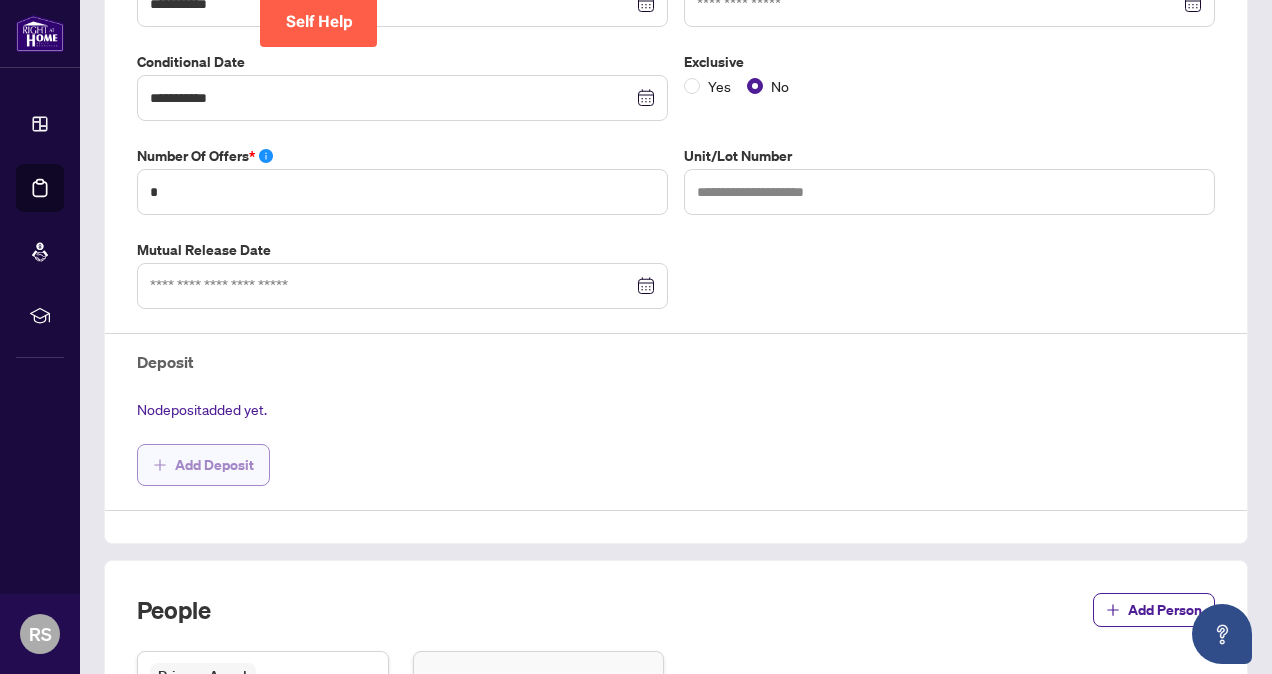 click on "Add Deposit" at bounding box center [214, 465] 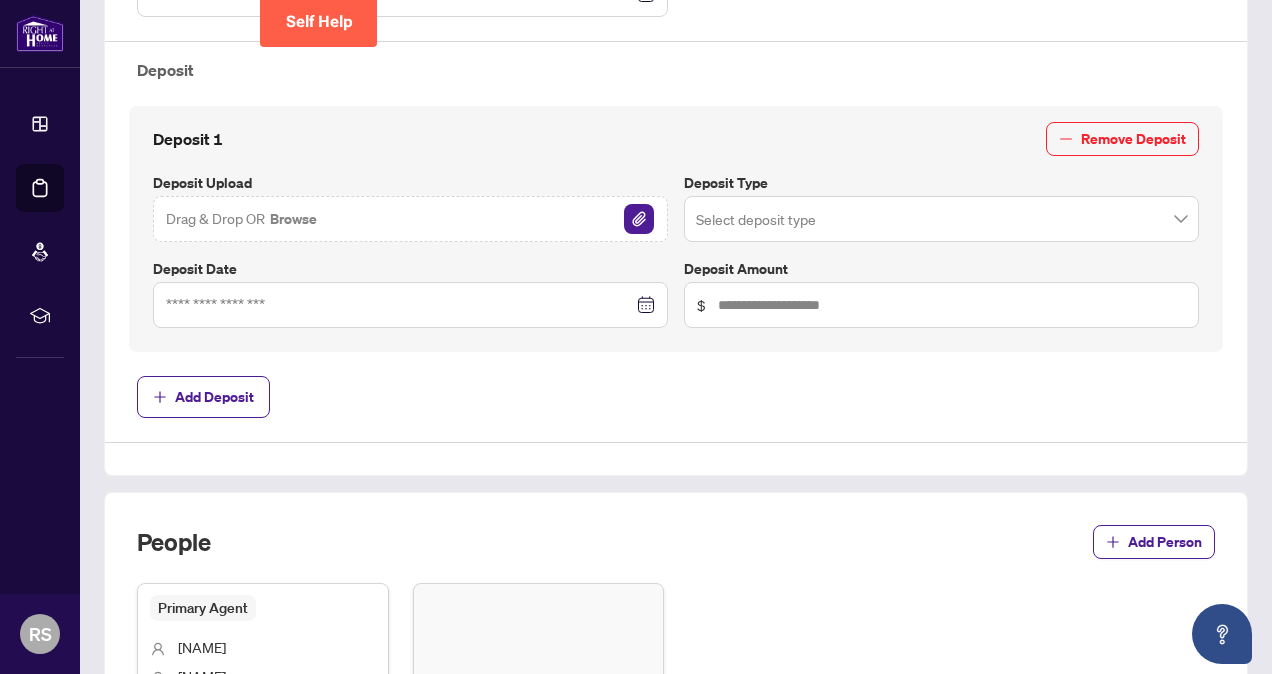 scroll, scrollTop: 800, scrollLeft: 0, axis: vertical 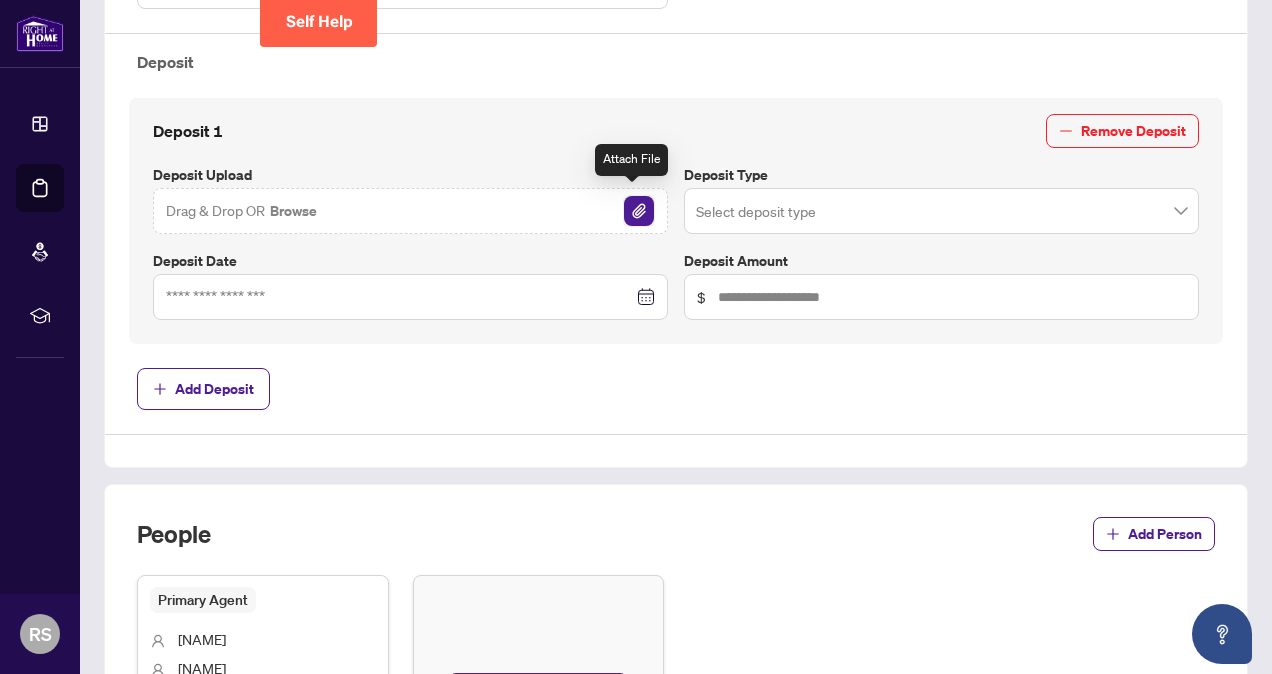 click at bounding box center (639, 211) 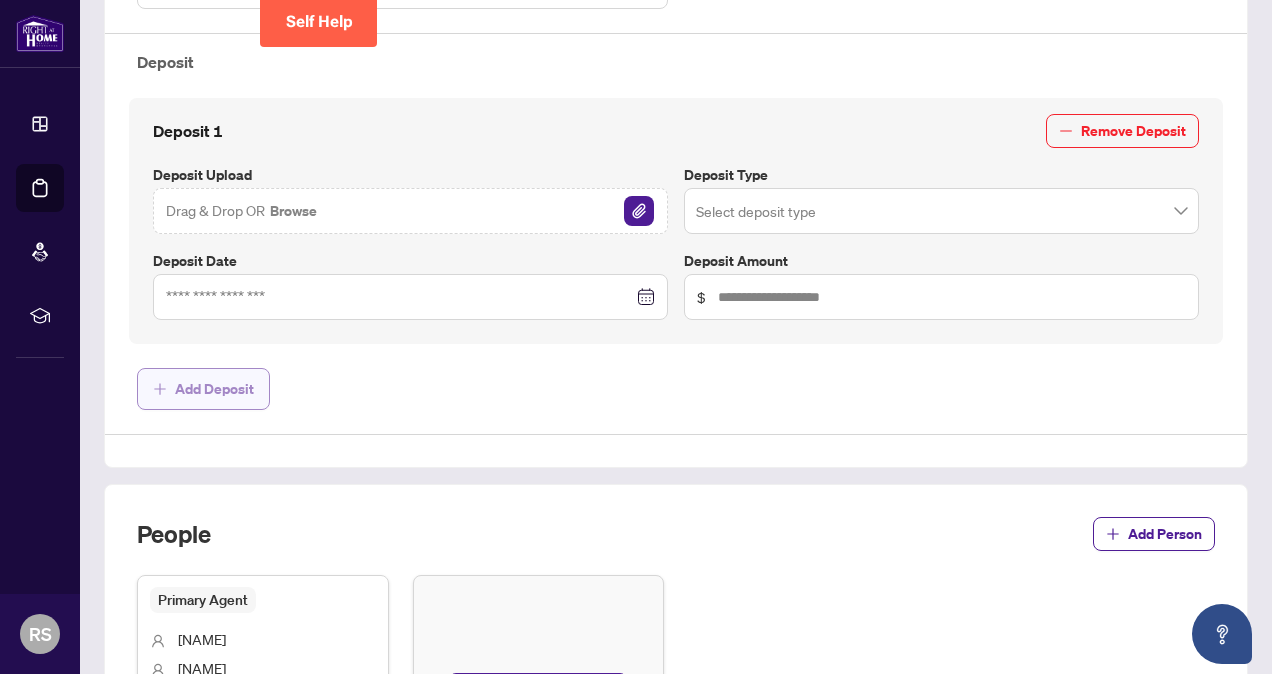 click on "Add Deposit" at bounding box center [214, 389] 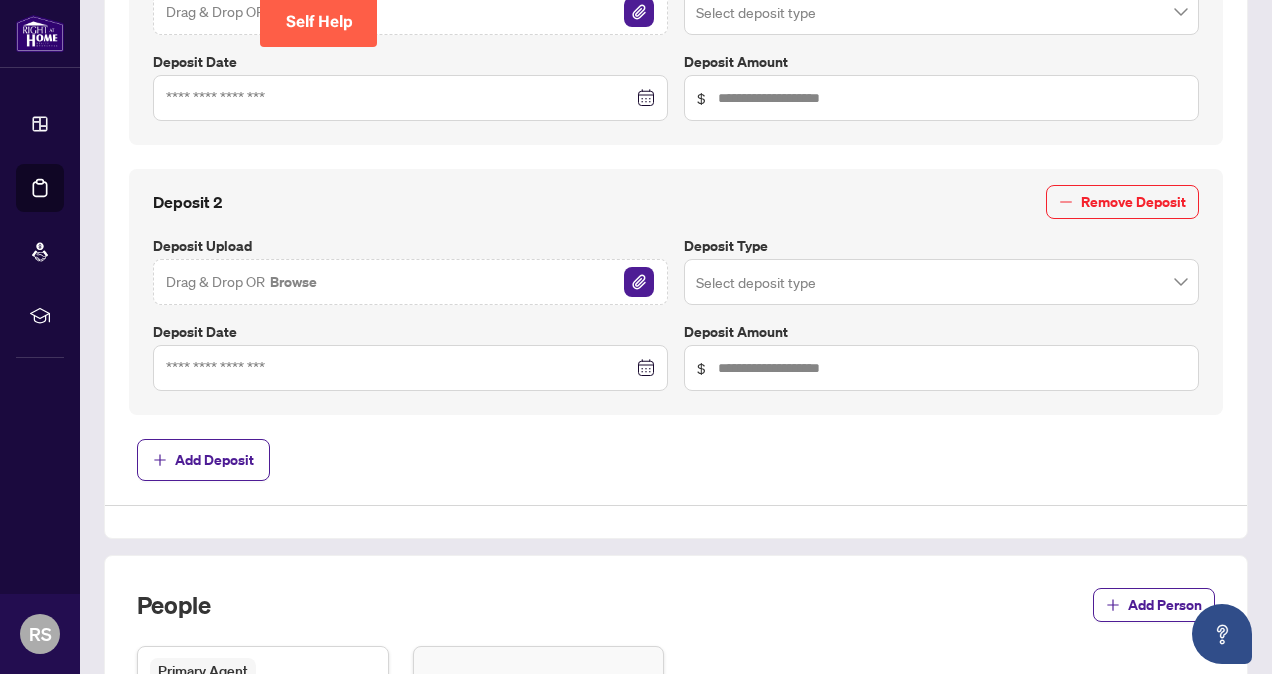 scroll, scrollTop: 1000, scrollLeft: 0, axis: vertical 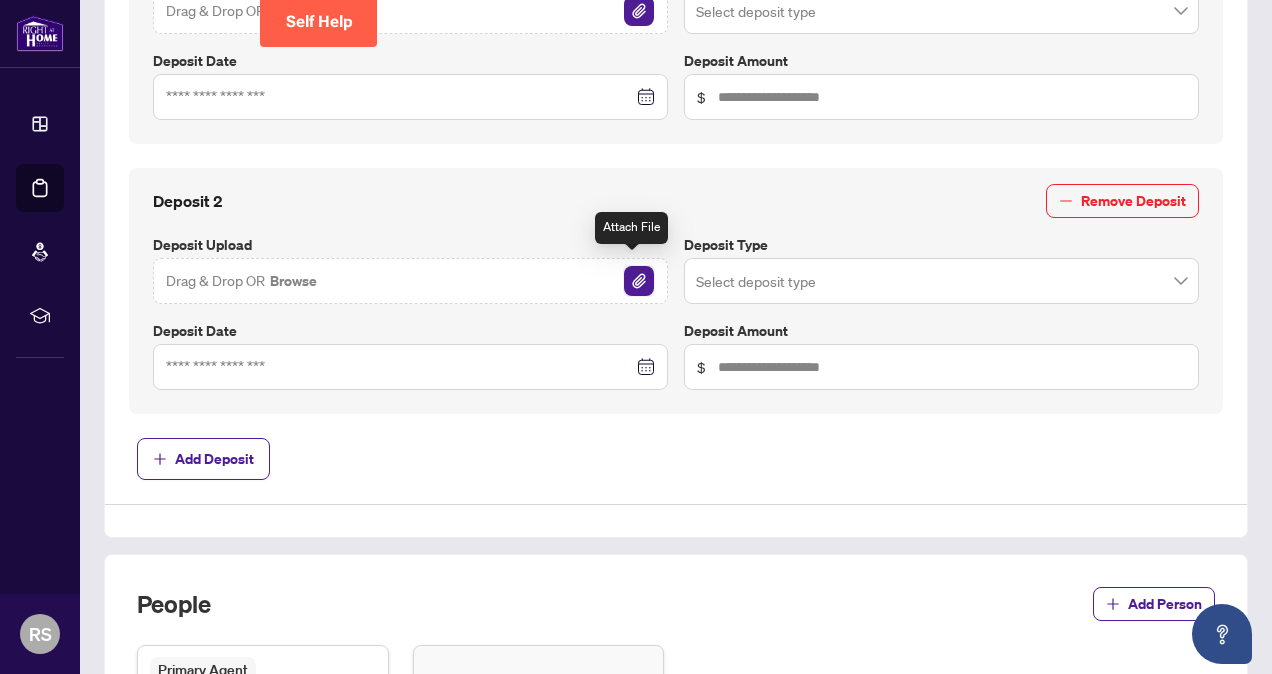click at bounding box center (639, 281) 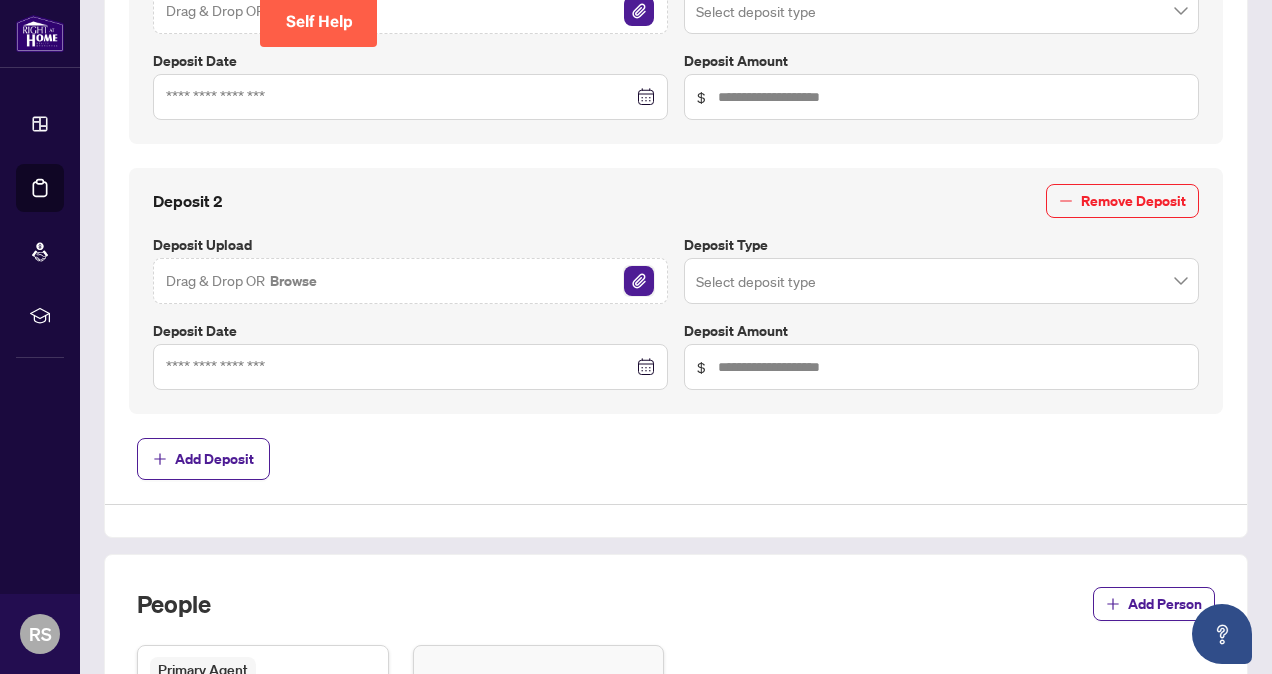 click at bounding box center (639, 281) 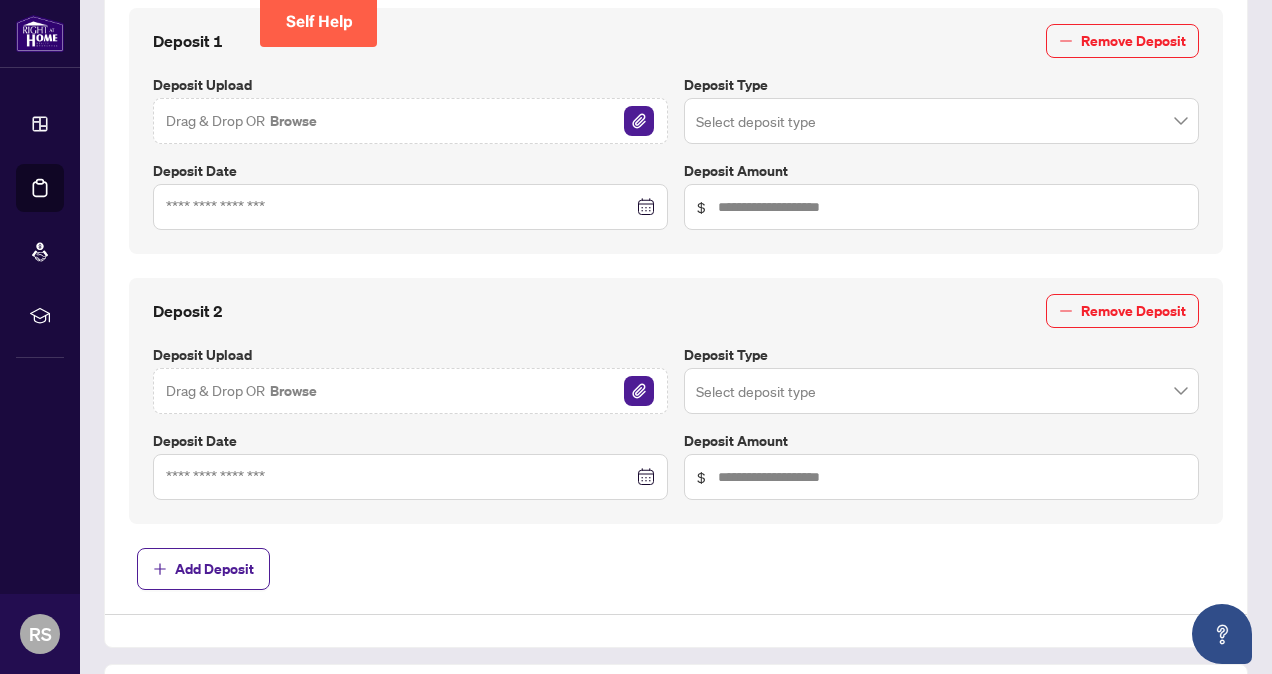 scroll, scrollTop: 900, scrollLeft: 0, axis: vertical 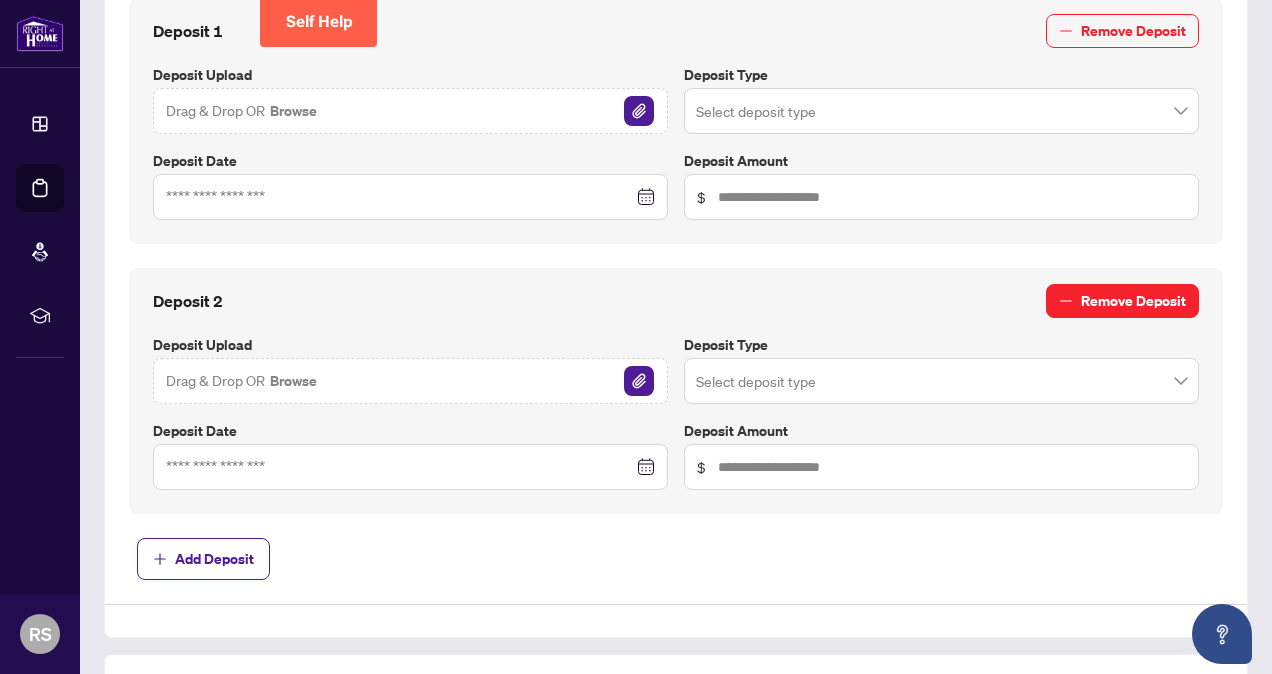 click on "Remove Deposit" at bounding box center [1133, 301] 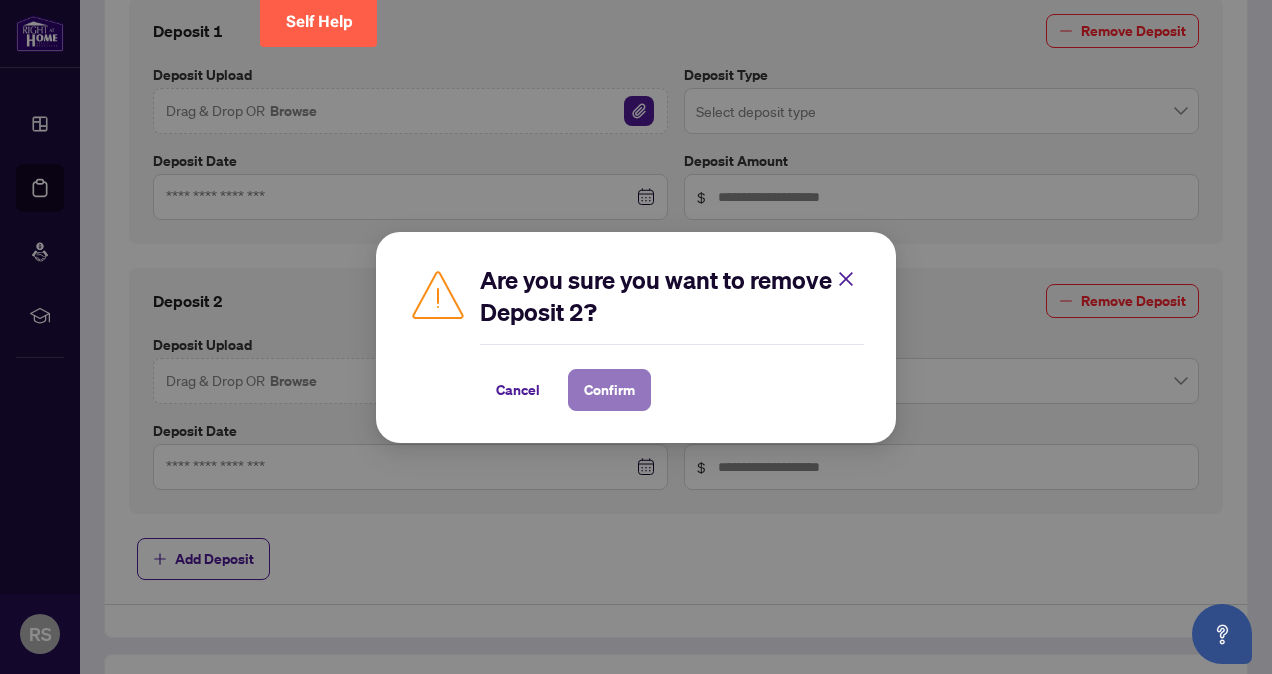 click on "Confirm" at bounding box center (609, 390) 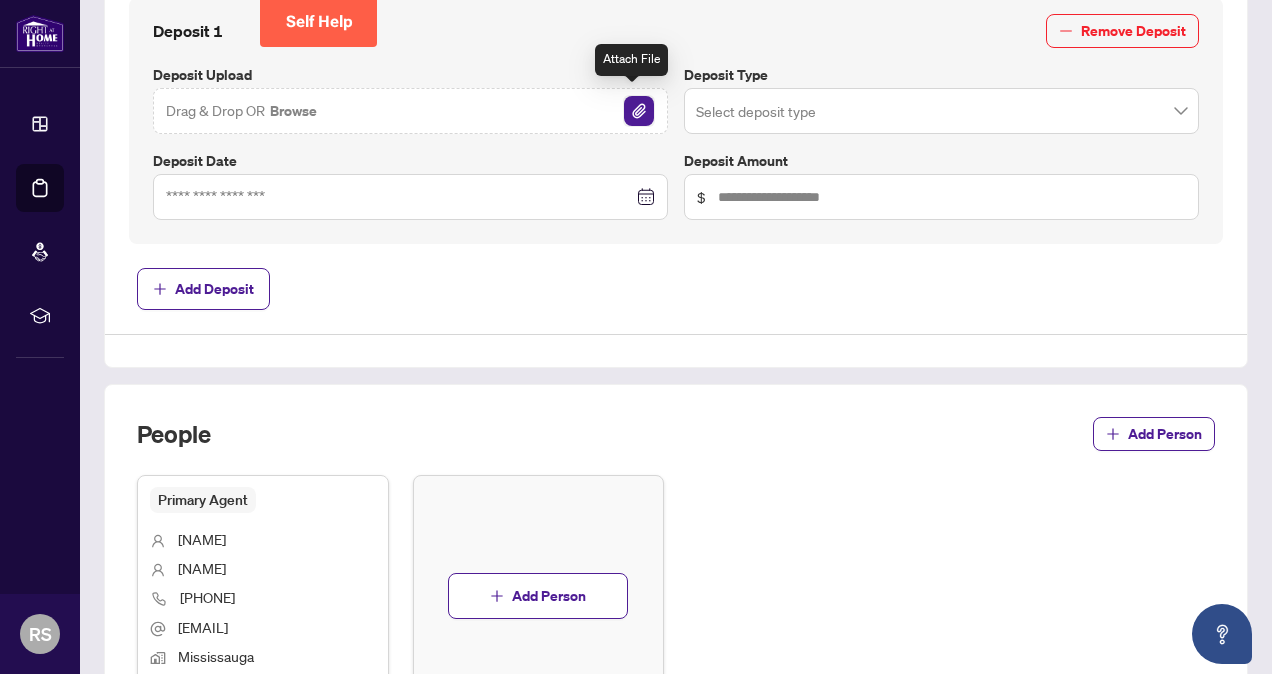 click at bounding box center (639, 111) 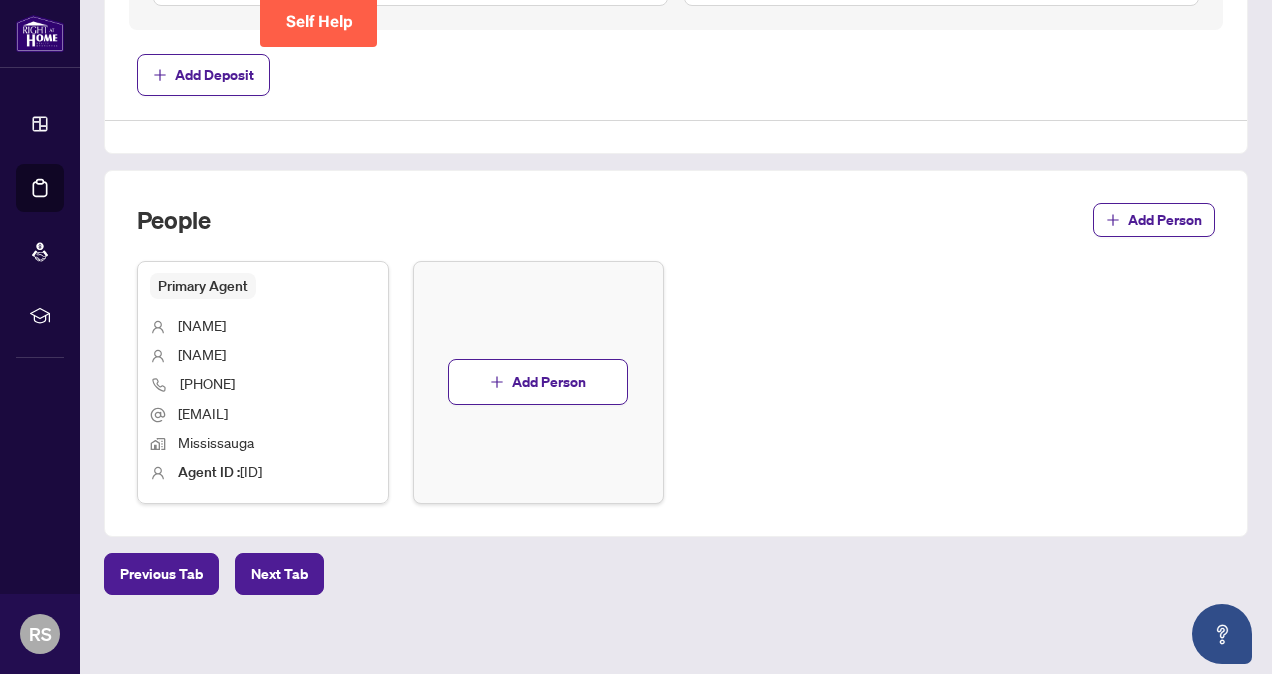 scroll, scrollTop: 616, scrollLeft: 0, axis: vertical 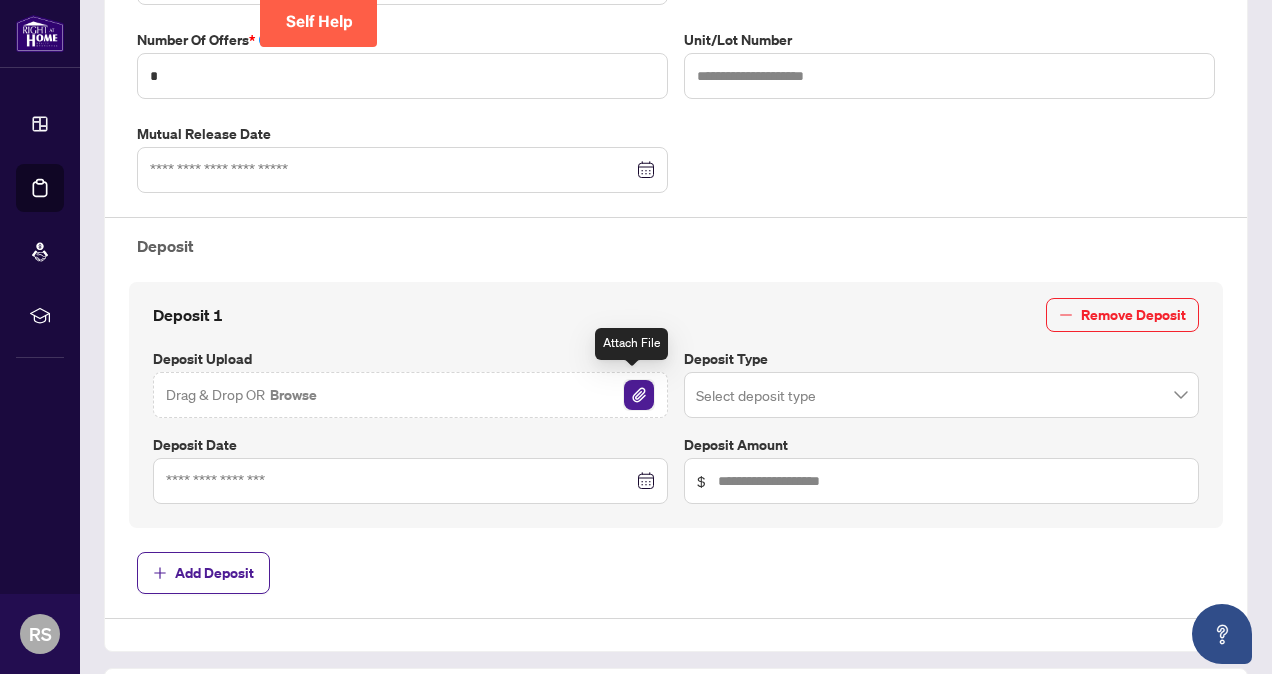 click at bounding box center (639, 395) 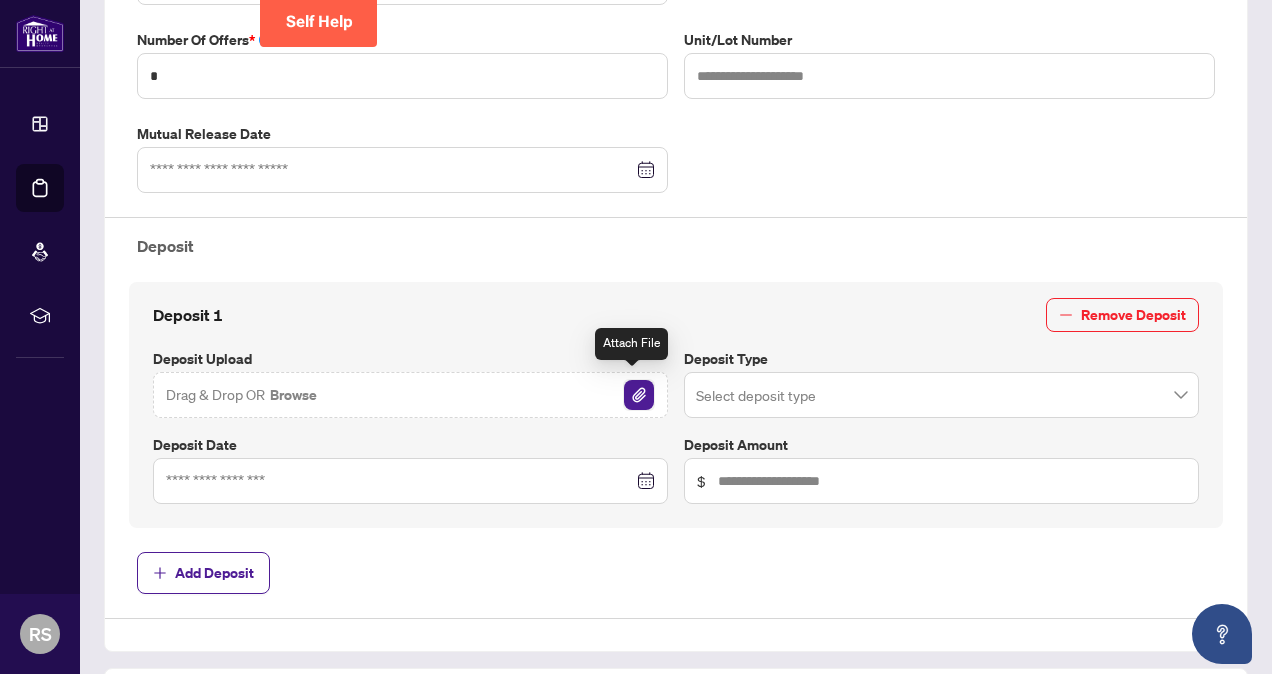click at bounding box center [639, 395] 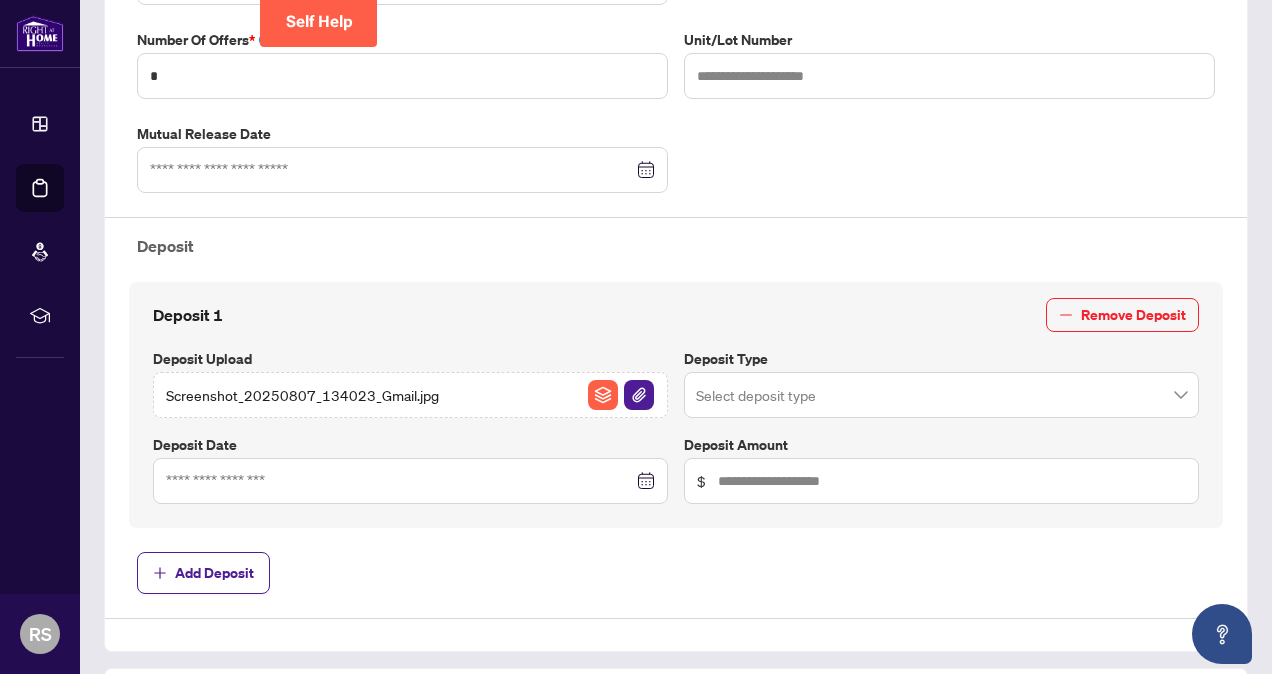 click on "Screenshot_20250807_134023_Gmail.jpg" at bounding box center [302, 395] 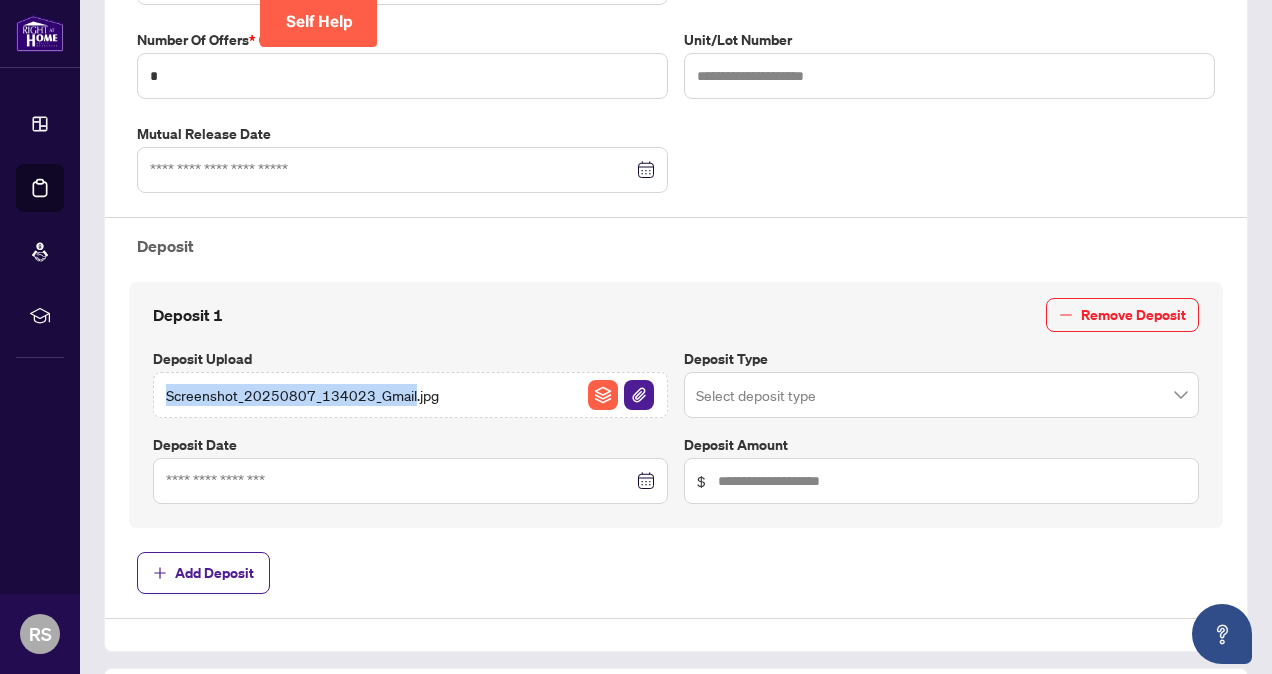 click on "Screenshot_20250807_134023_Gmail.jpg" at bounding box center [302, 395] 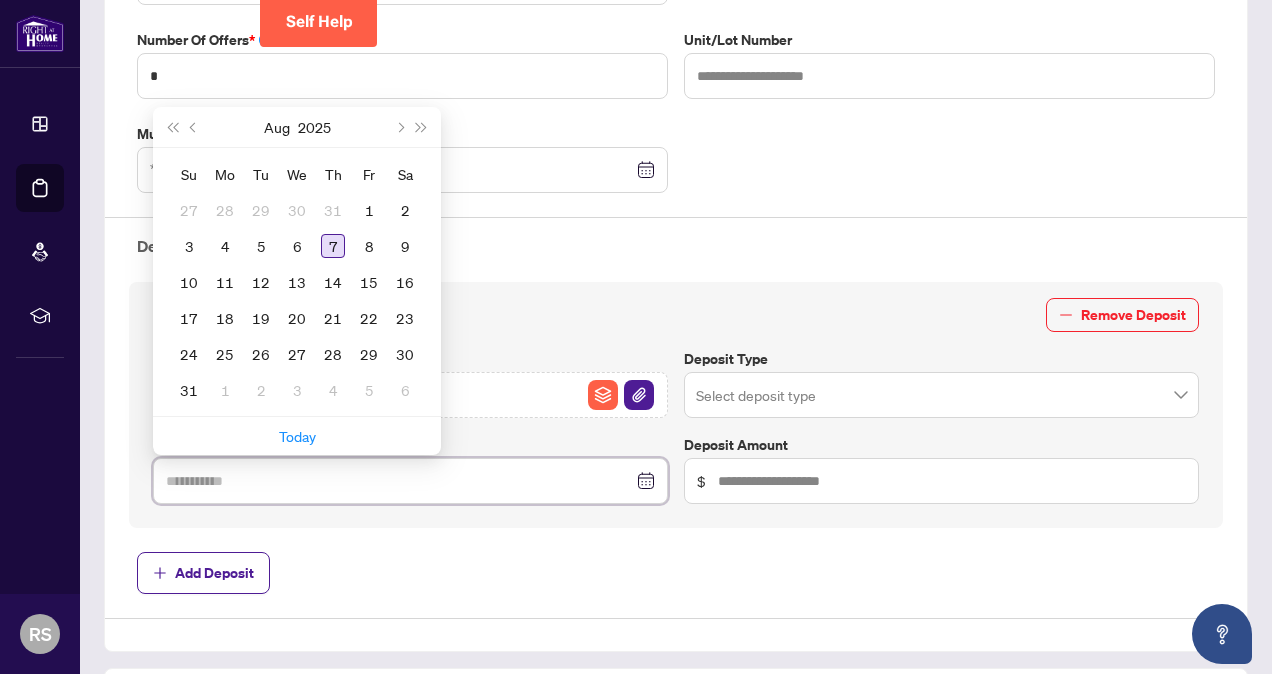 type on "**********" 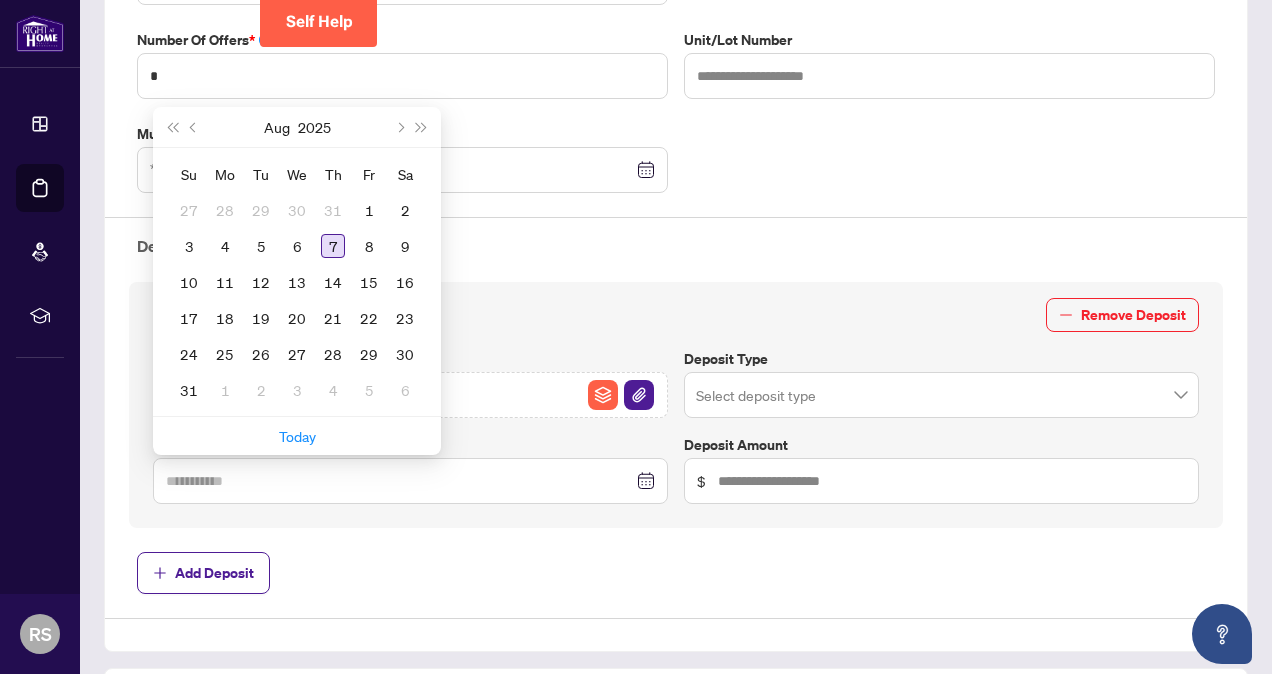 click on "7" at bounding box center [333, 246] 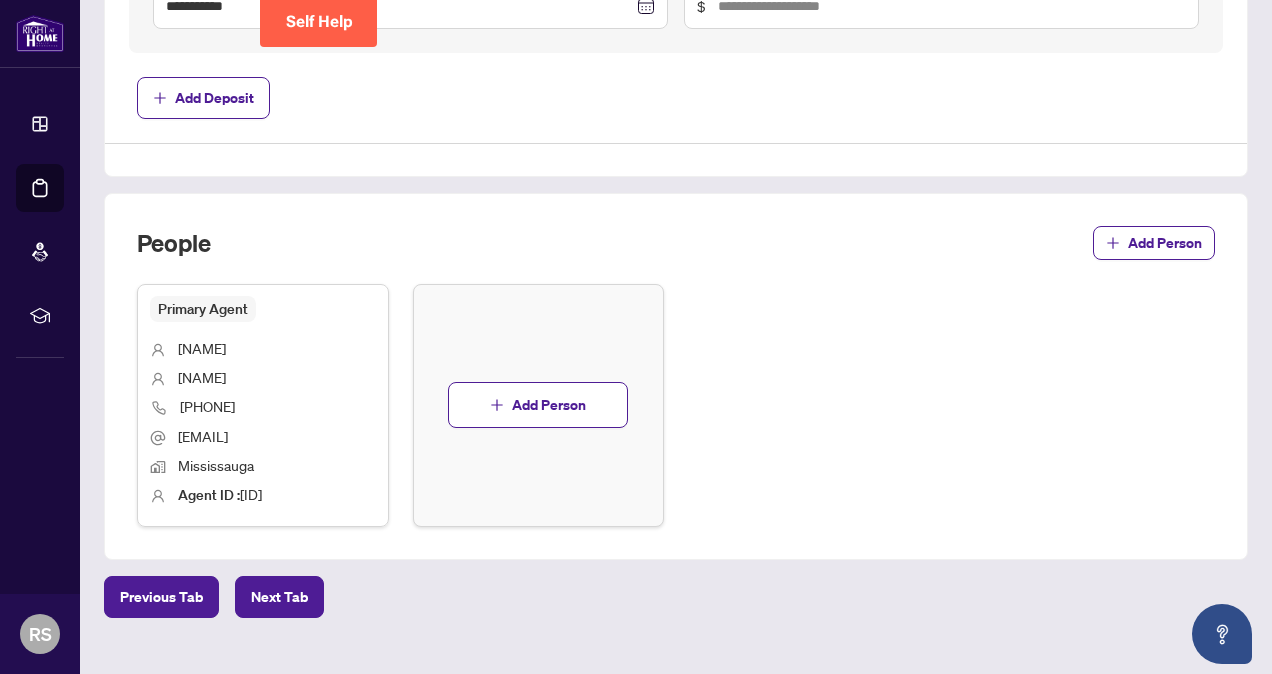 scroll, scrollTop: 1116, scrollLeft: 0, axis: vertical 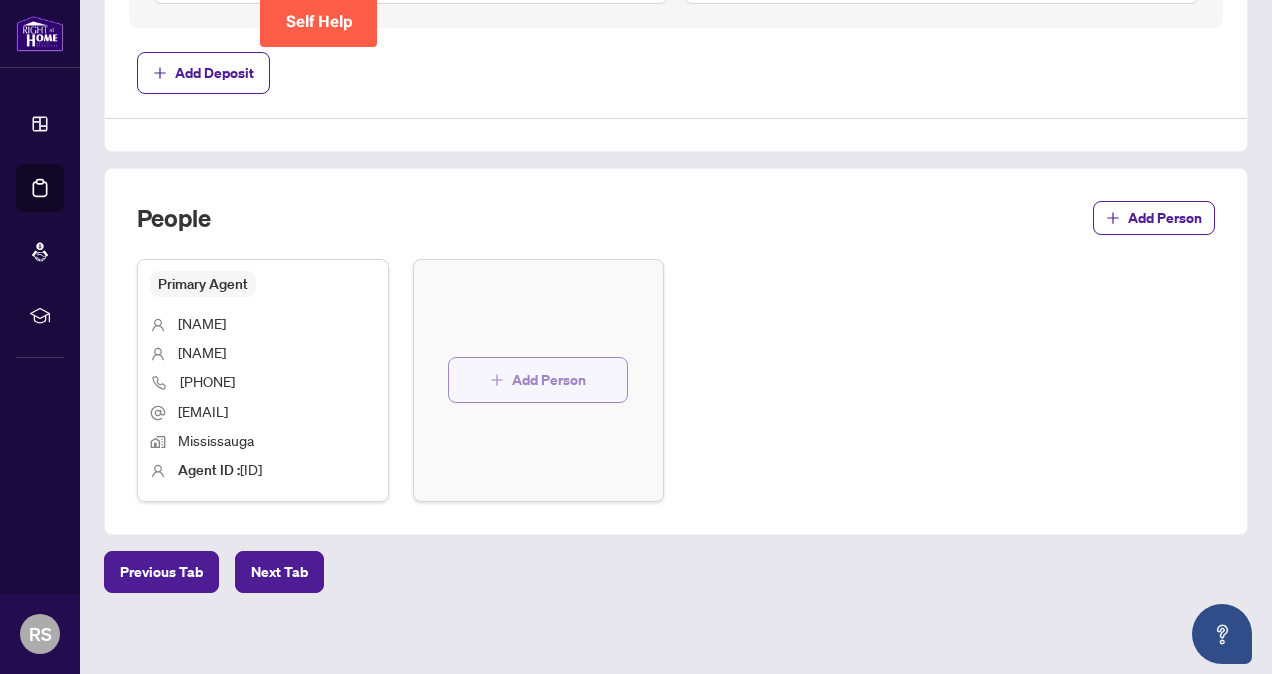 click on "Add Person" at bounding box center (549, 380) 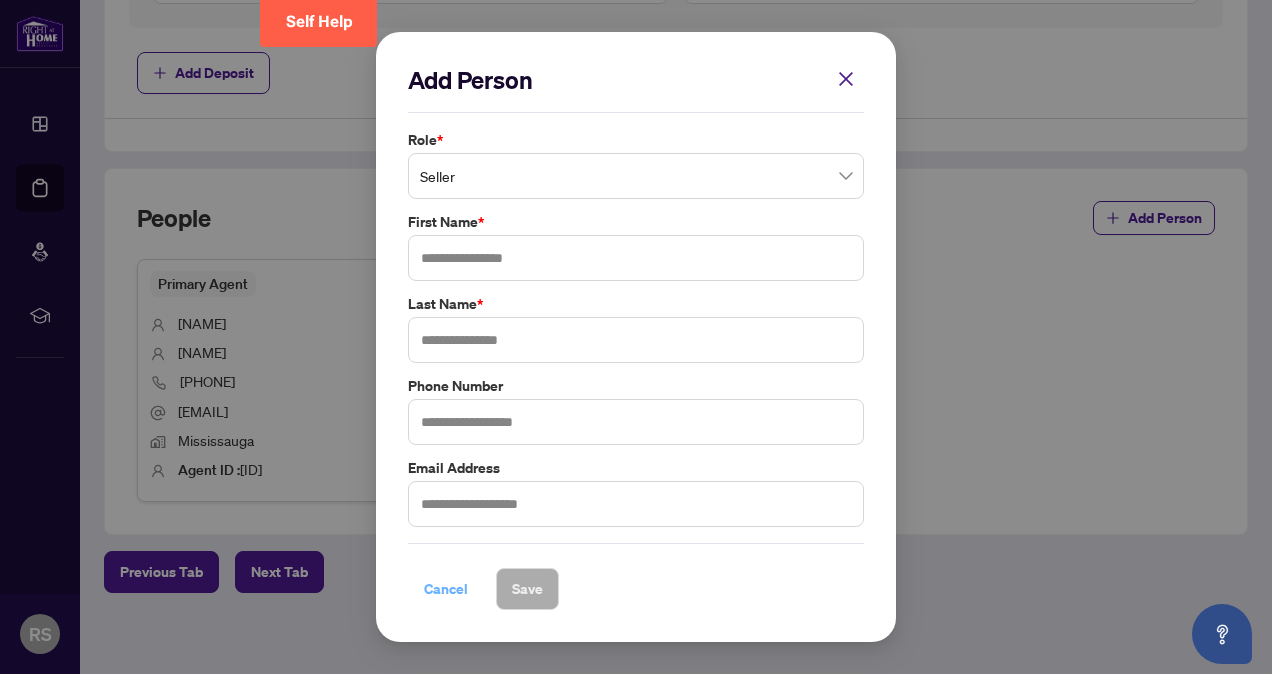 click on "Cancel" at bounding box center (446, 589) 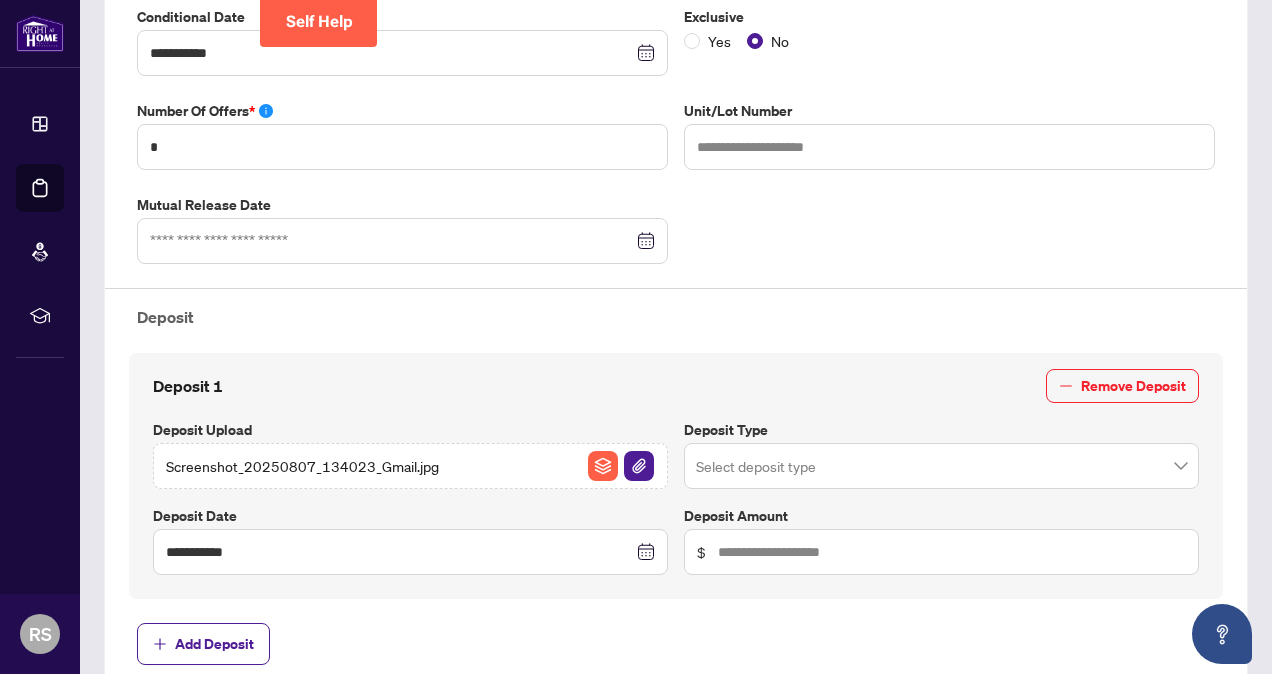 scroll, scrollTop: 516, scrollLeft: 0, axis: vertical 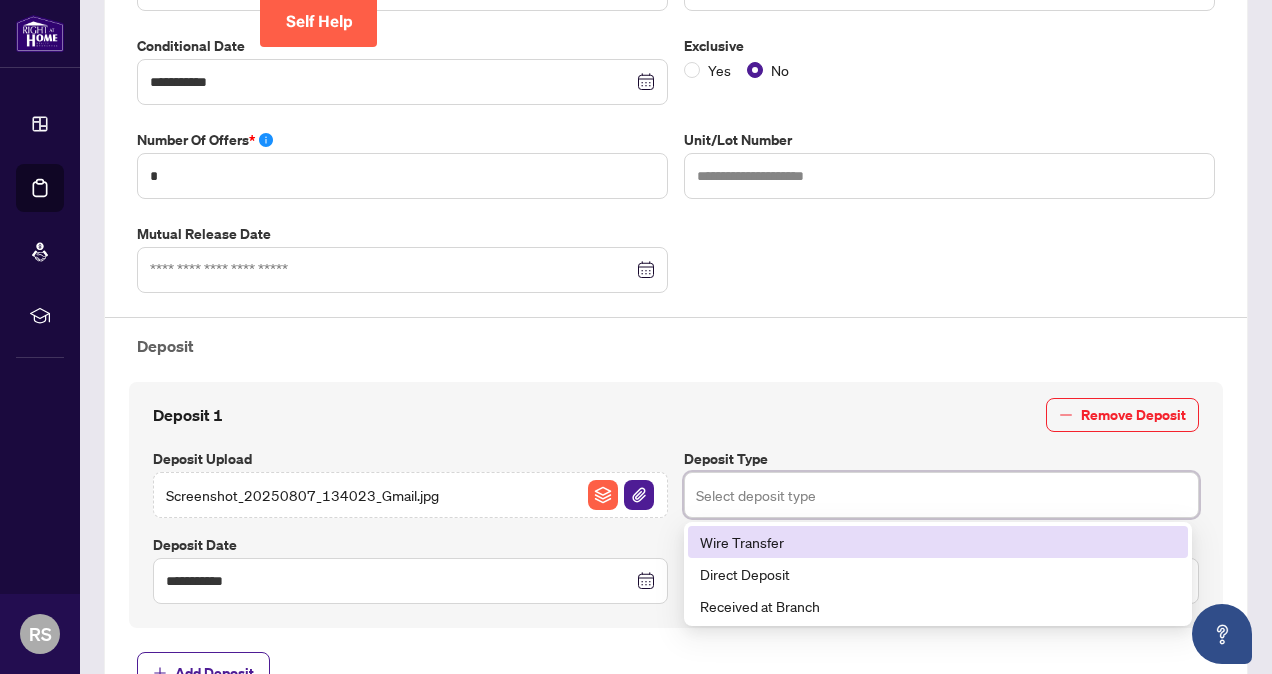 click at bounding box center (941, 495) 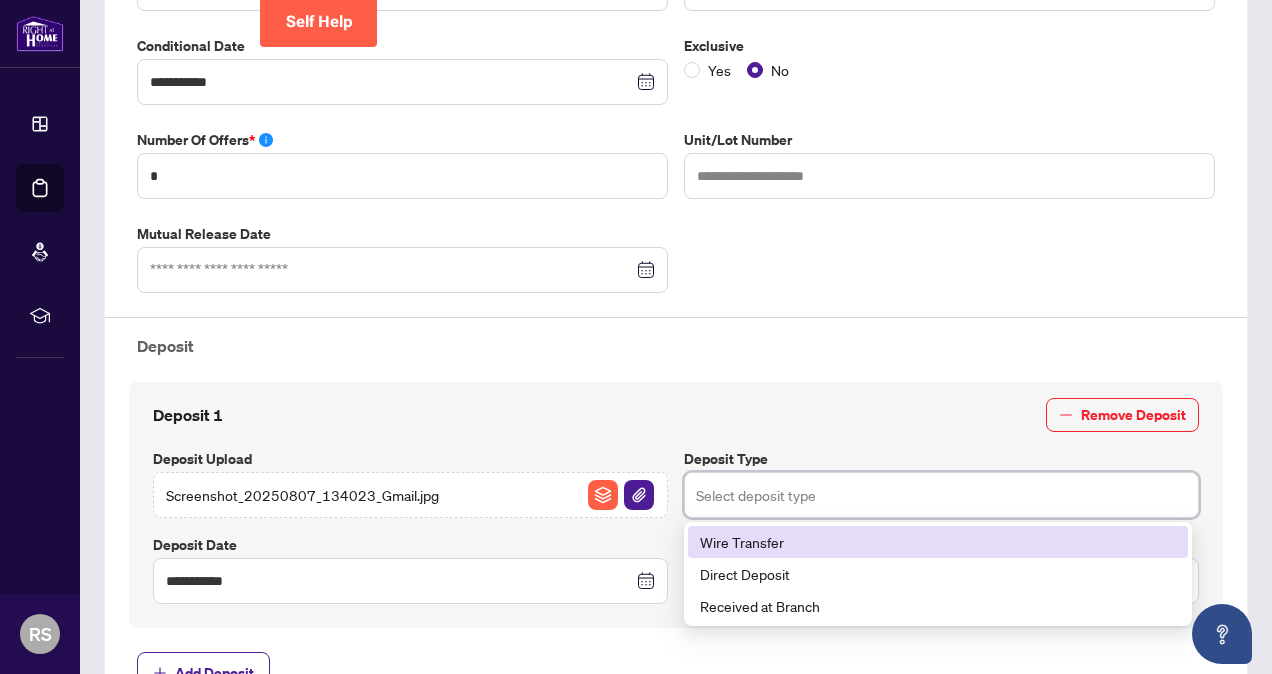 click on "Wire Transfer" at bounding box center [938, 542] 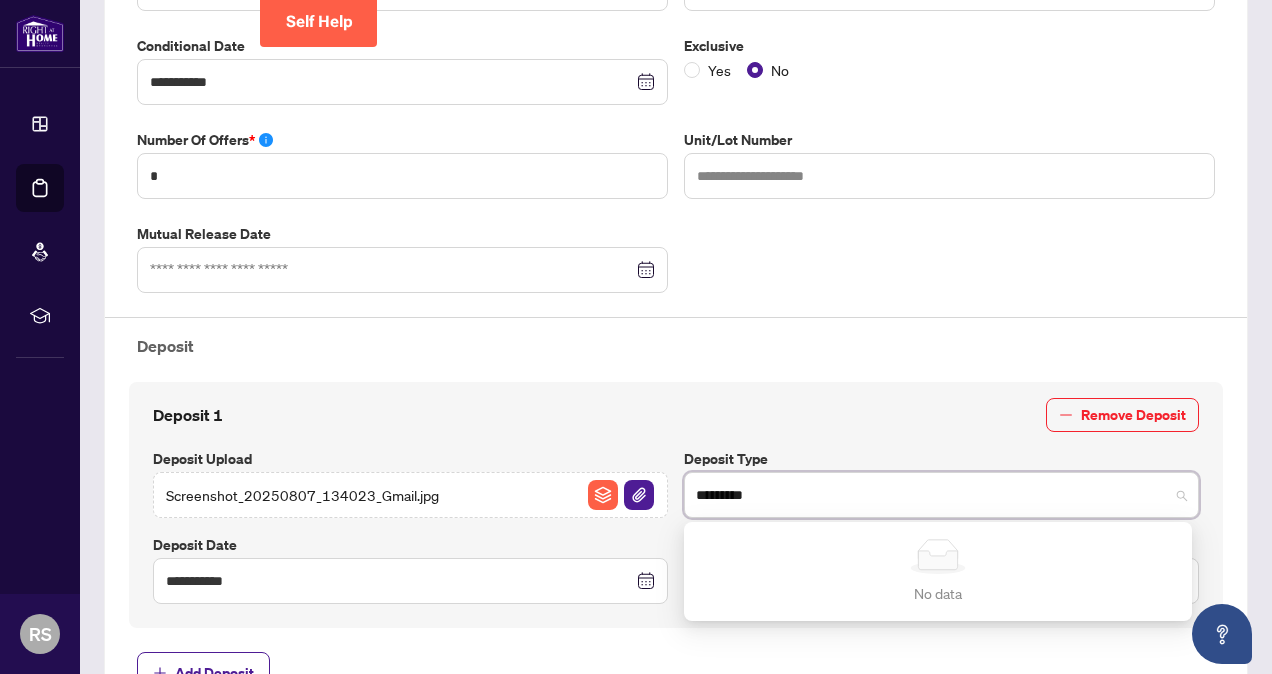 type on "*********" 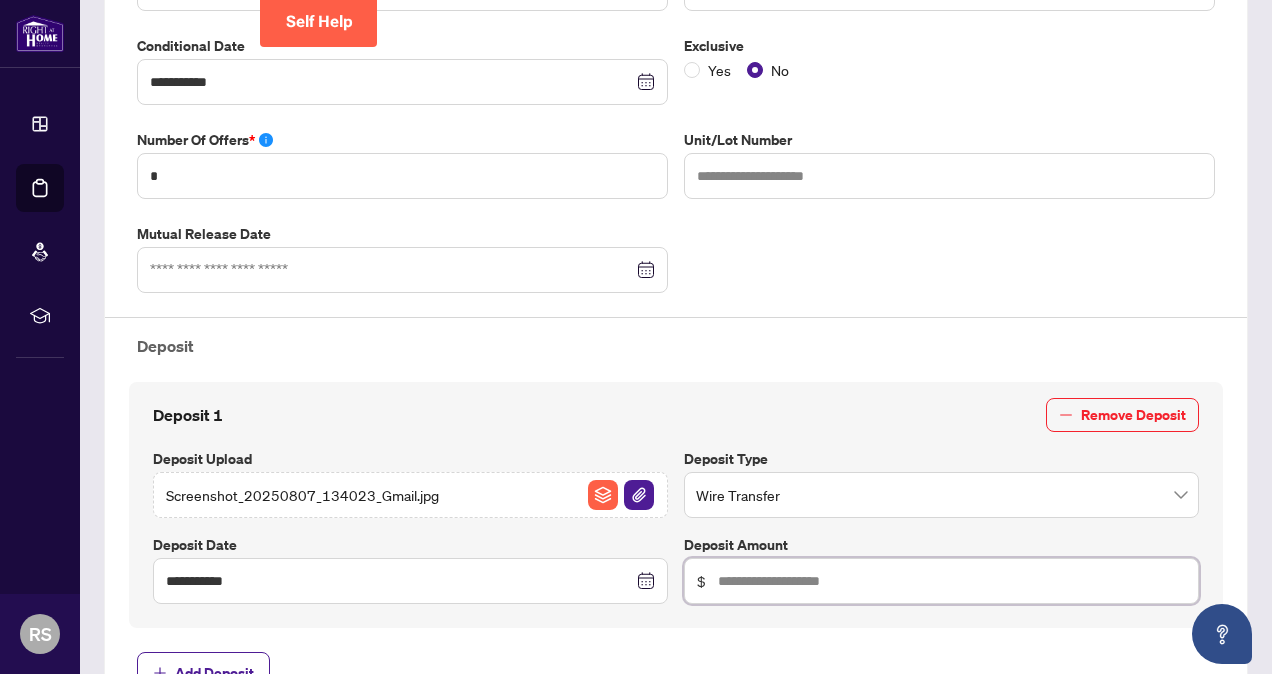 click at bounding box center [952, 581] 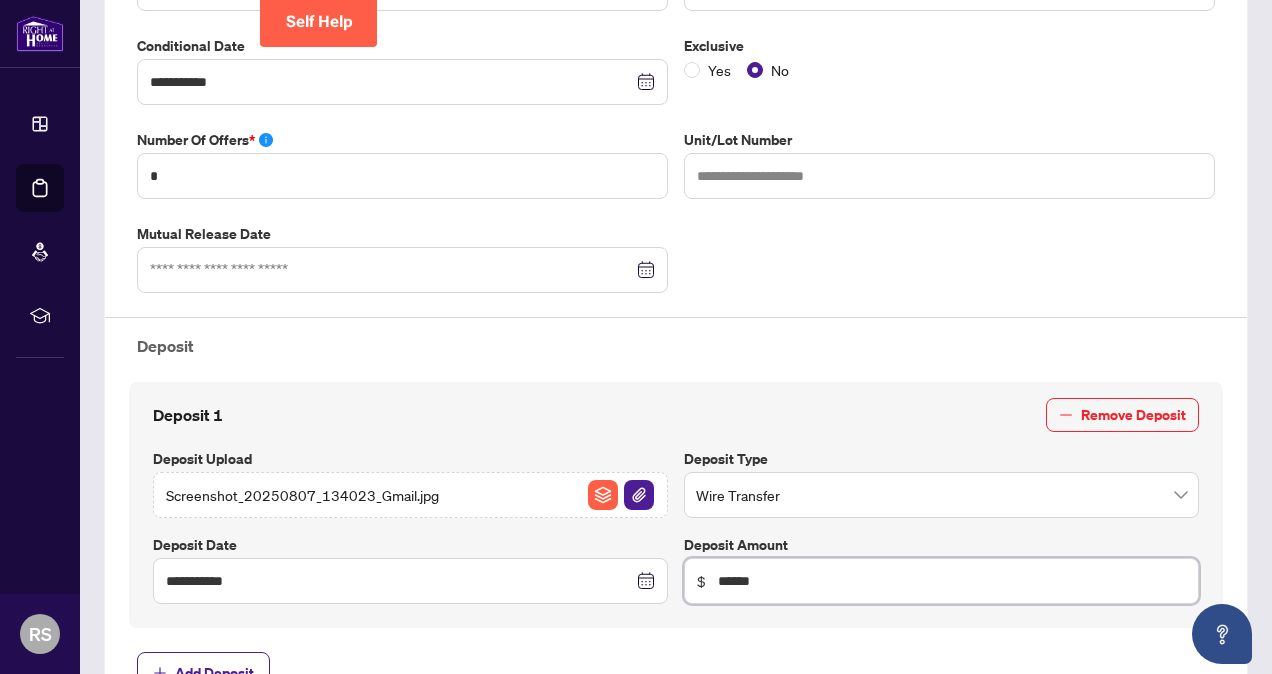 type on "******" 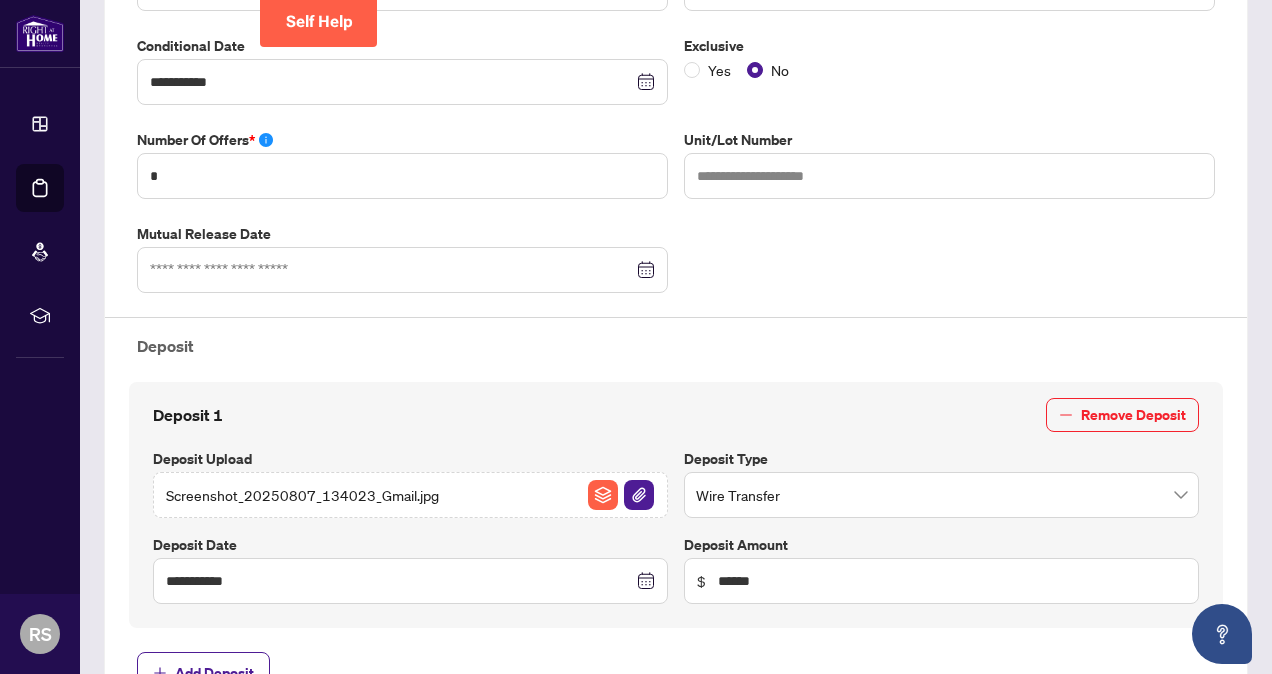 click on "**********" at bounding box center (676, 283) 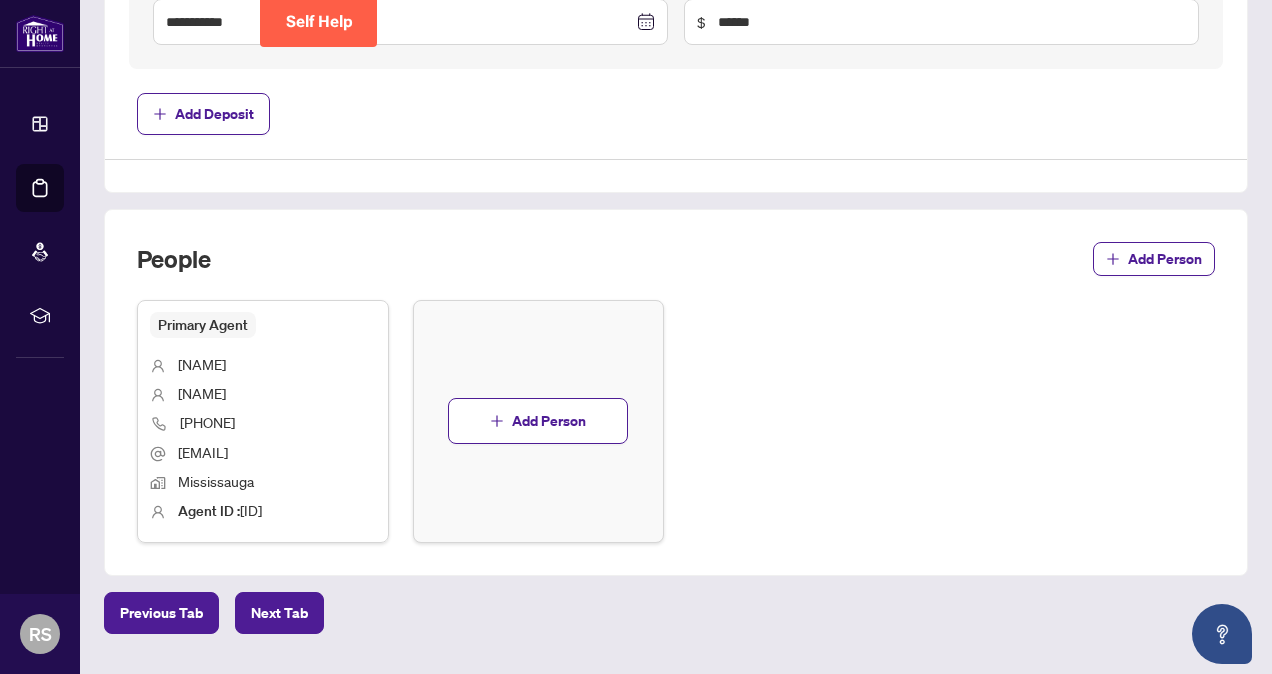scroll, scrollTop: 1116, scrollLeft: 0, axis: vertical 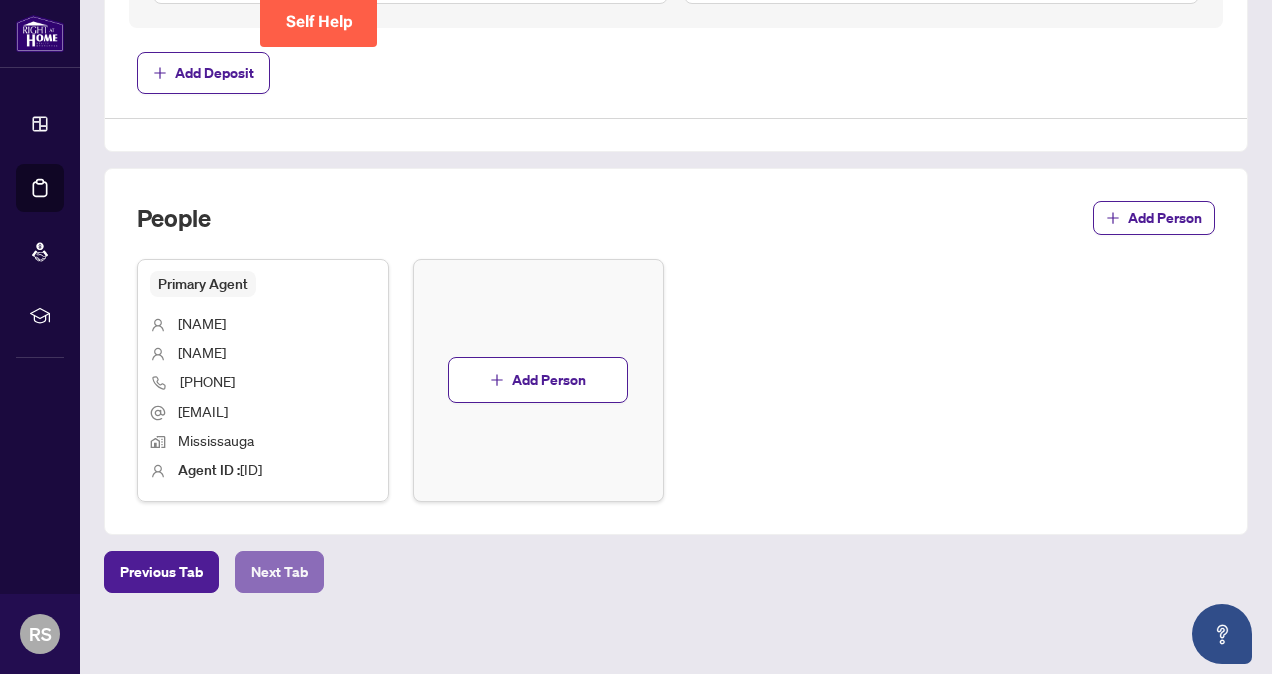 click on "Next Tab" at bounding box center [279, 572] 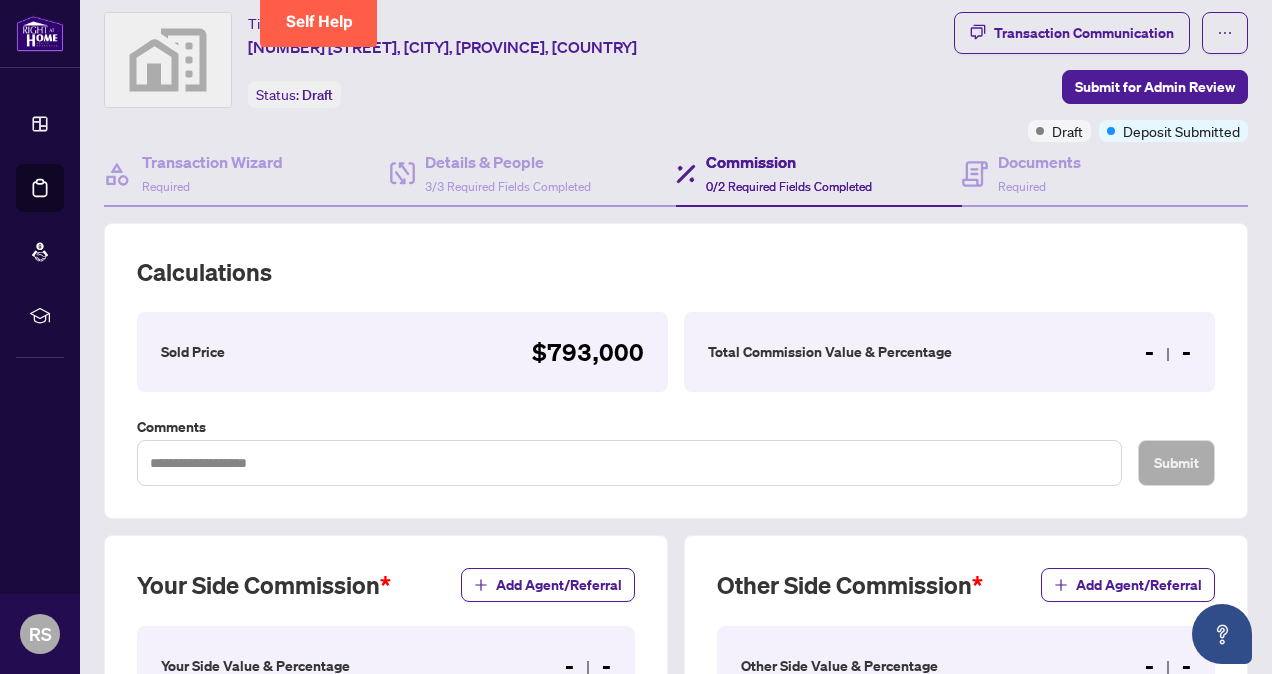 scroll, scrollTop: 510, scrollLeft: 0, axis: vertical 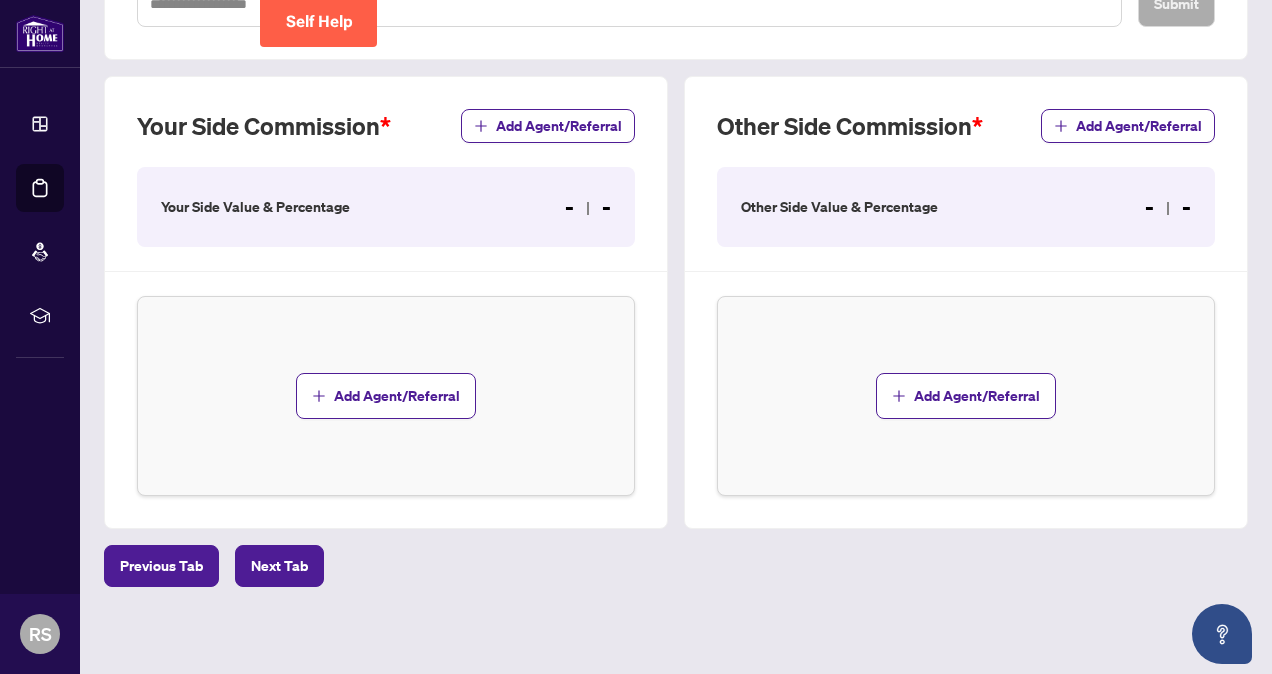 click on "-     -" at bounding box center (588, 207) 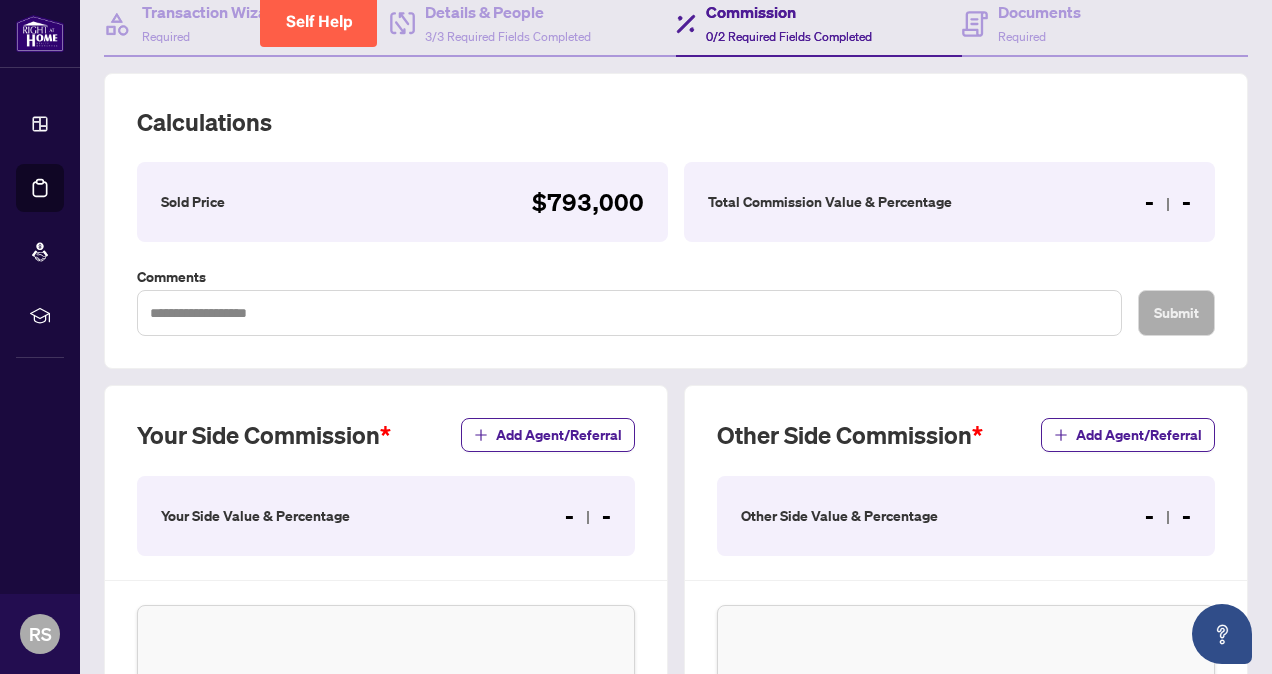 scroll, scrollTop: 110, scrollLeft: 0, axis: vertical 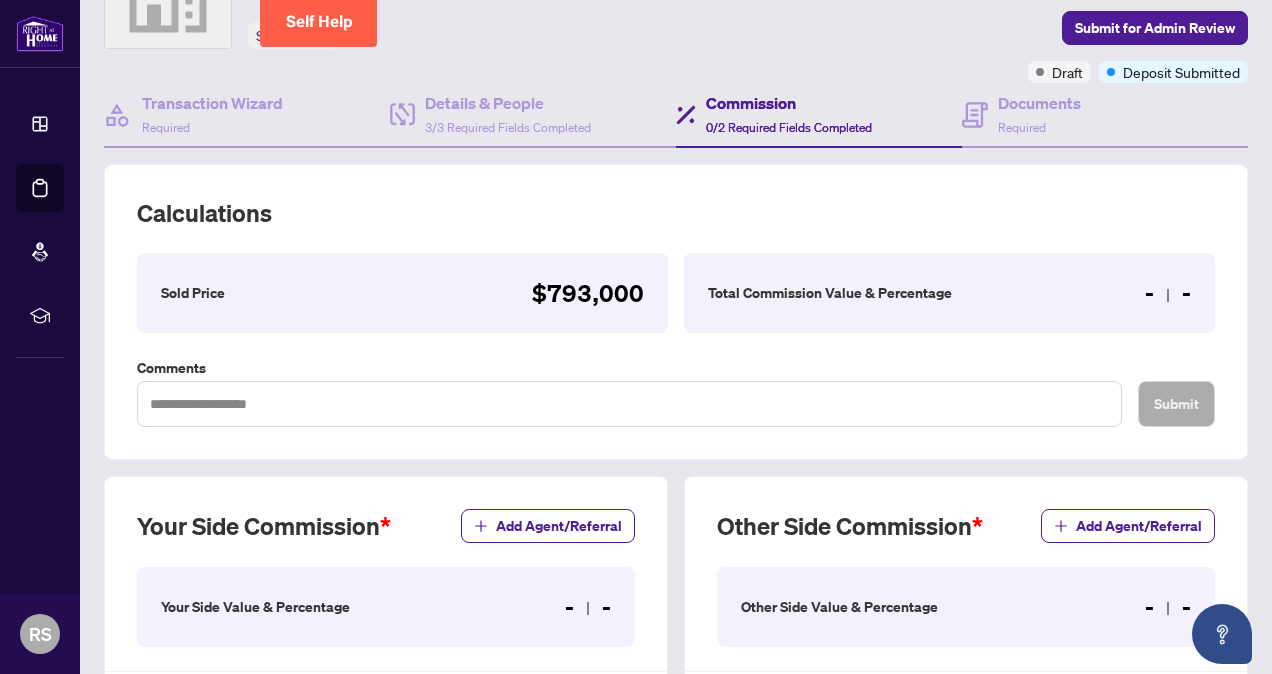 click on "-     -" at bounding box center (1168, 293) 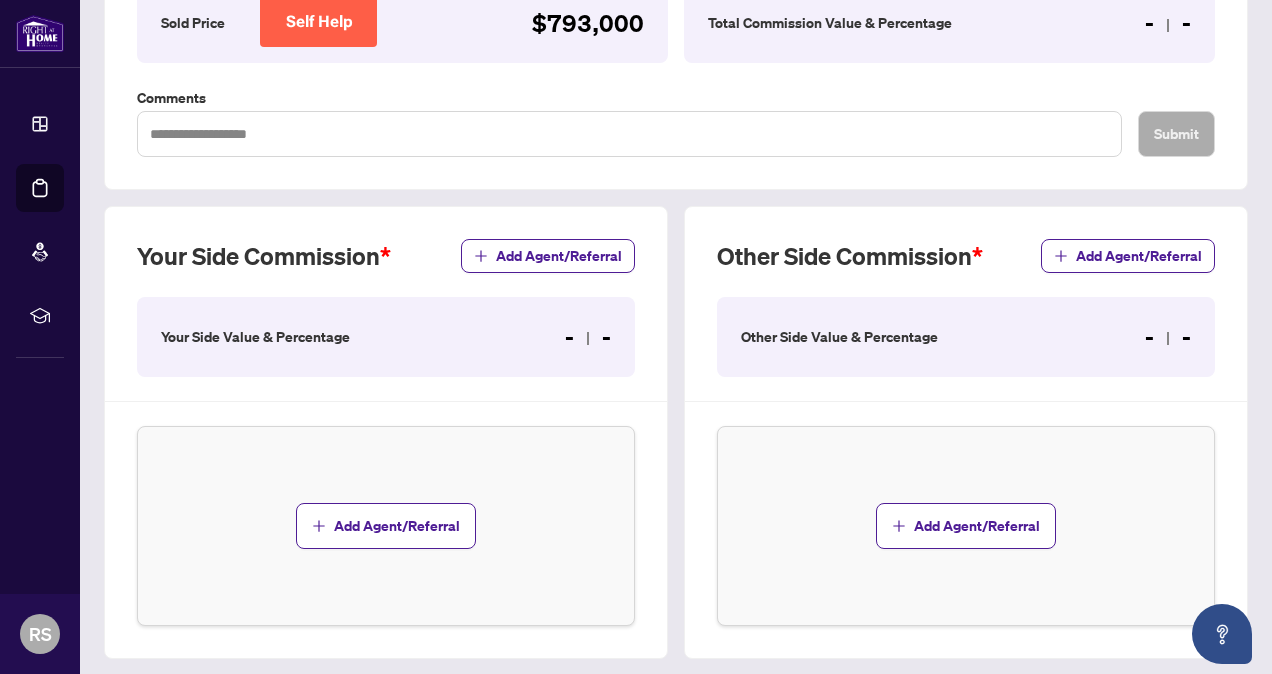 scroll, scrollTop: 410, scrollLeft: 0, axis: vertical 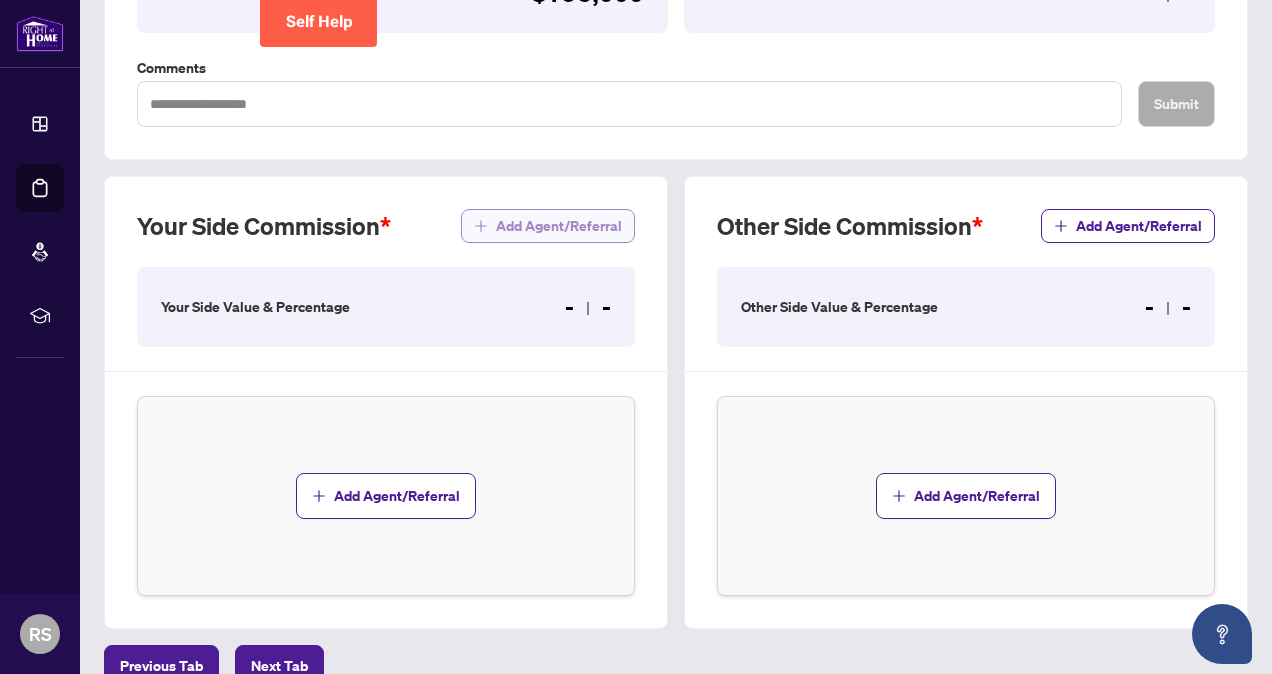 click on "Add Agent/Referral" at bounding box center (559, 226) 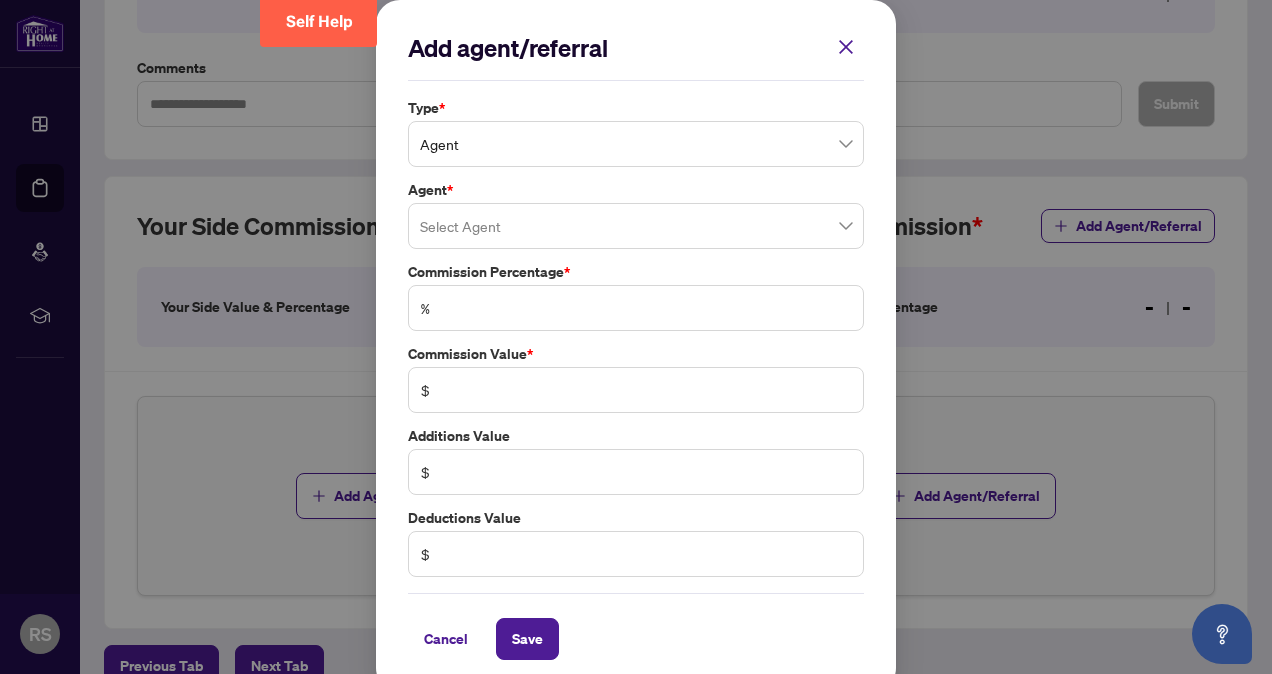 click at bounding box center [636, 226] 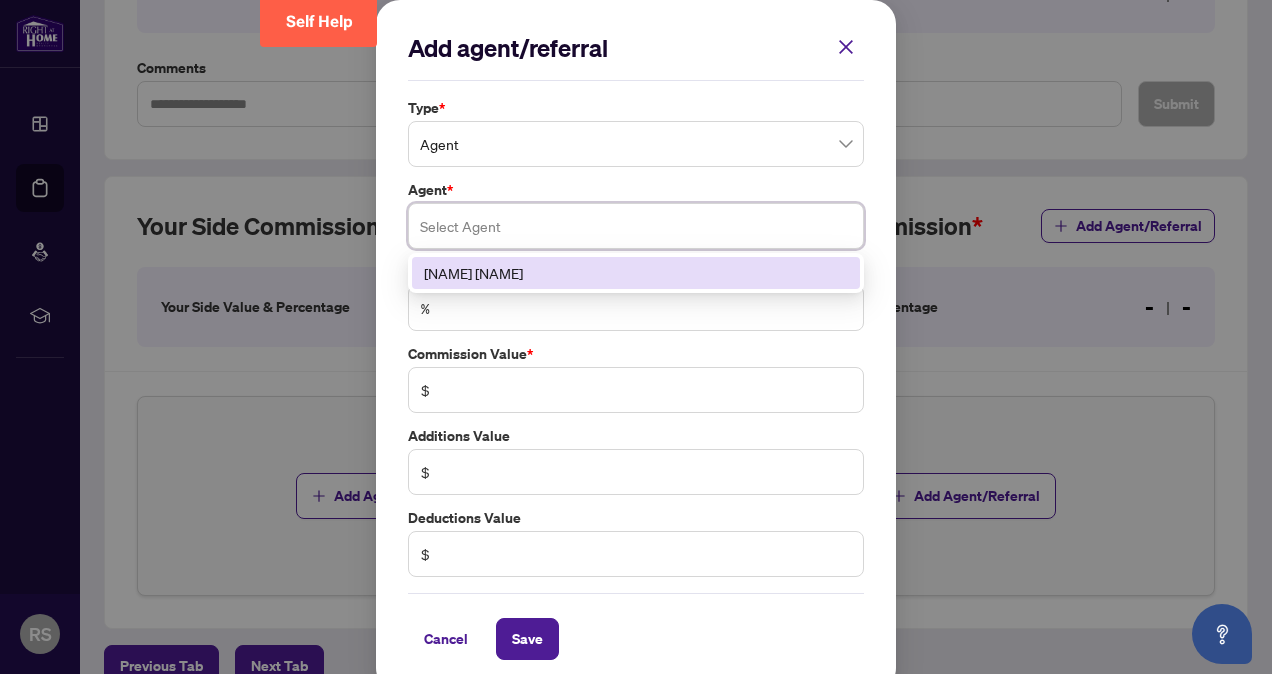 click on "[NAME] [NAME]" at bounding box center (636, 273) 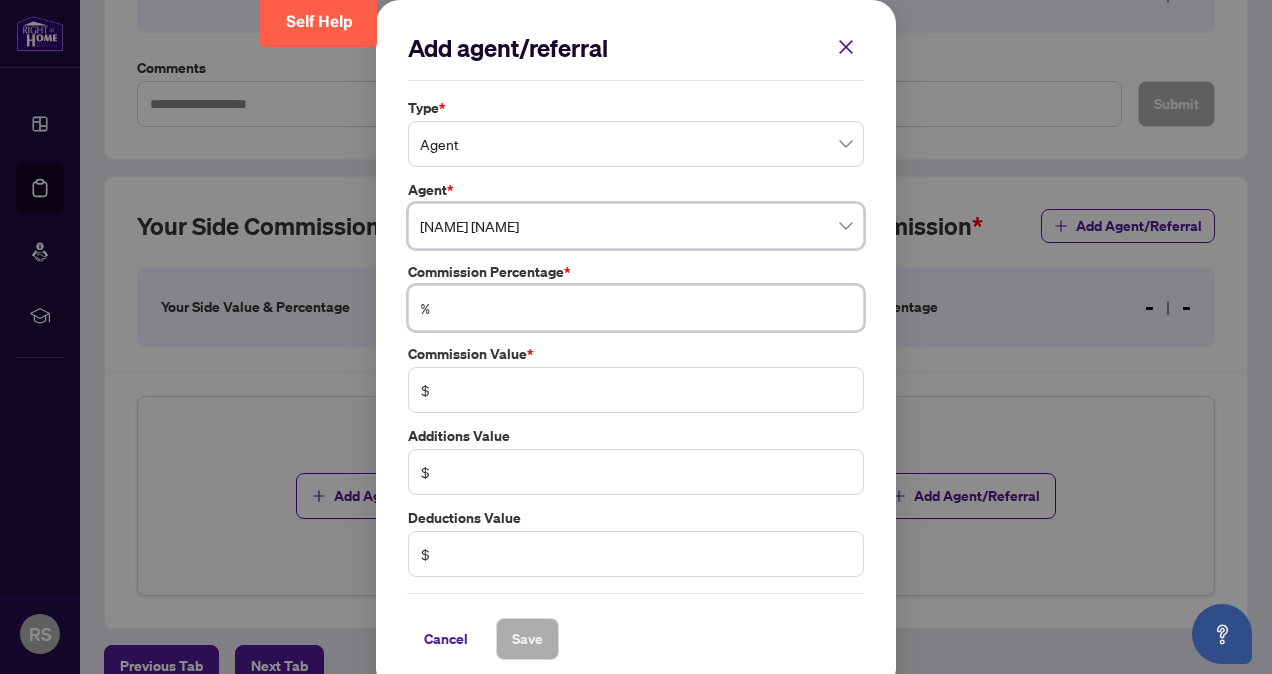 click at bounding box center [646, 308] 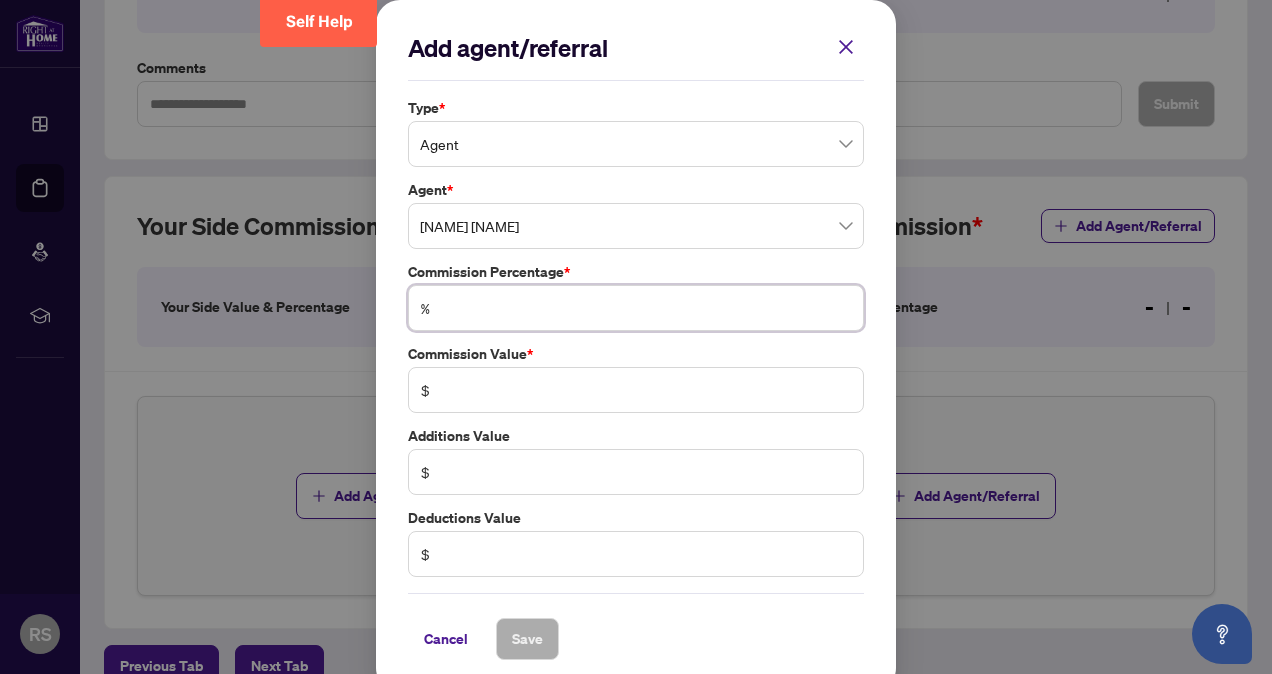 type on "*" 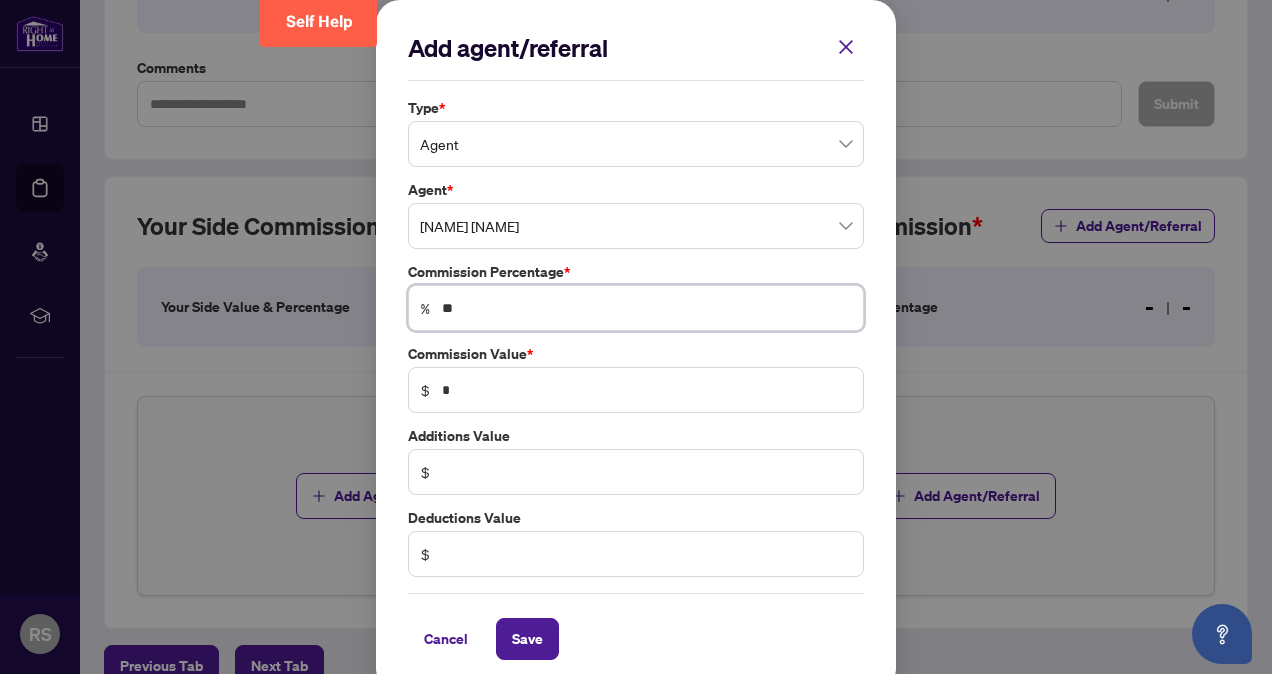 type on "***" 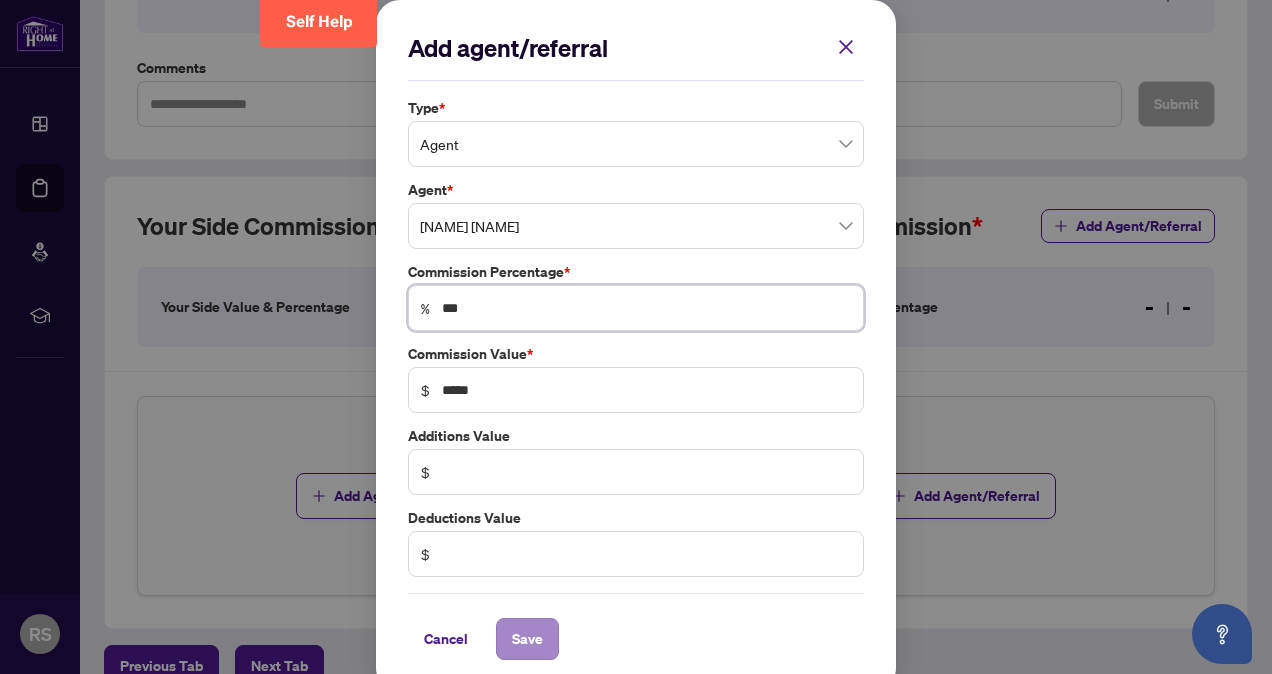 type on "***" 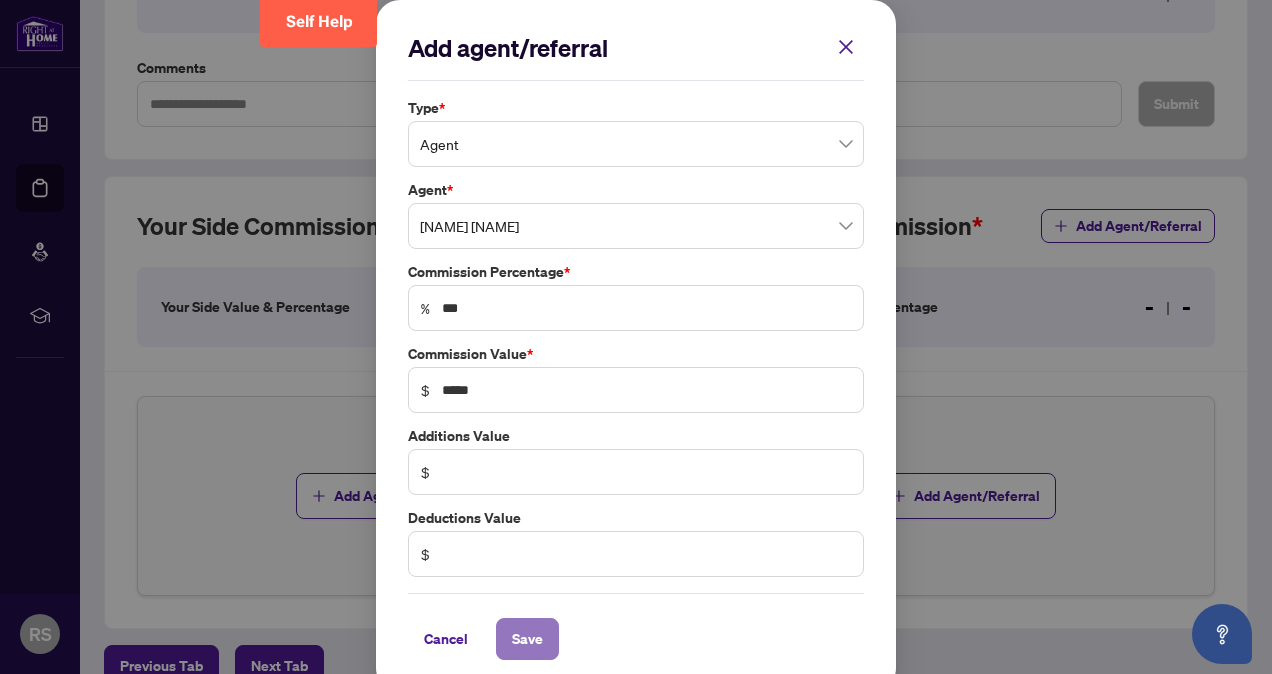 click on "Save" at bounding box center (527, 639) 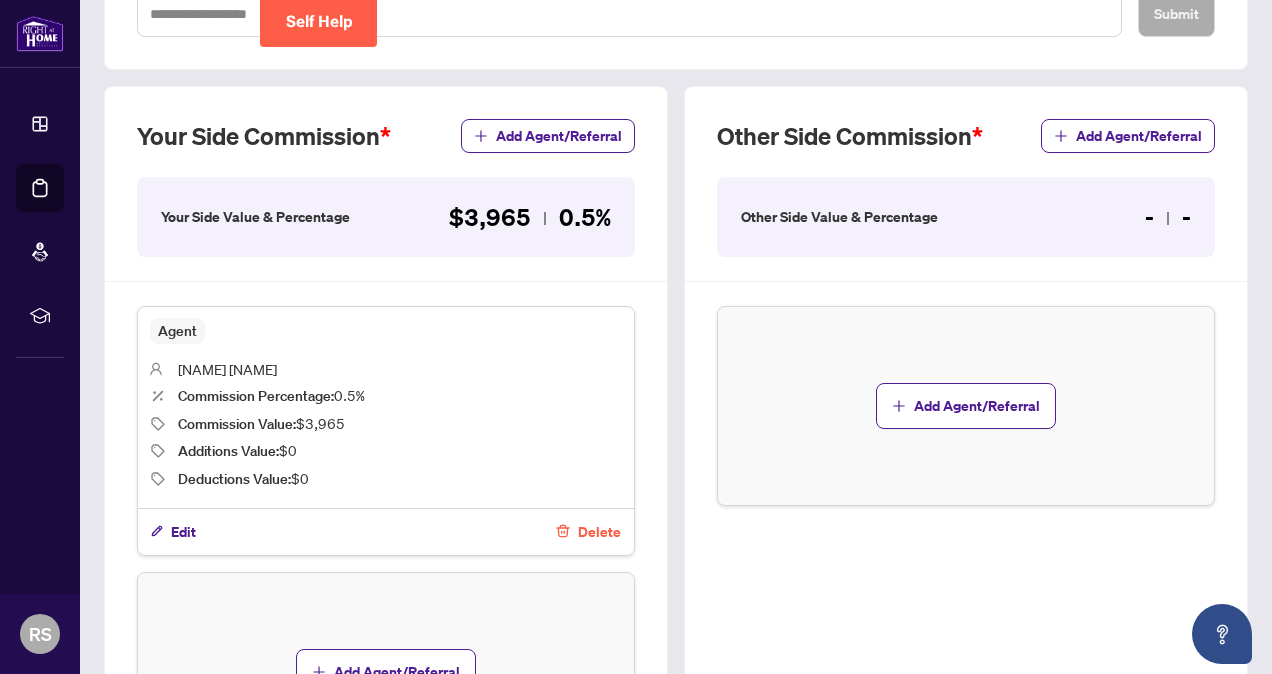 scroll, scrollTop: 770, scrollLeft: 0, axis: vertical 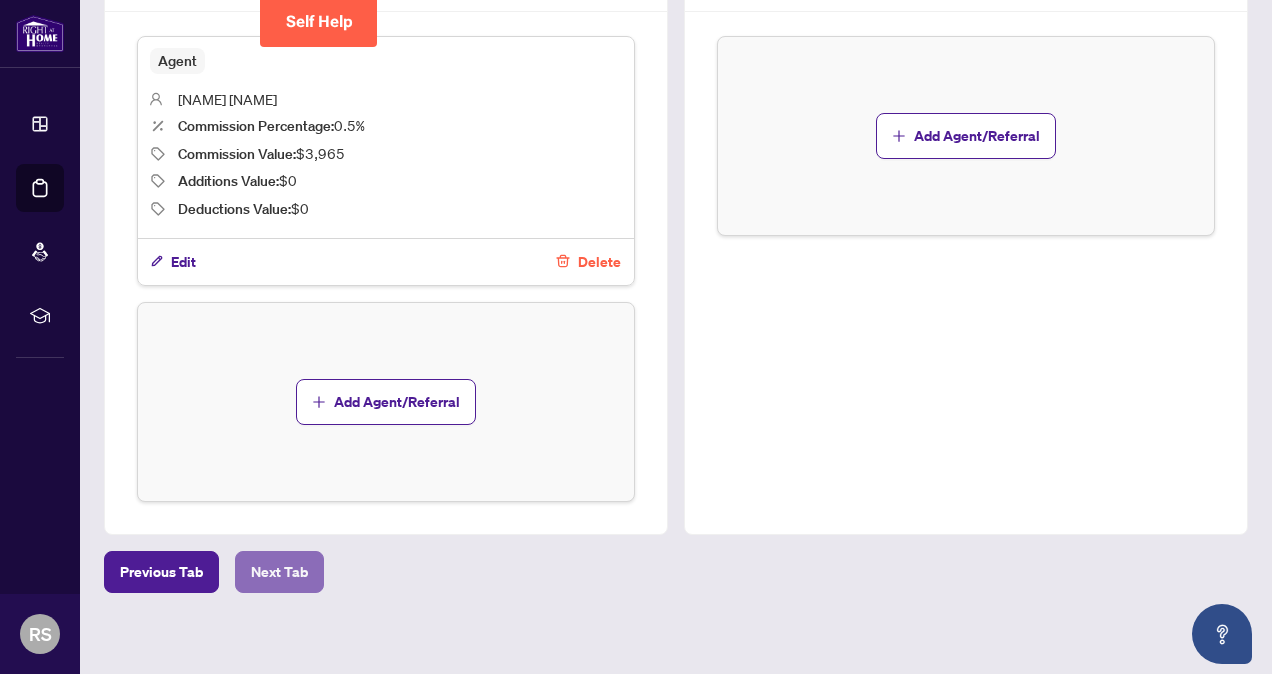 click on "Next Tab" at bounding box center (279, 572) 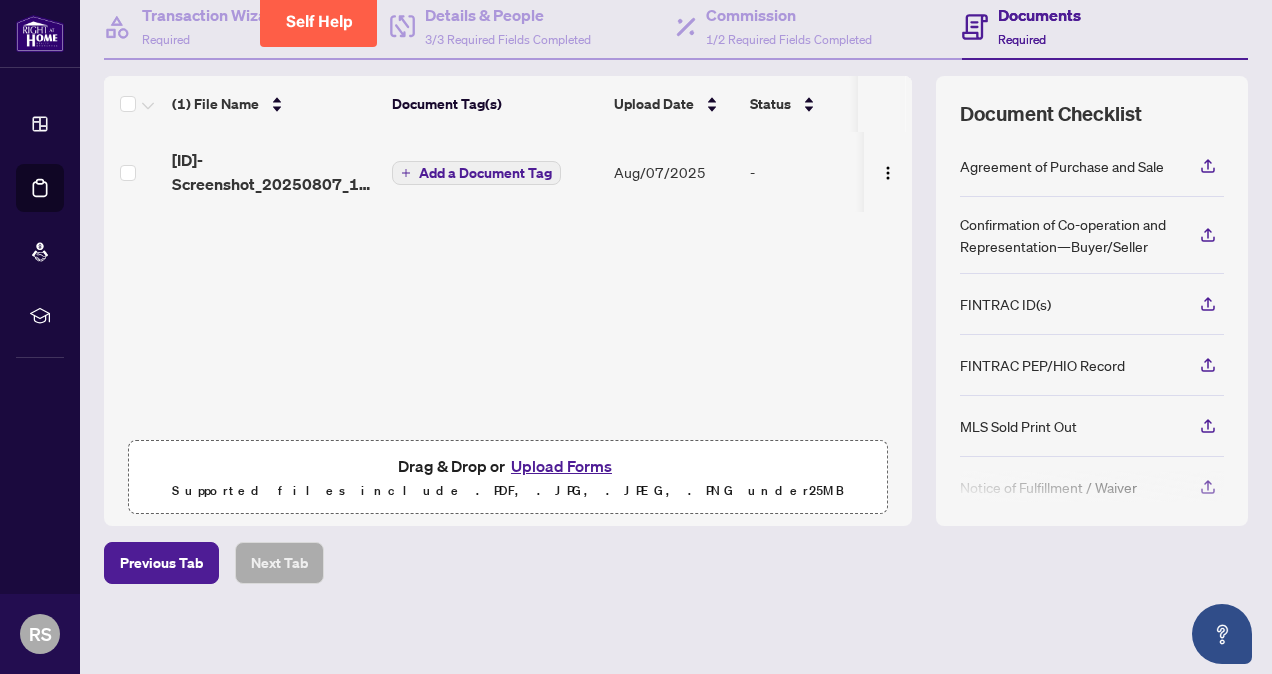 scroll, scrollTop: 0, scrollLeft: 0, axis: both 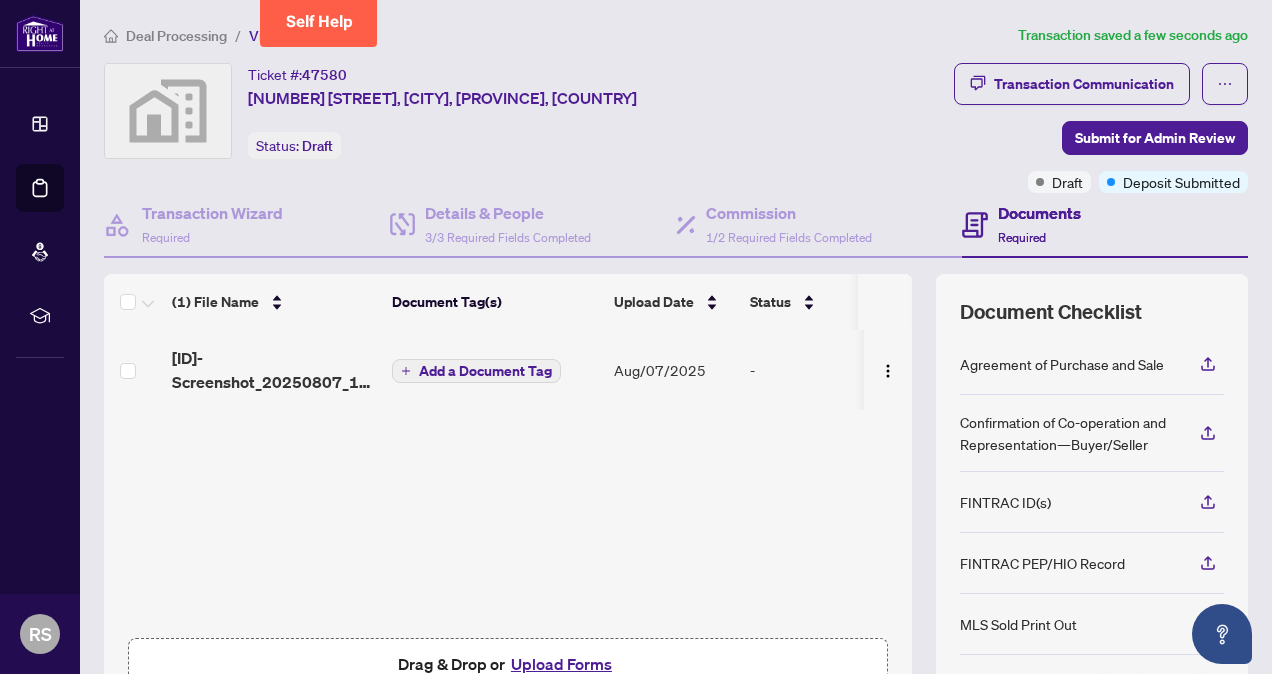 click on "Agreement of Purchase and Sale" at bounding box center (1062, 364) 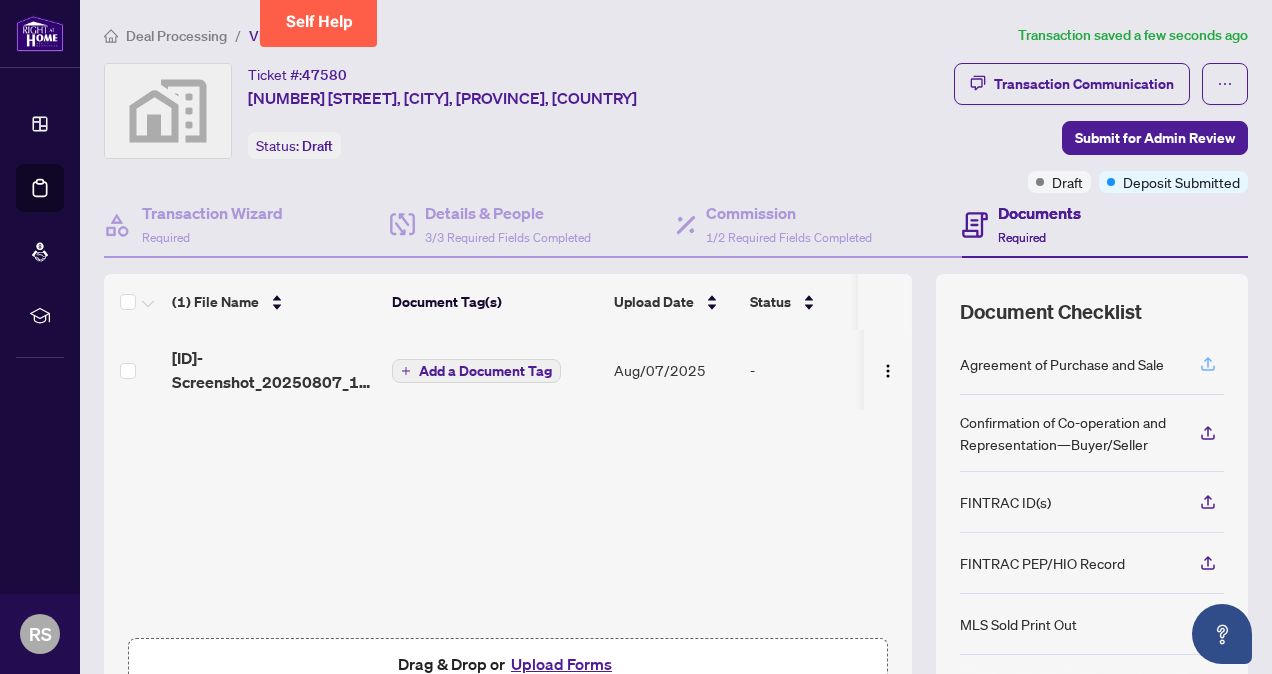 click 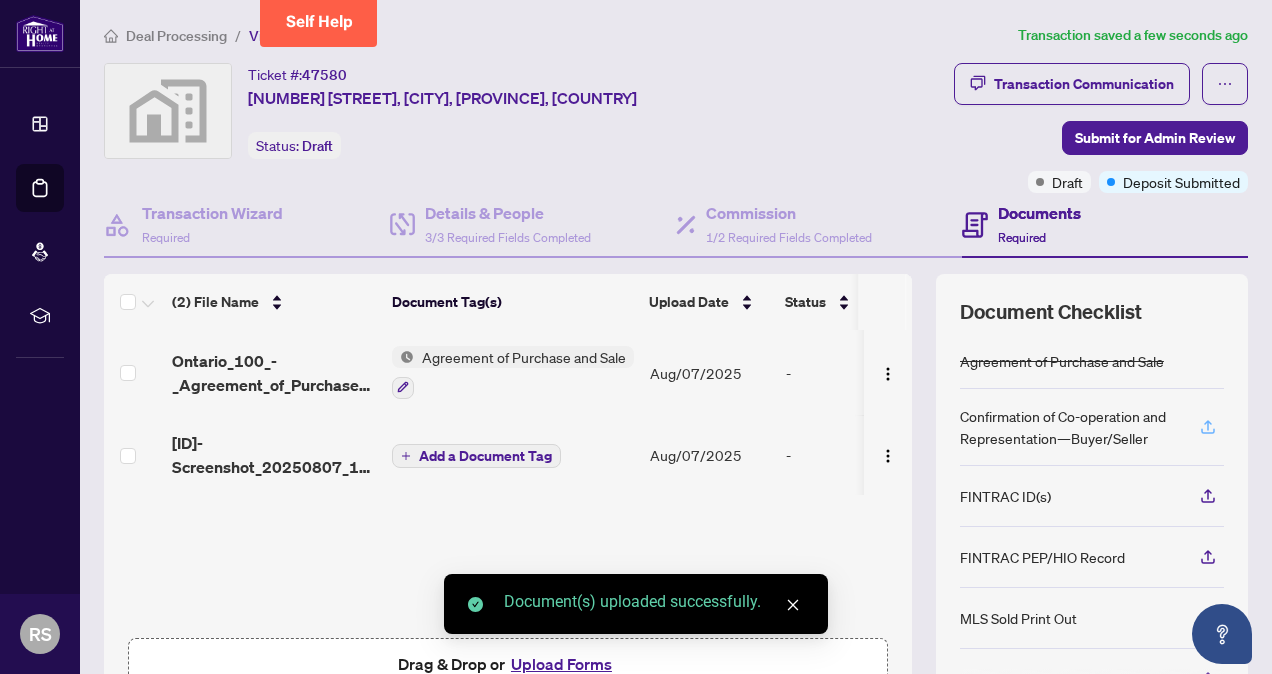 click 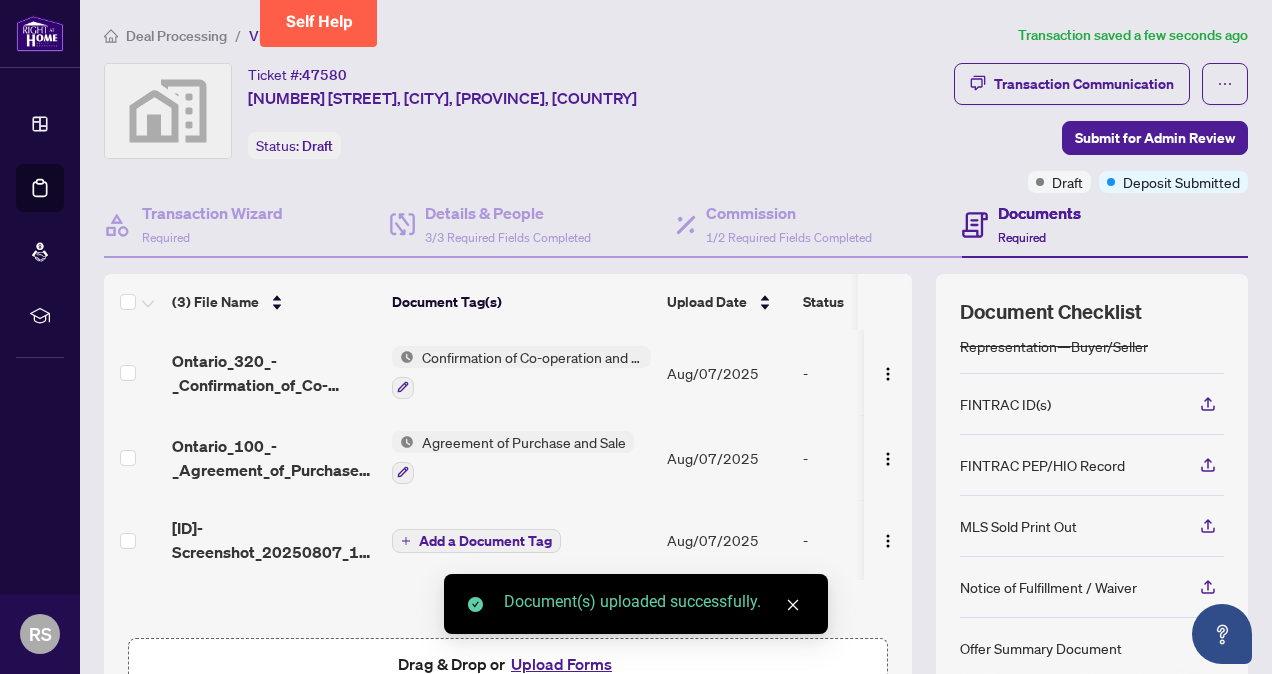 scroll, scrollTop: 192, scrollLeft: 0, axis: vertical 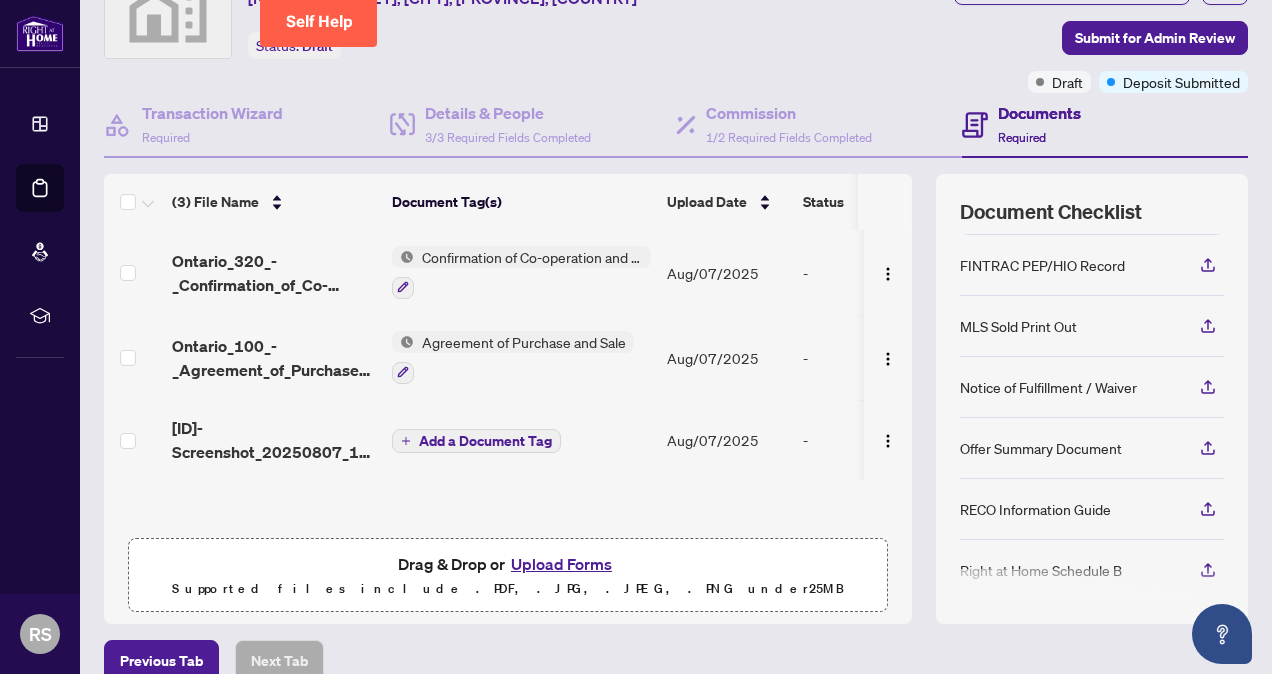 click on "Offer Summary Document" at bounding box center (1041, 448) 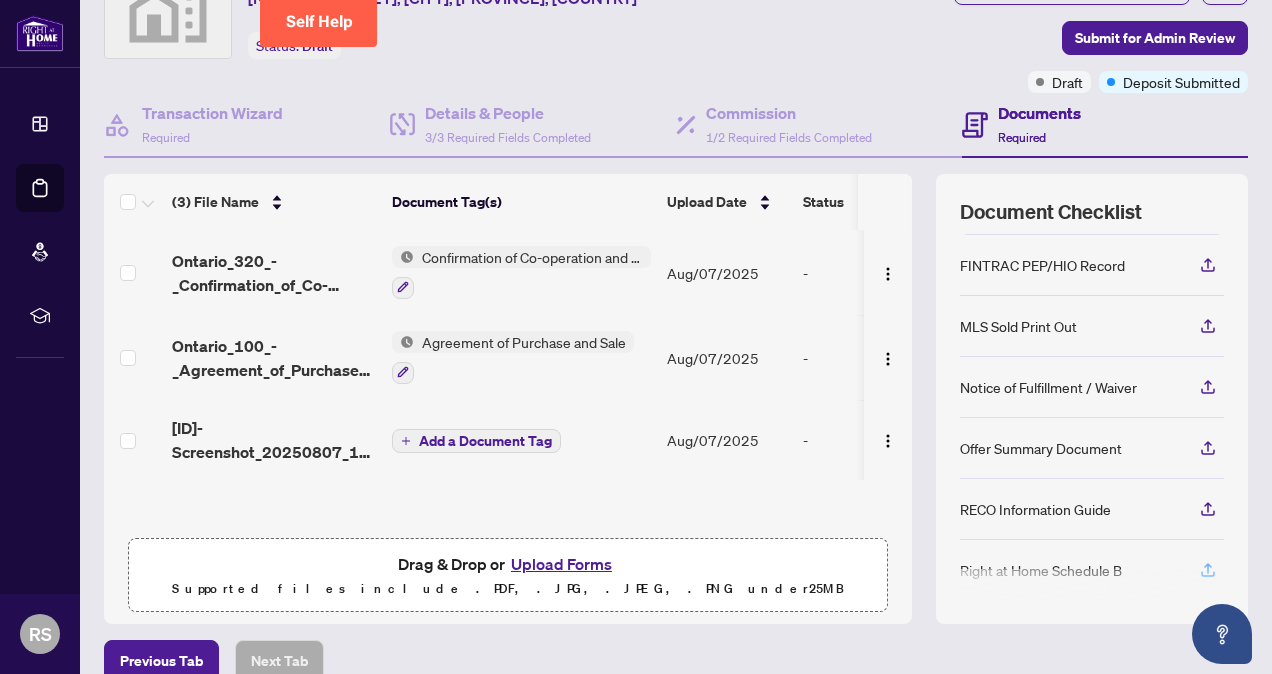 click 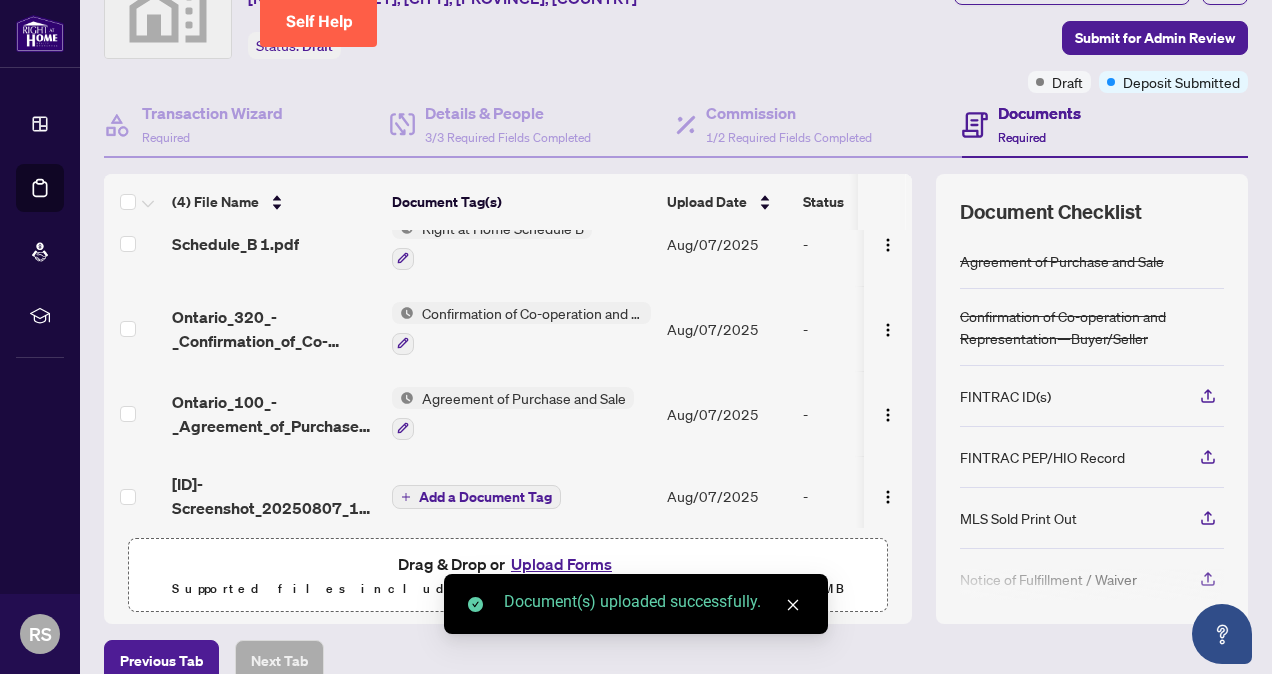 scroll, scrollTop: 42, scrollLeft: 0, axis: vertical 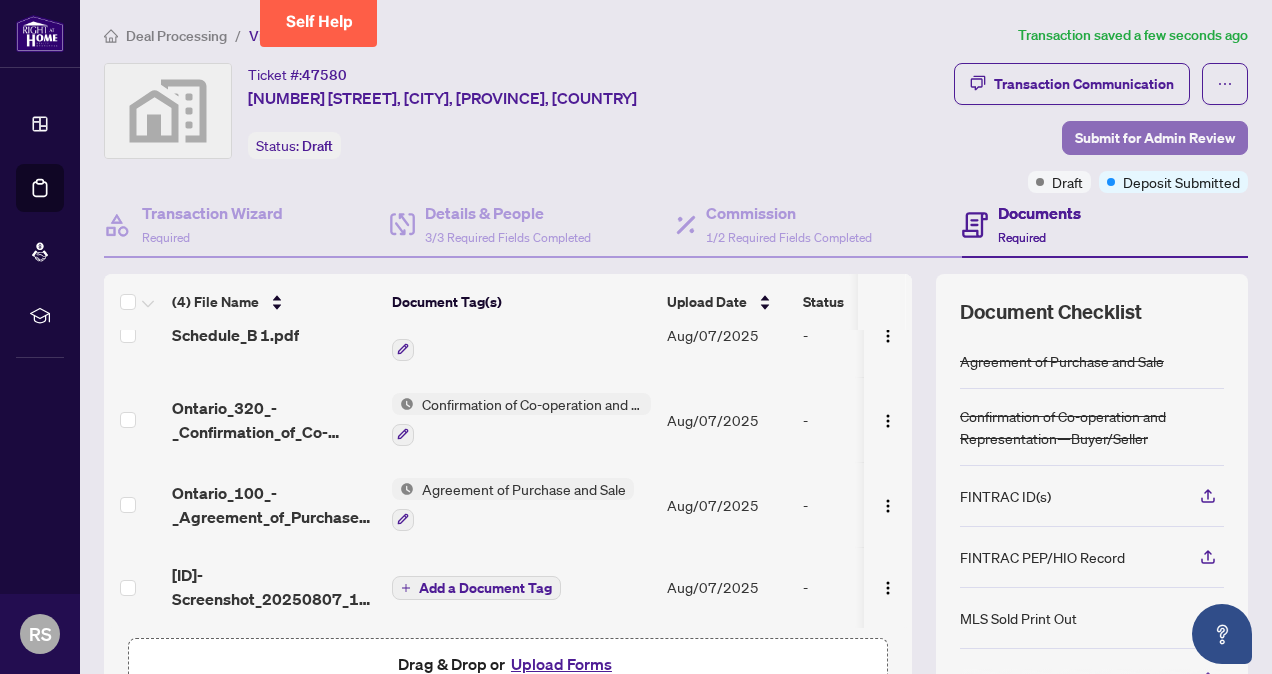 click on "Submit for Admin Review" at bounding box center [1155, 138] 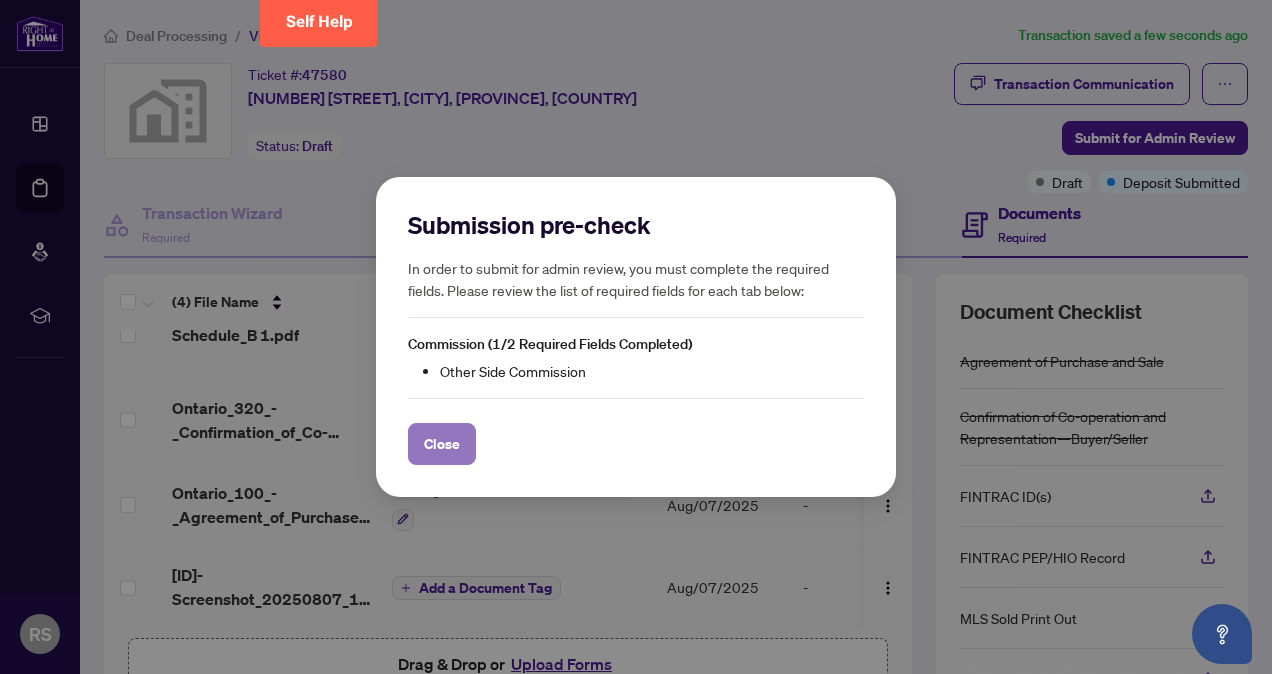 click on "Close" at bounding box center (442, 444) 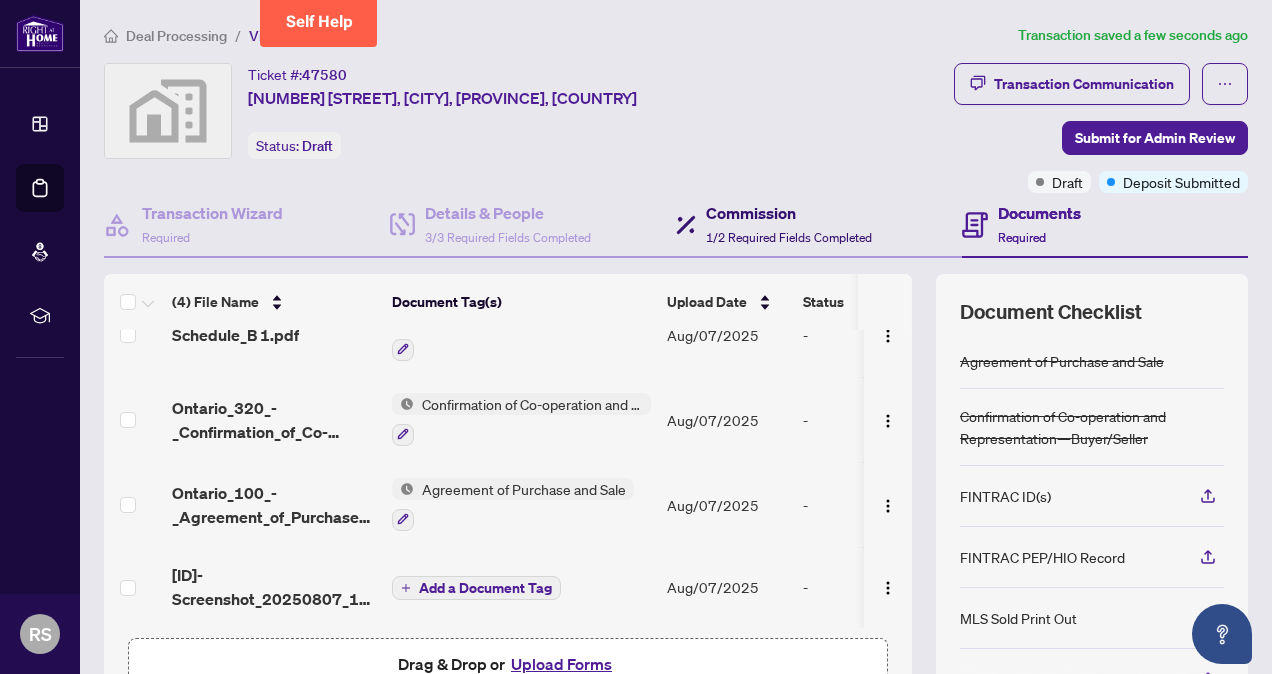 click on "Commission" at bounding box center (789, 213) 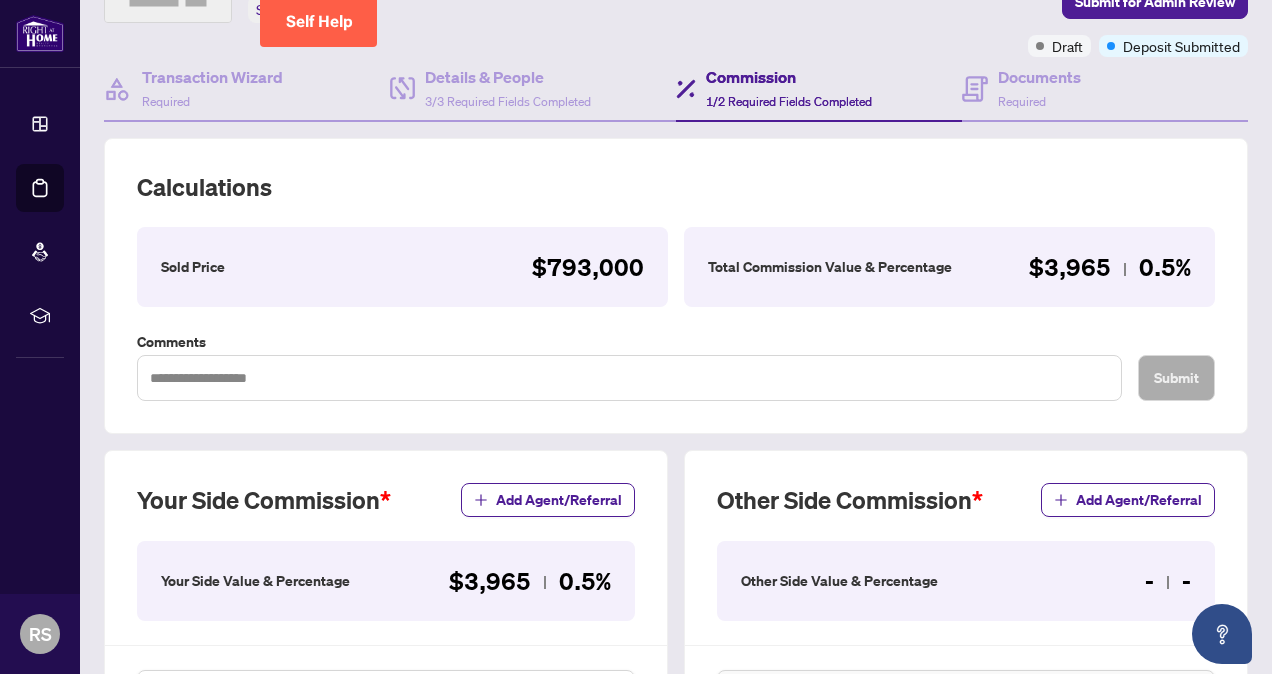 scroll, scrollTop: 300, scrollLeft: 0, axis: vertical 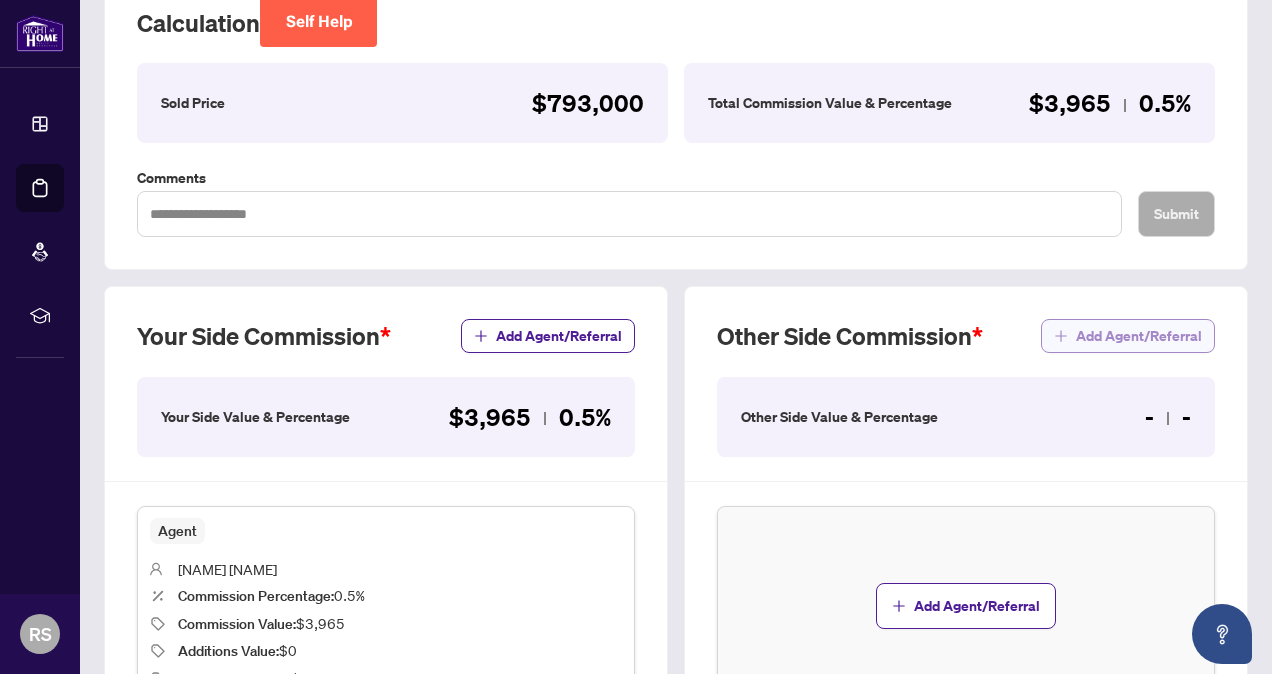 click on "Add Agent/Referral" at bounding box center (1139, 336) 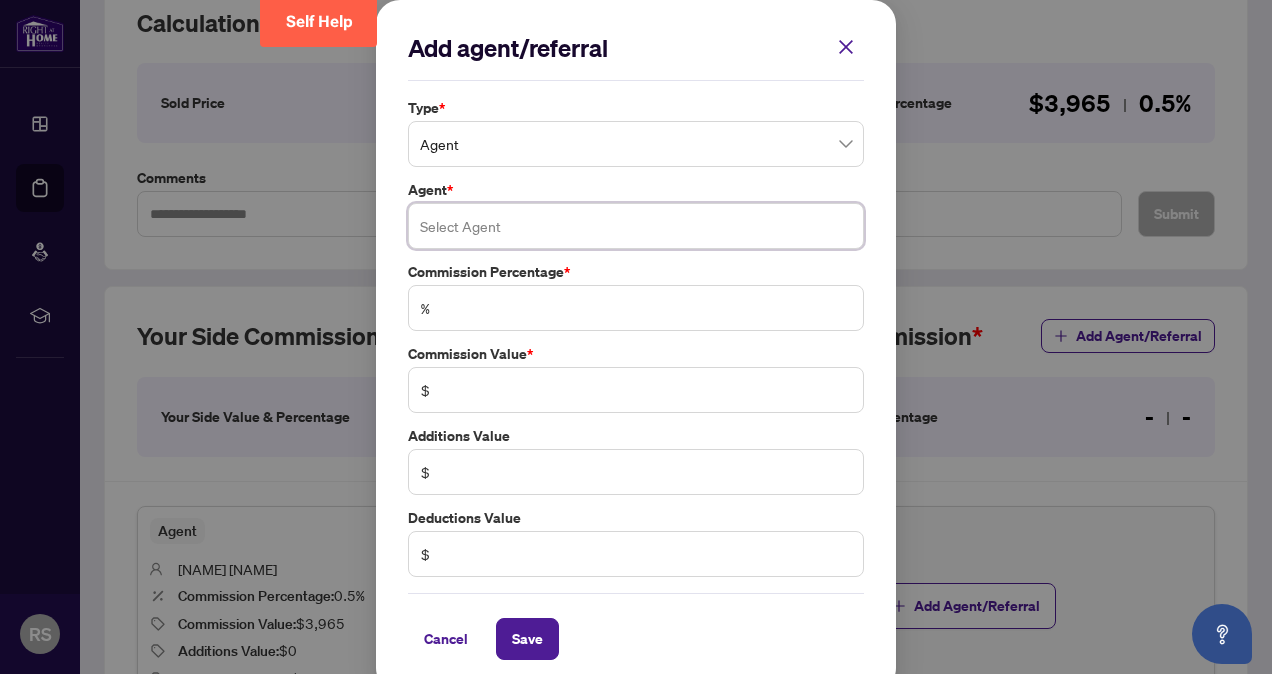 click at bounding box center [636, 226] 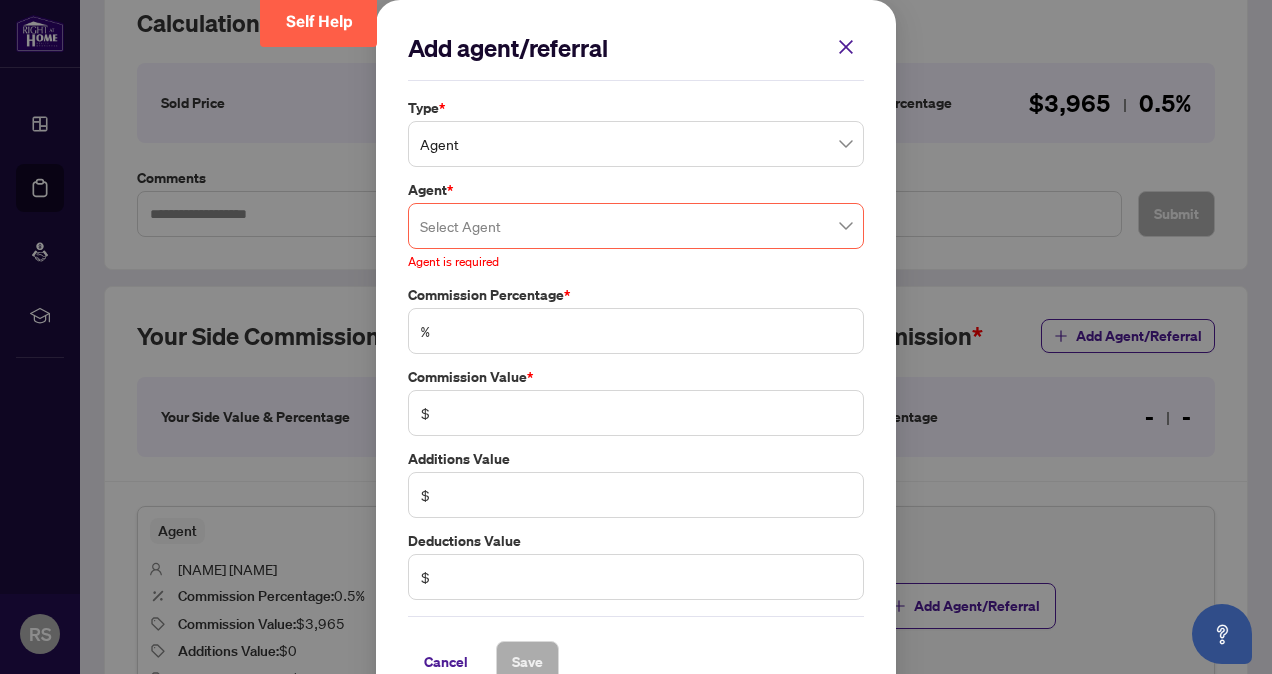 click on "Agent *" at bounding box center (636, 190) 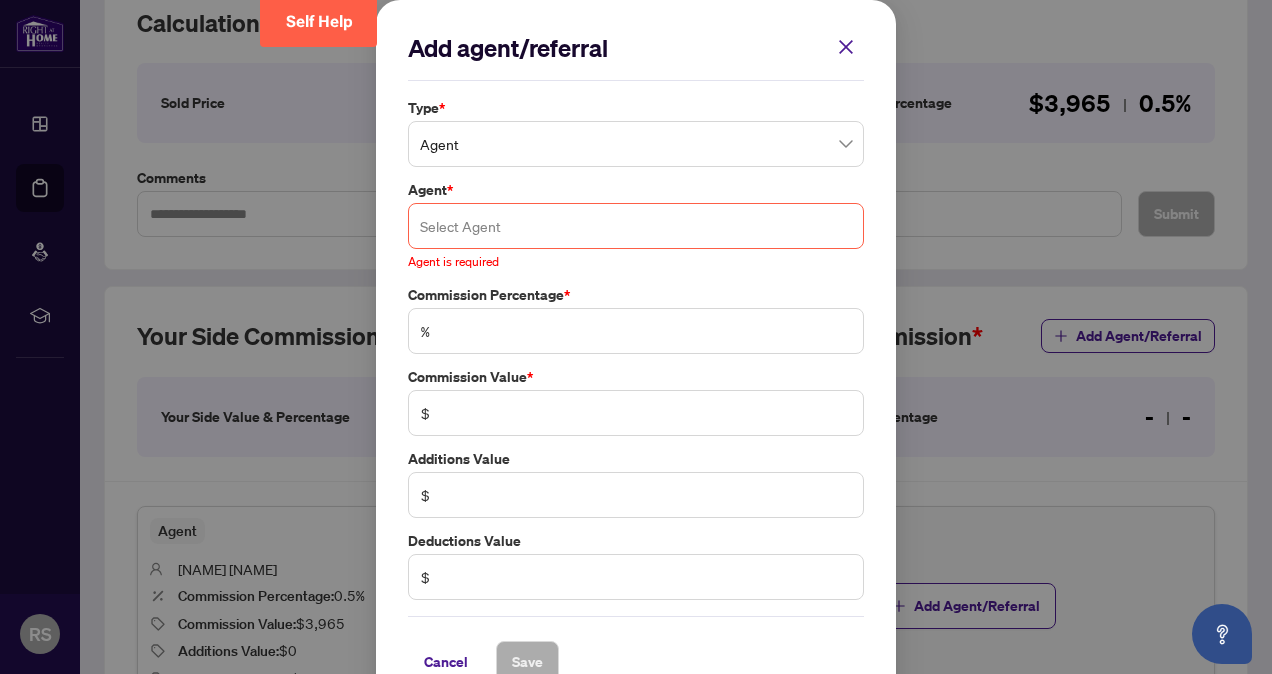 click at bounding box center (636, 226) 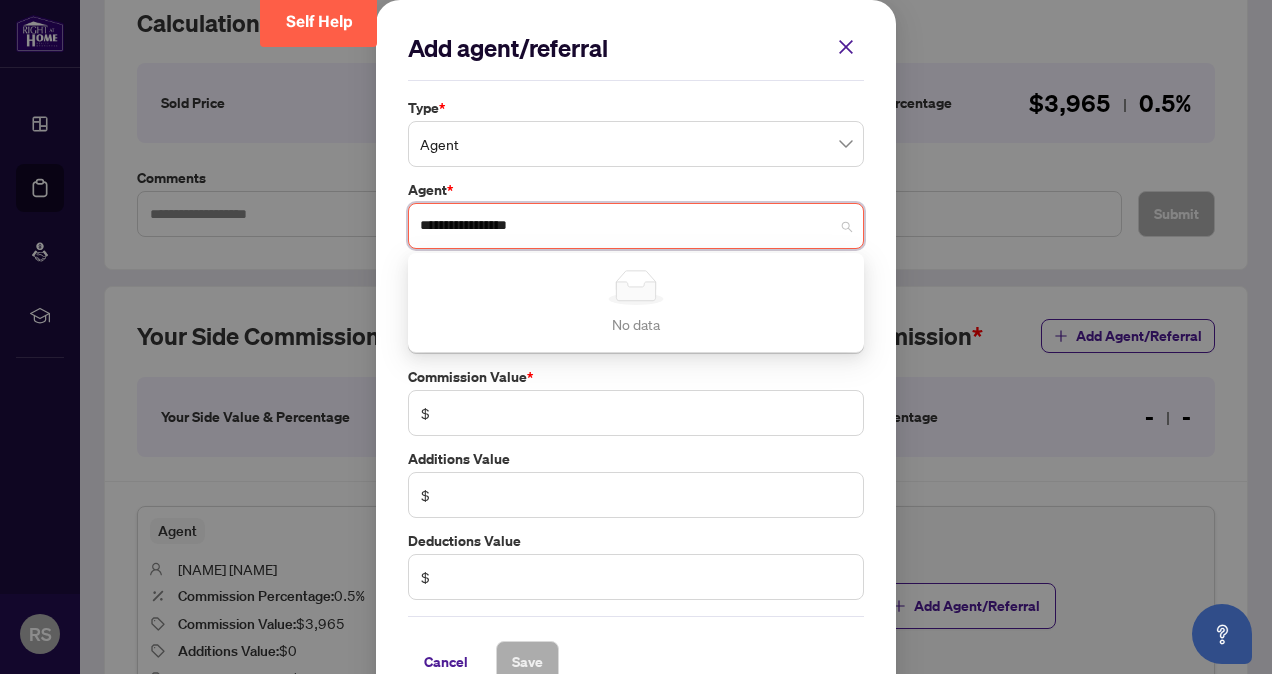type on "**********" 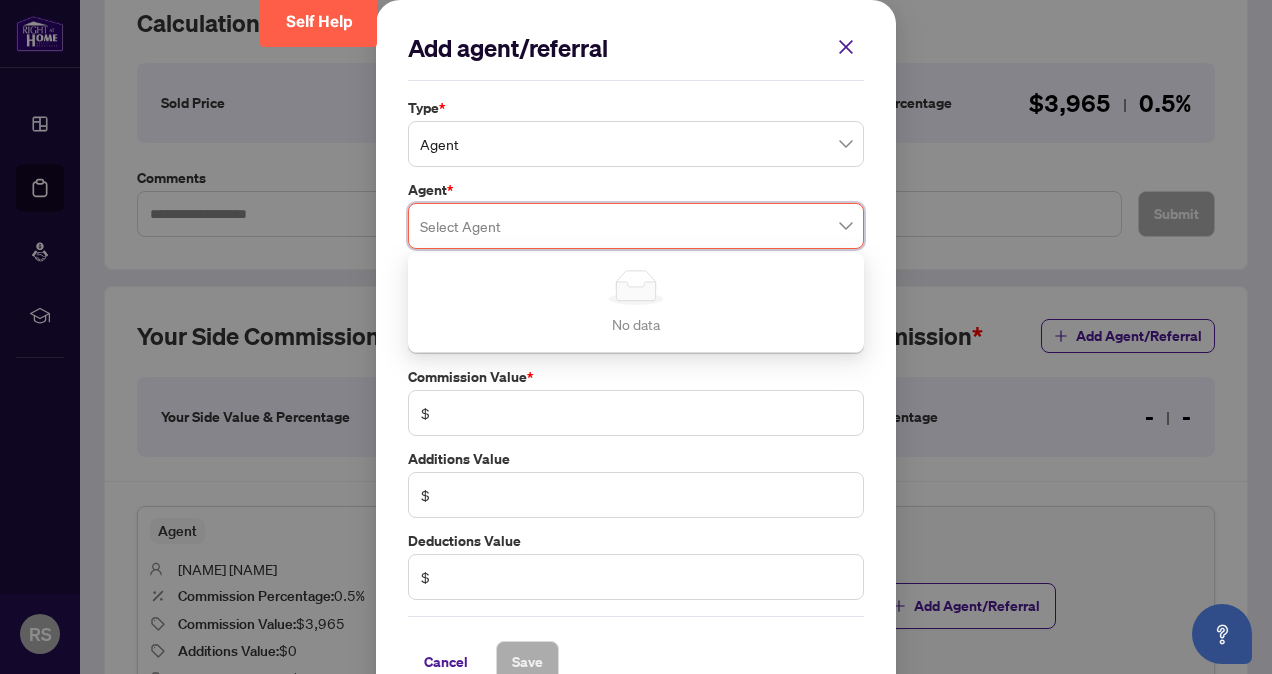 click on "Commission Value *" at bounding box center [636, 377] 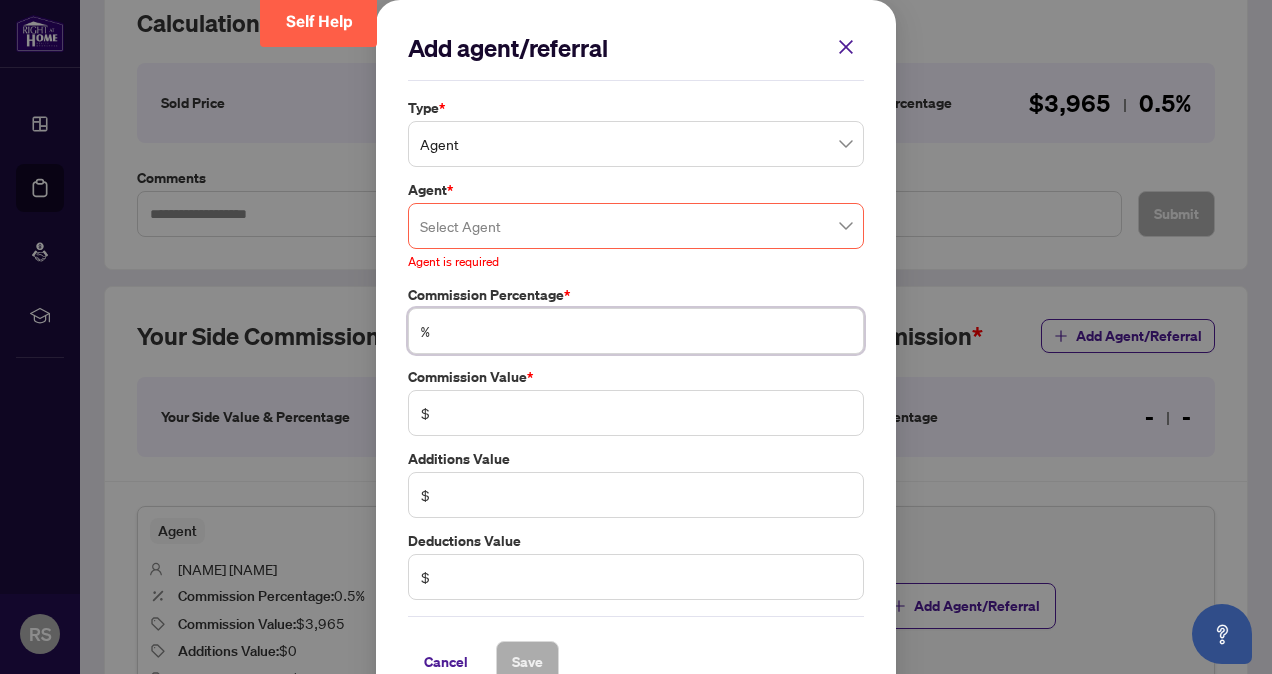 click at bounding box center (646, 331) 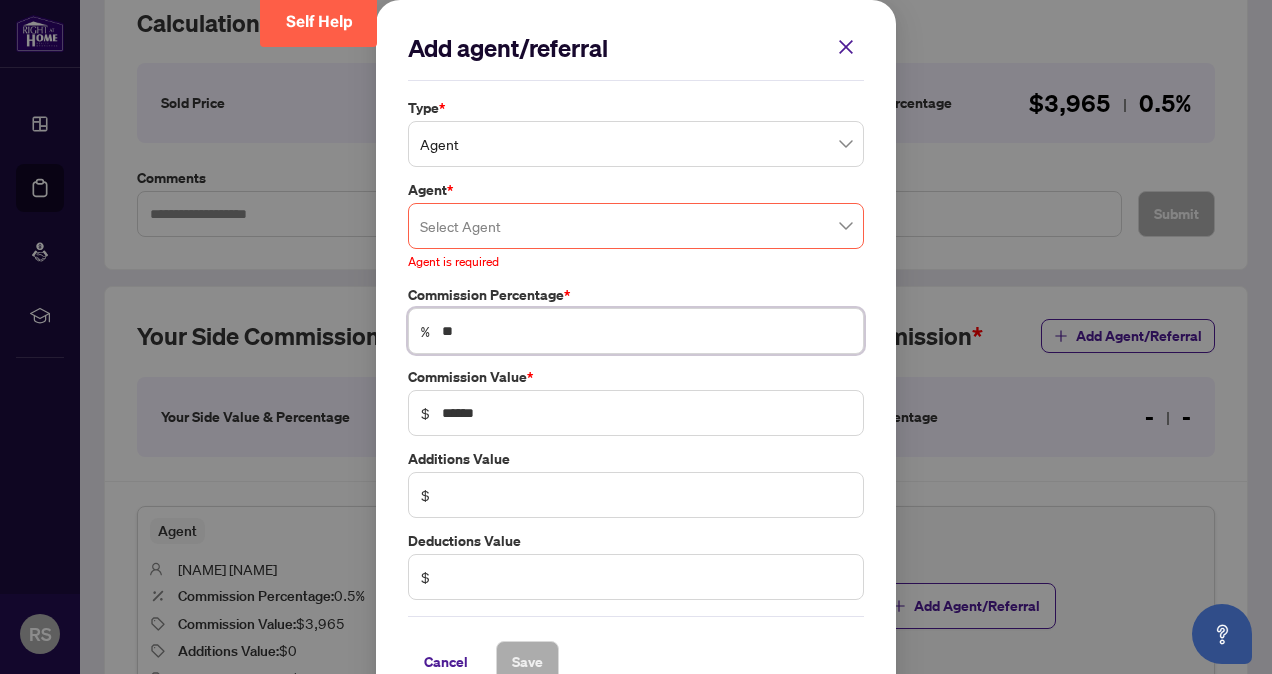 type on "***" 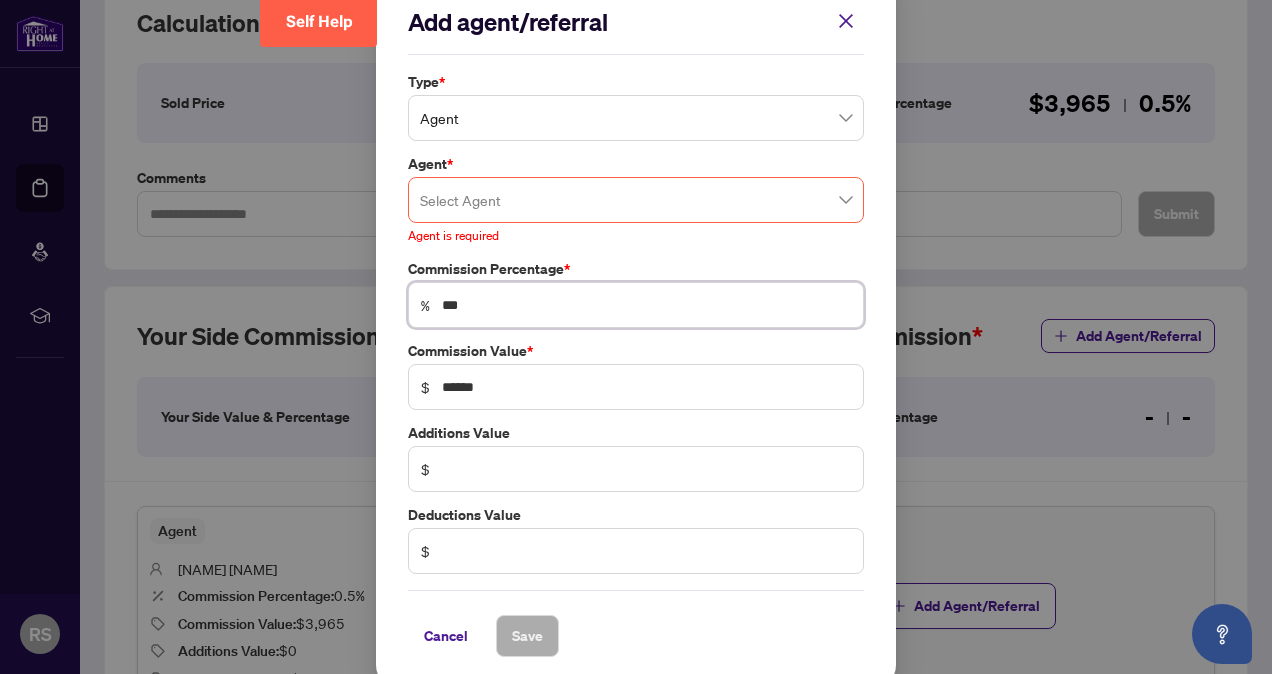 scroll, scrollTop: 36, scrollLeft: 0, axis: vertical 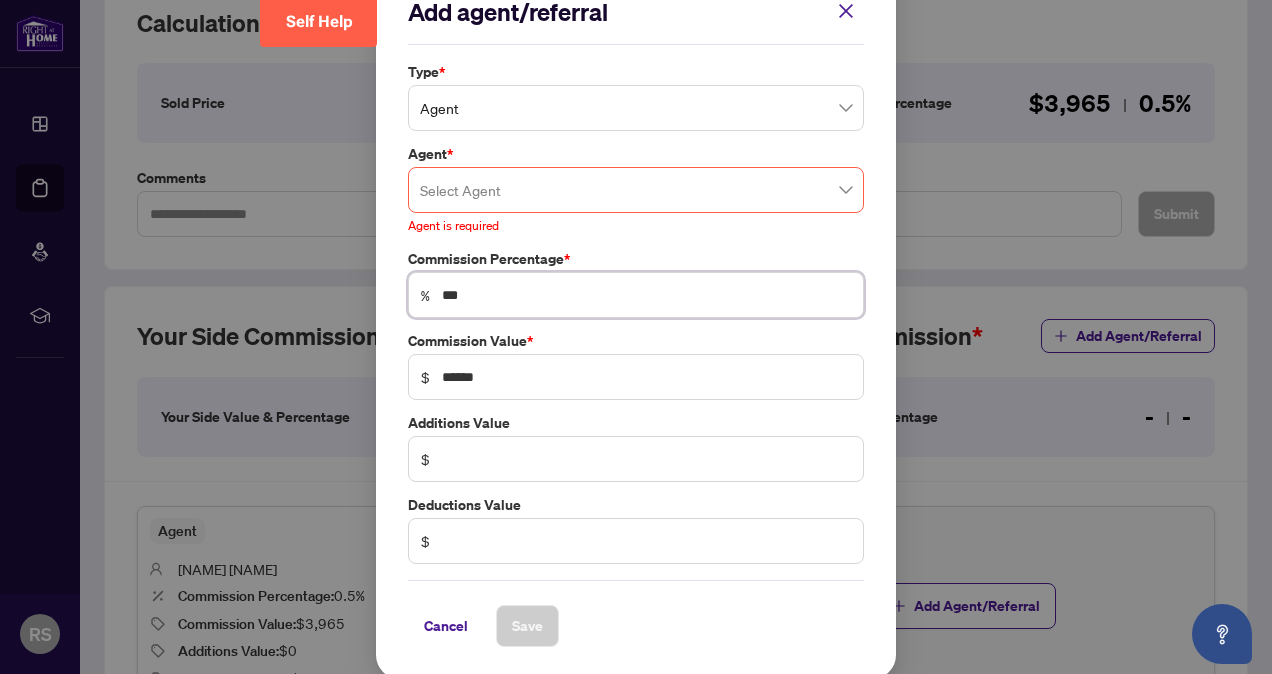 type on "***" 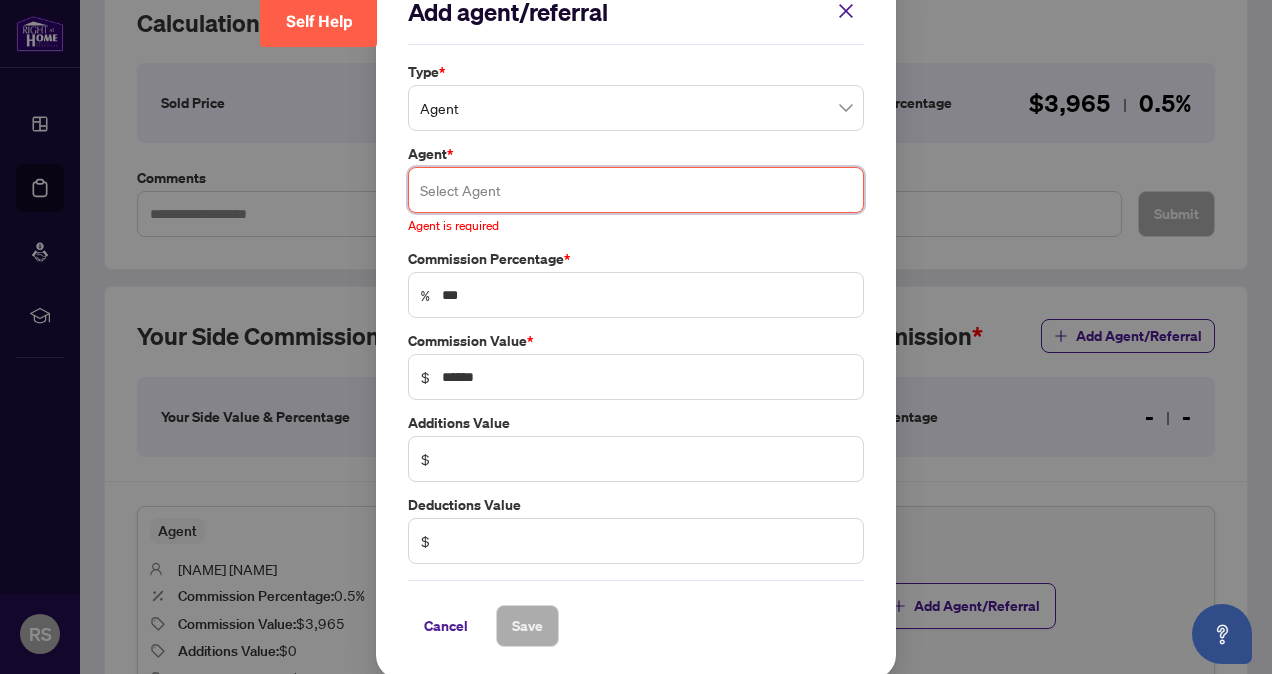 click at bounding box center [636, 190] 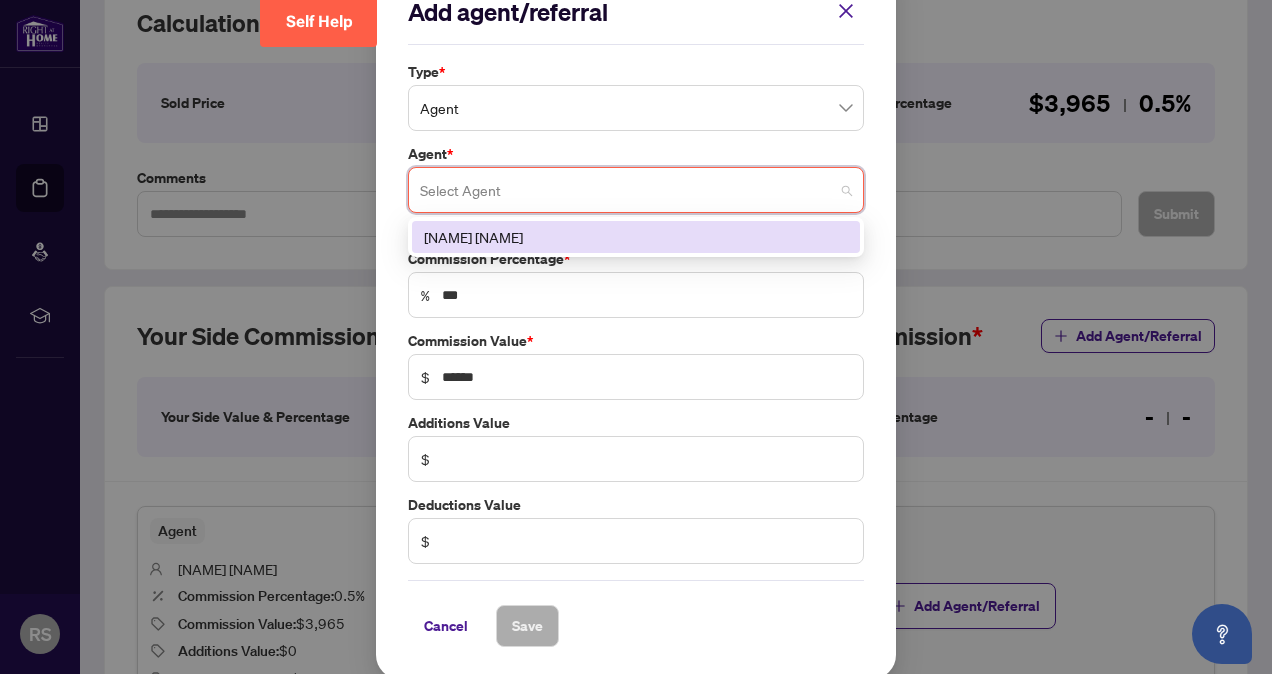 click on "Agent *" at bounding box center [636, 154] 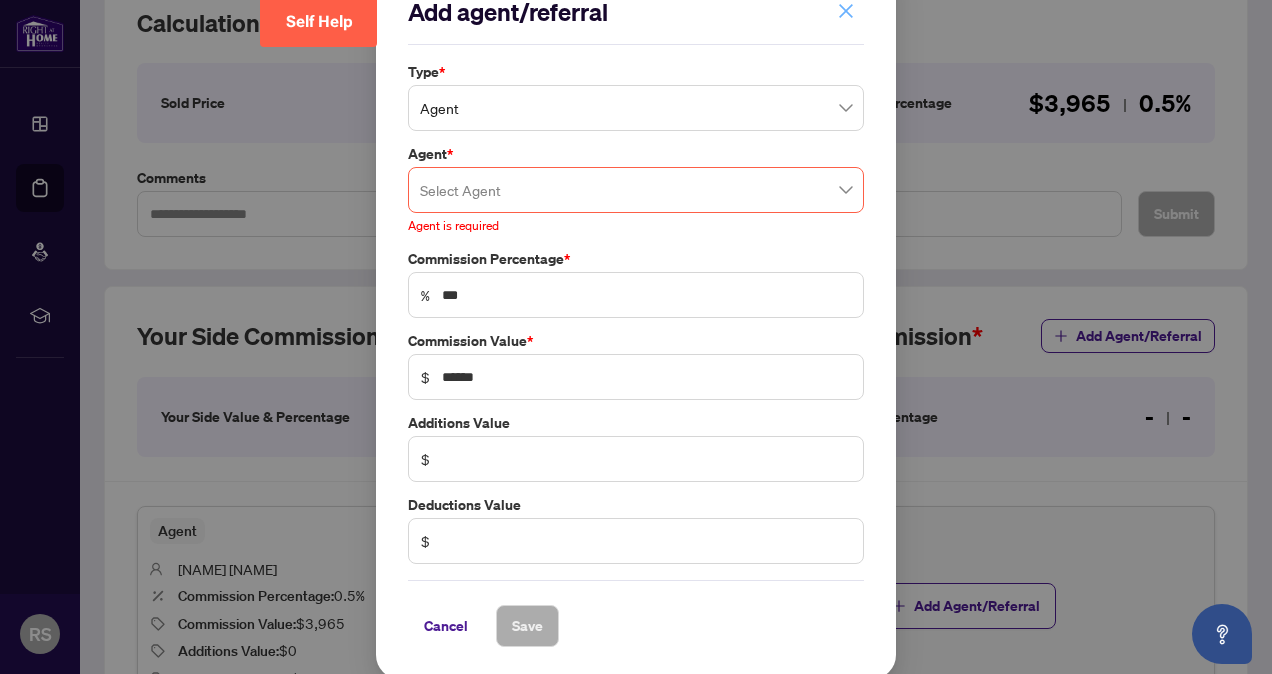 click 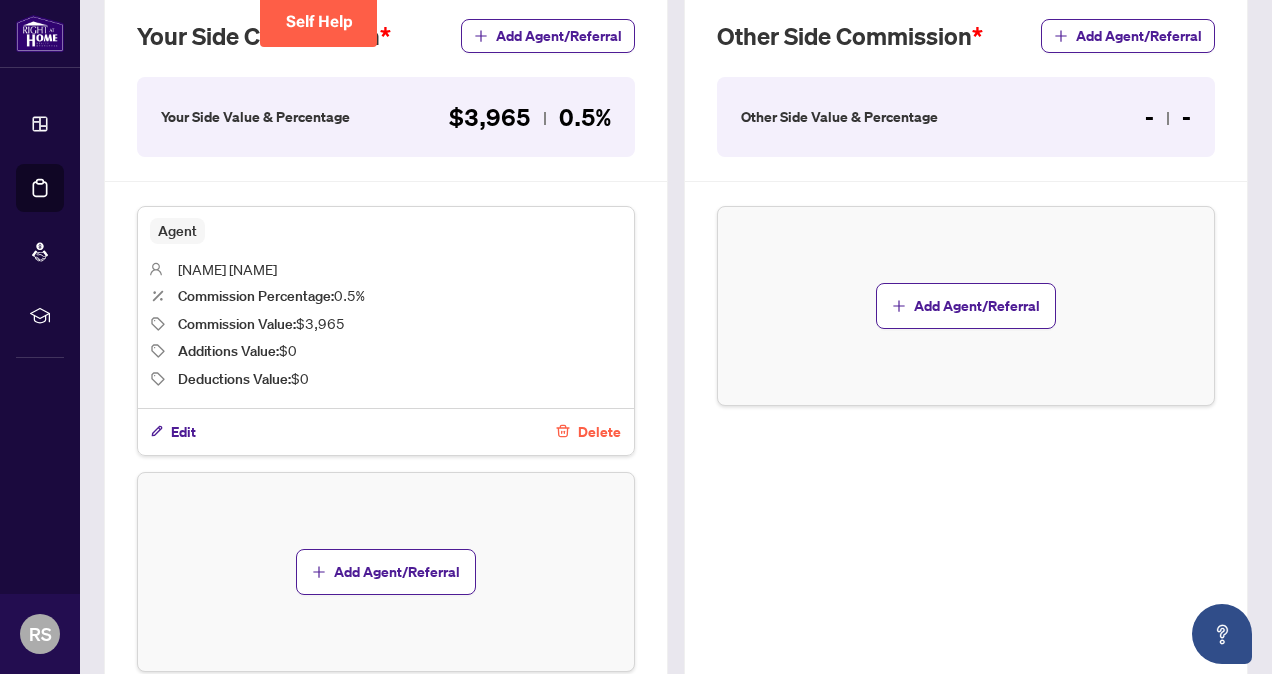 scroll, scrollTop: 770, scrollLeft: 0, axis: vertical 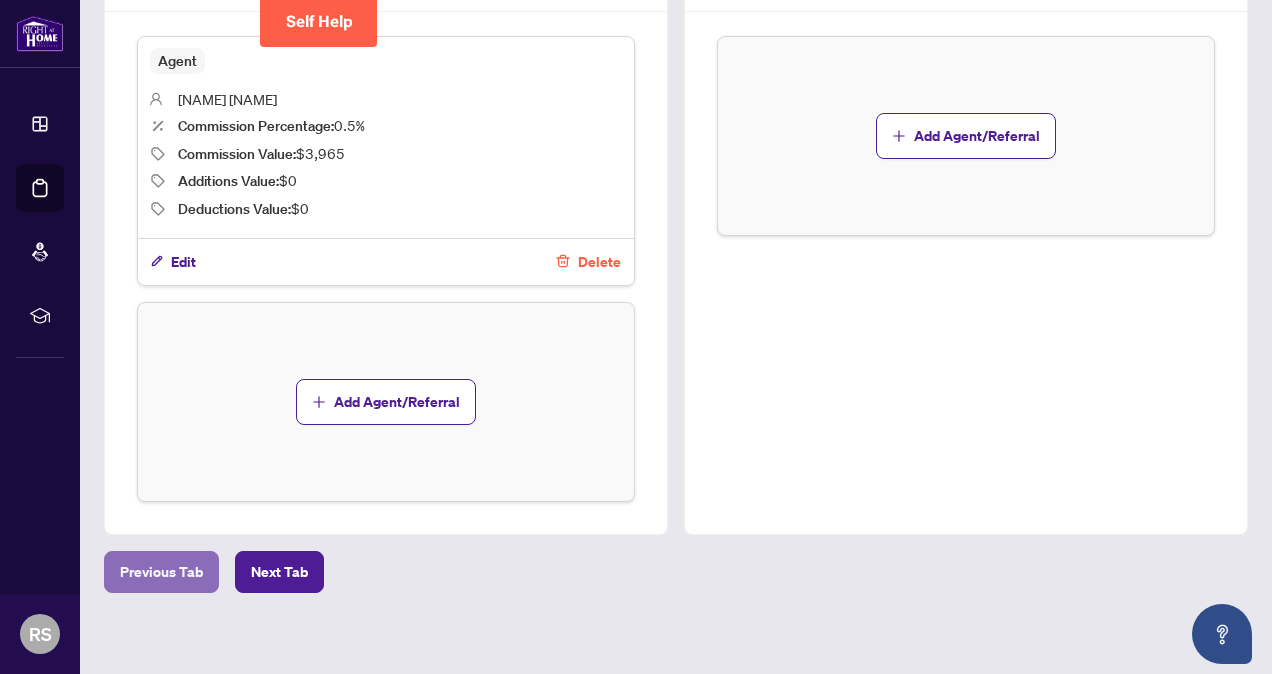 click on "Previous Tab" at bounding box center [161, 572] 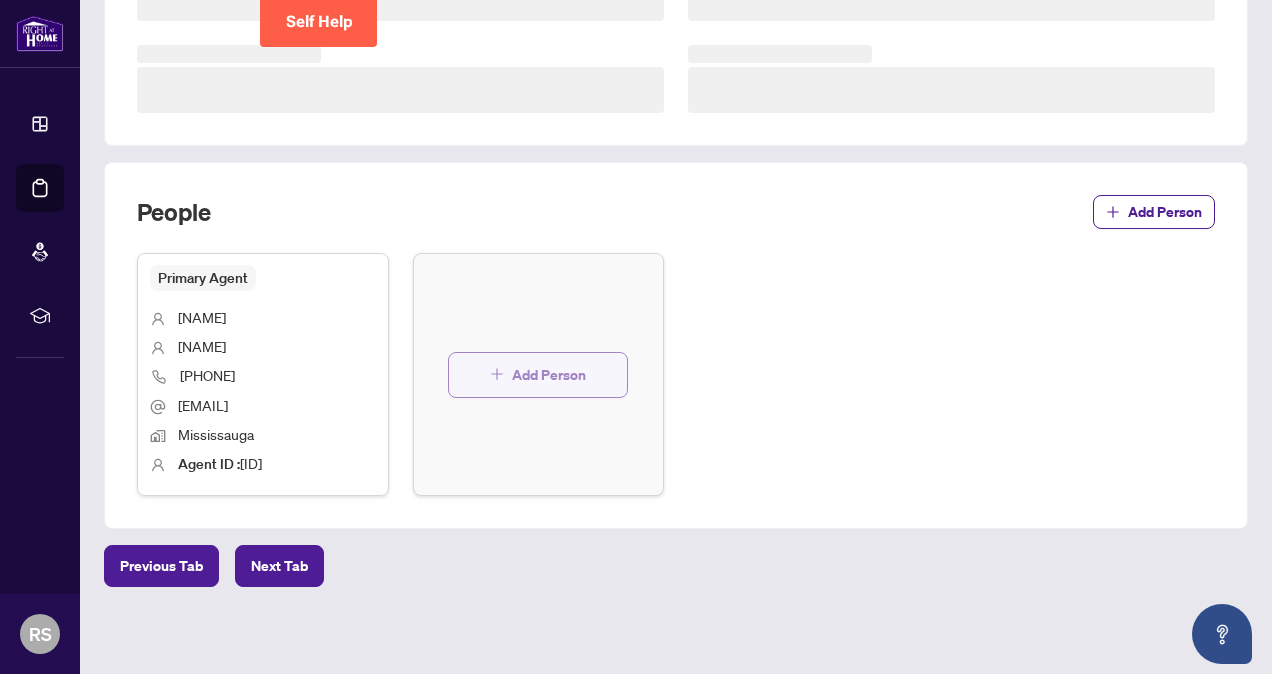 click on "Trade Details People Add Person Primary Agent     [NAME]     [NAME]
[PHONE]
[EMAIL]
[CITY]     Agent ID :  [AGENT_ID] Add Person" at bounding box center [676, 104] 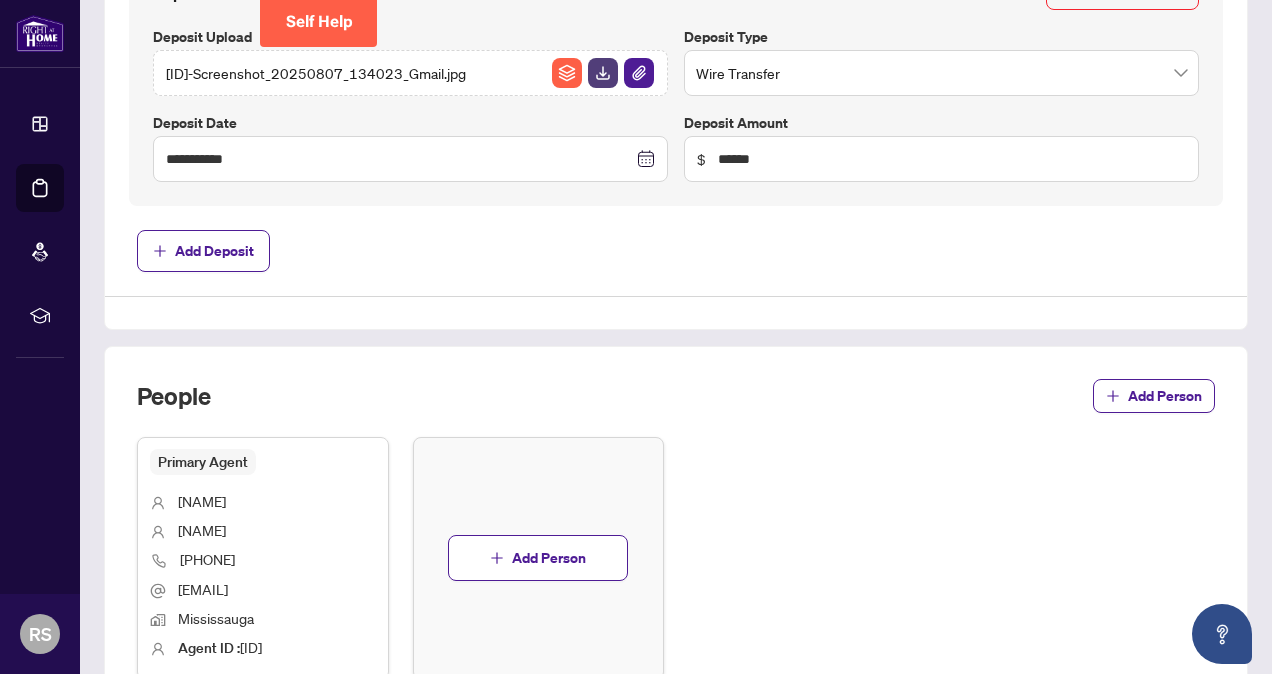 scroll, scrollTop: 1070, scrollLeft: 0, axis: vertical 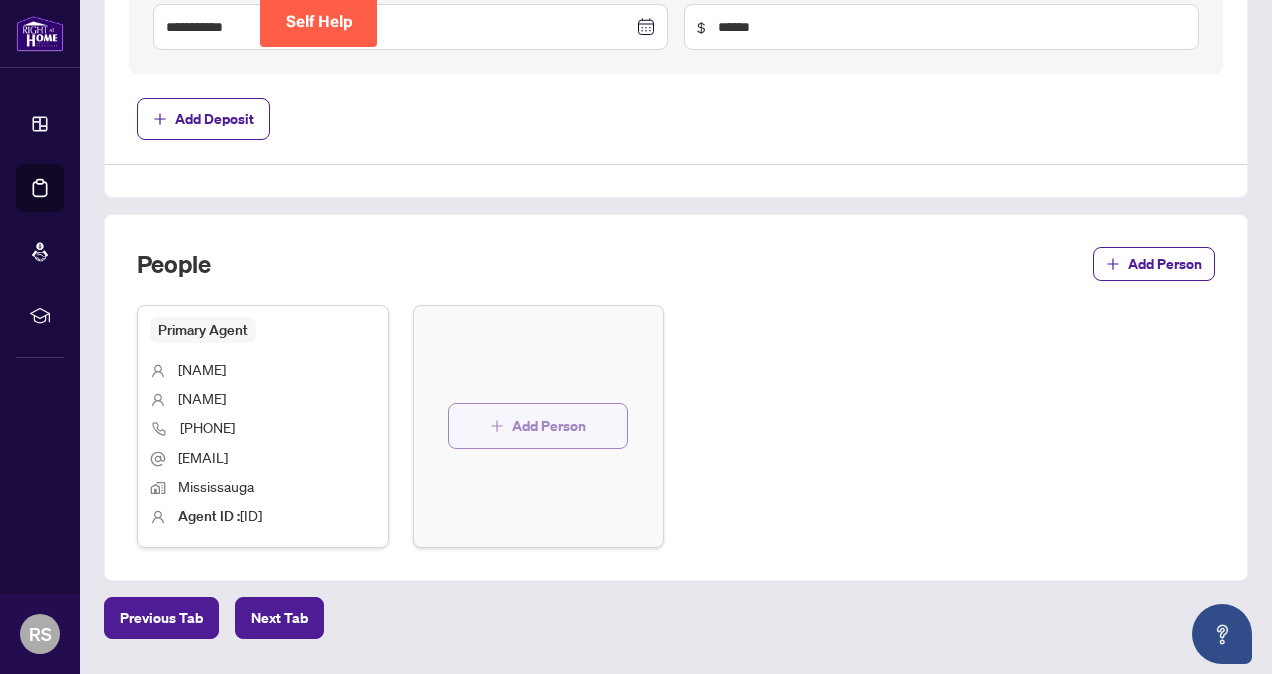 click on "Add Person" at bounding box center [549, 426] 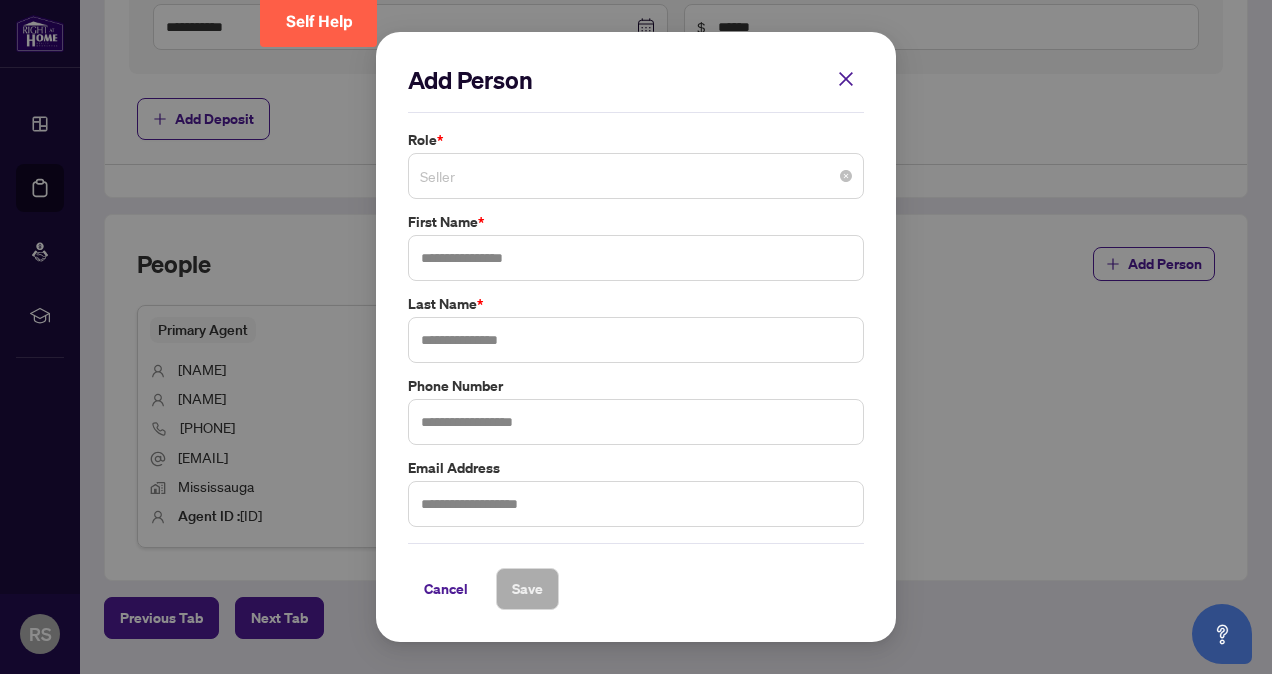 click on "Seller" at bounding box center (636, 176) 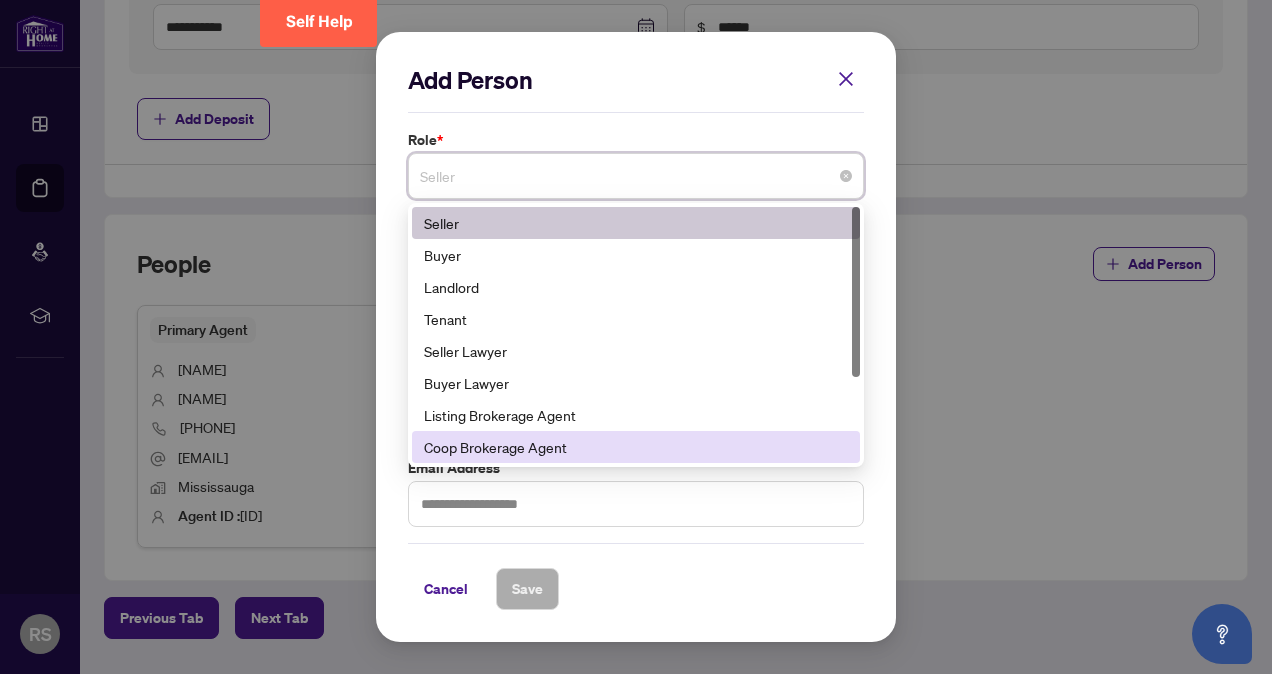 click on "Coop Brokerage Agent" at bounding box center (636, 447) 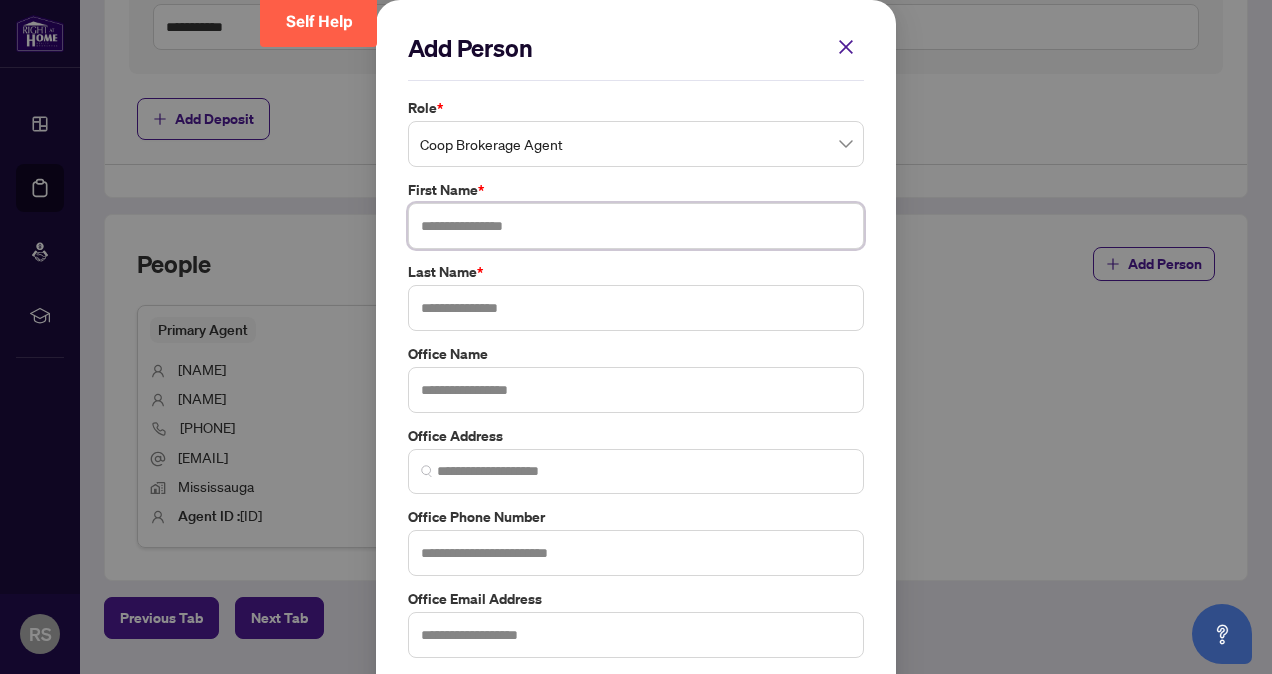click at bounding box center [636, 226] 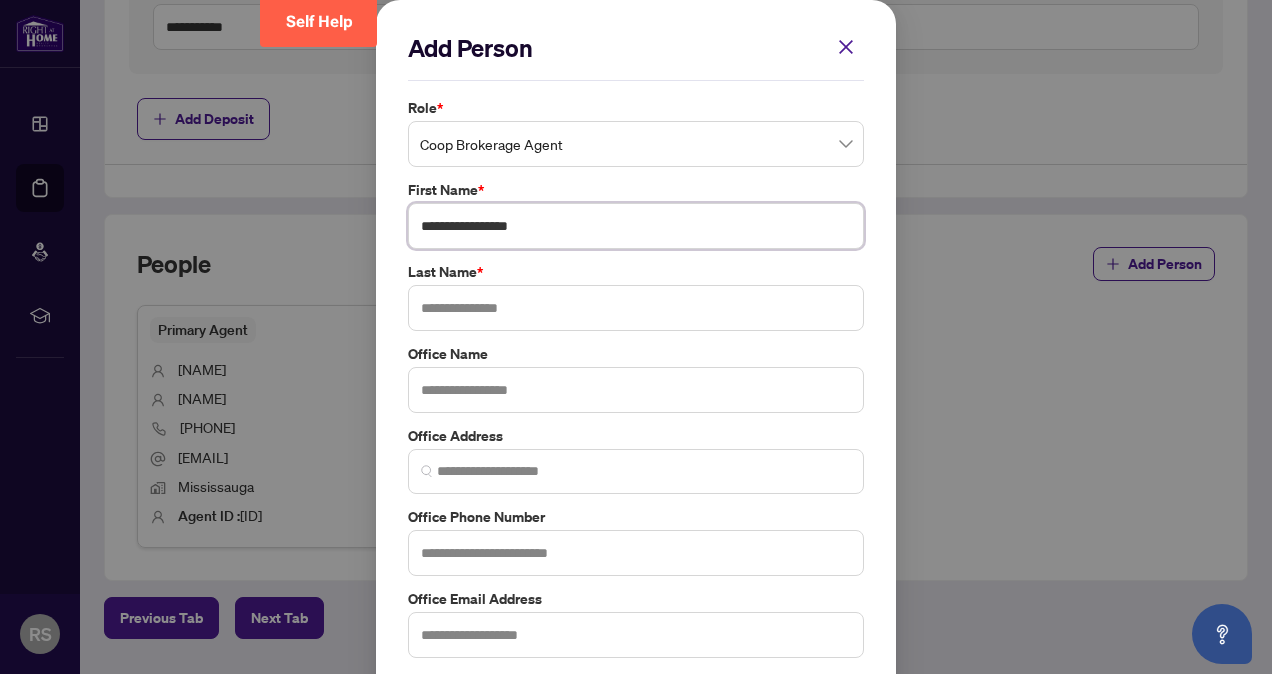 drag, startPoint x: 479, startPoint y: 221, endPoint x: 584, endPoint y: 244, distance: 107.48953 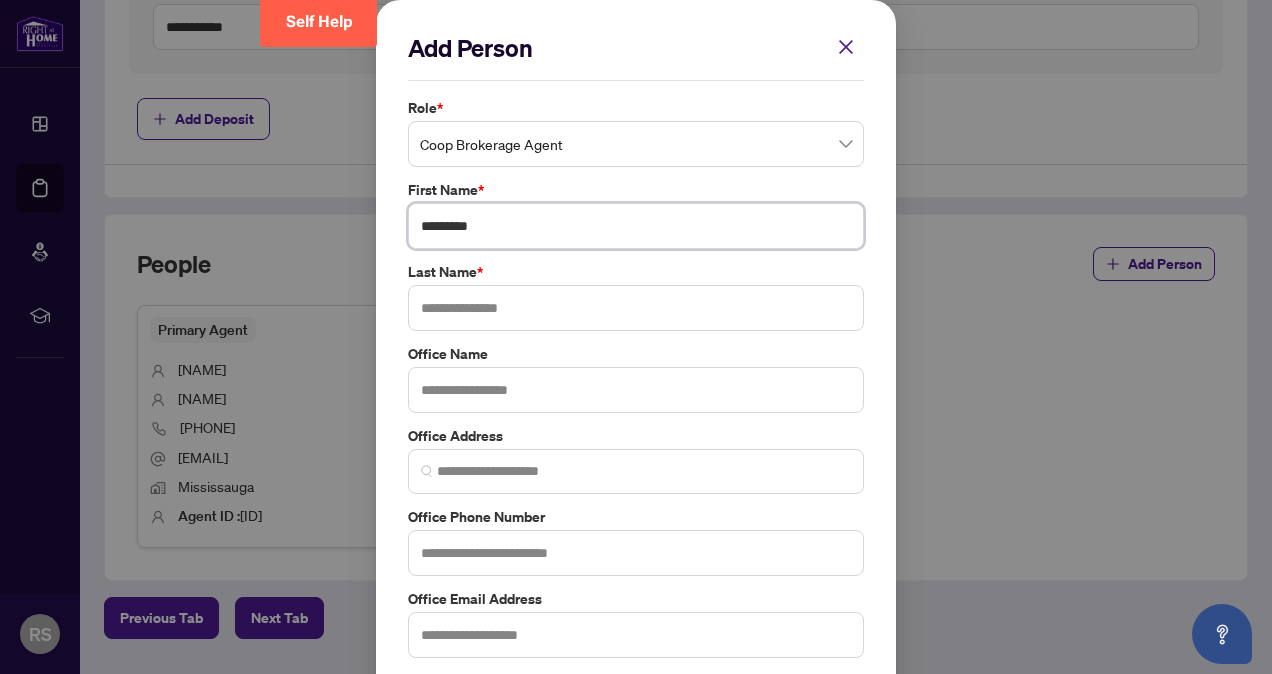 type on "********" 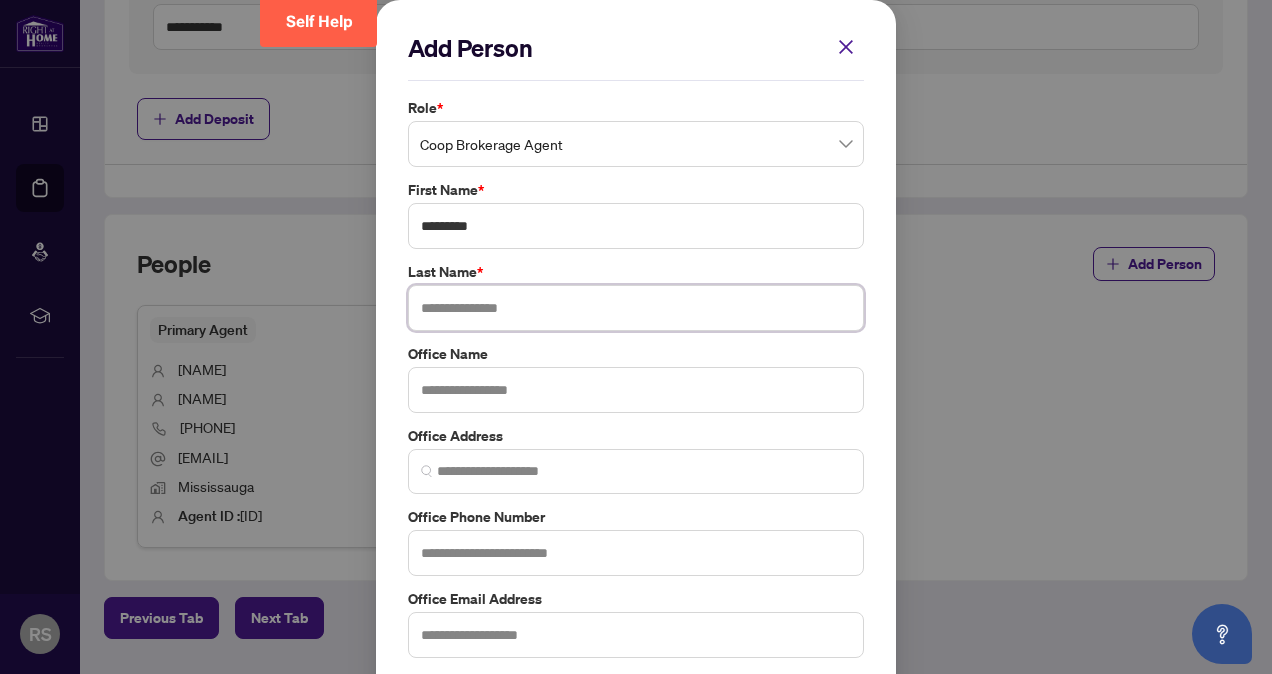 click at bounding box center [636, 308] 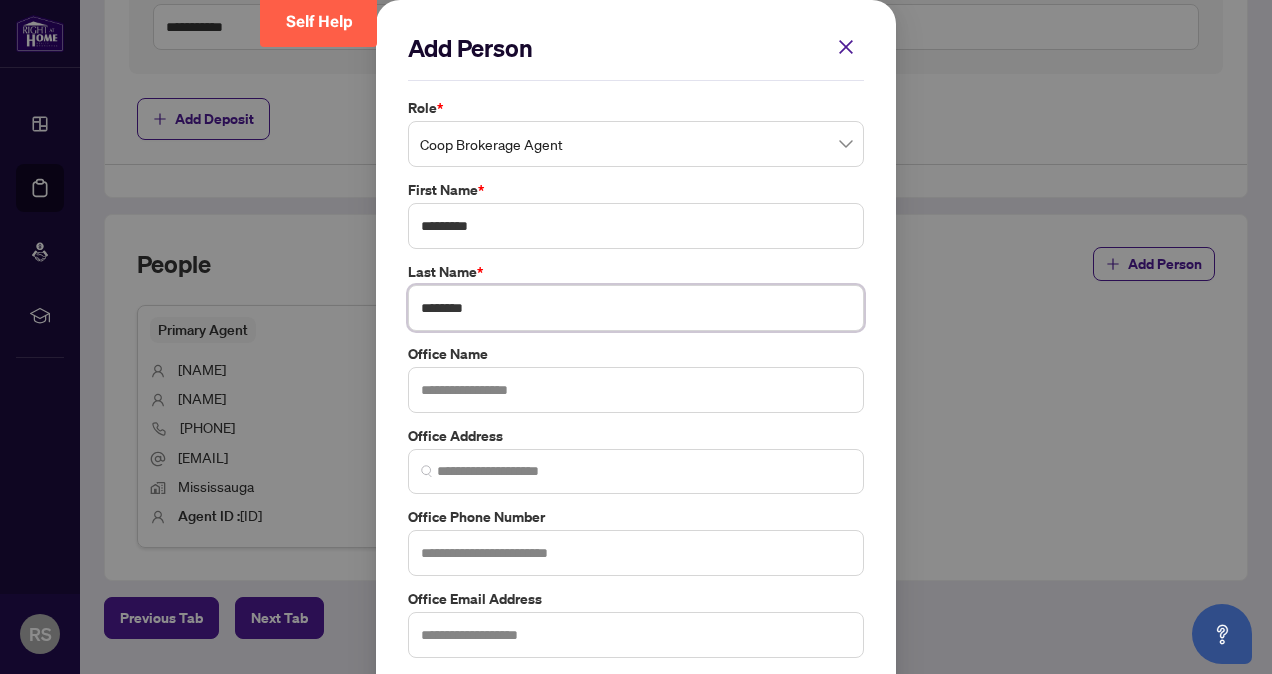 type on "********" 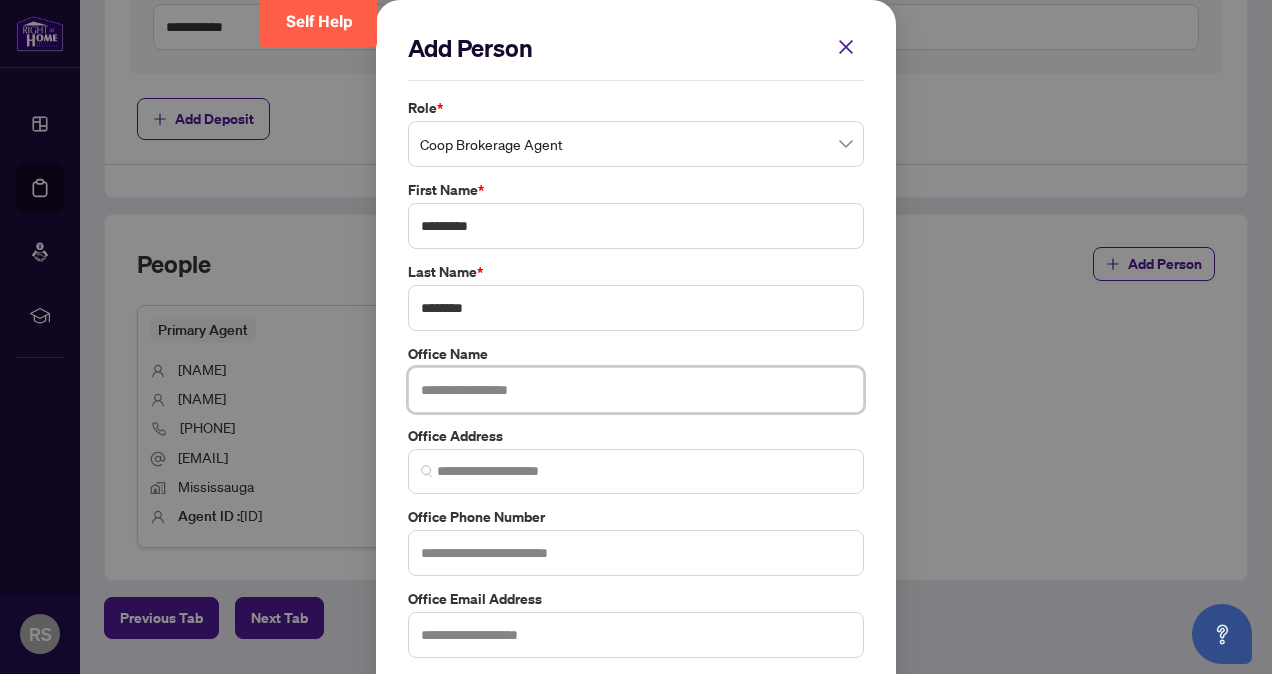 click at bounding box center [636, 390] 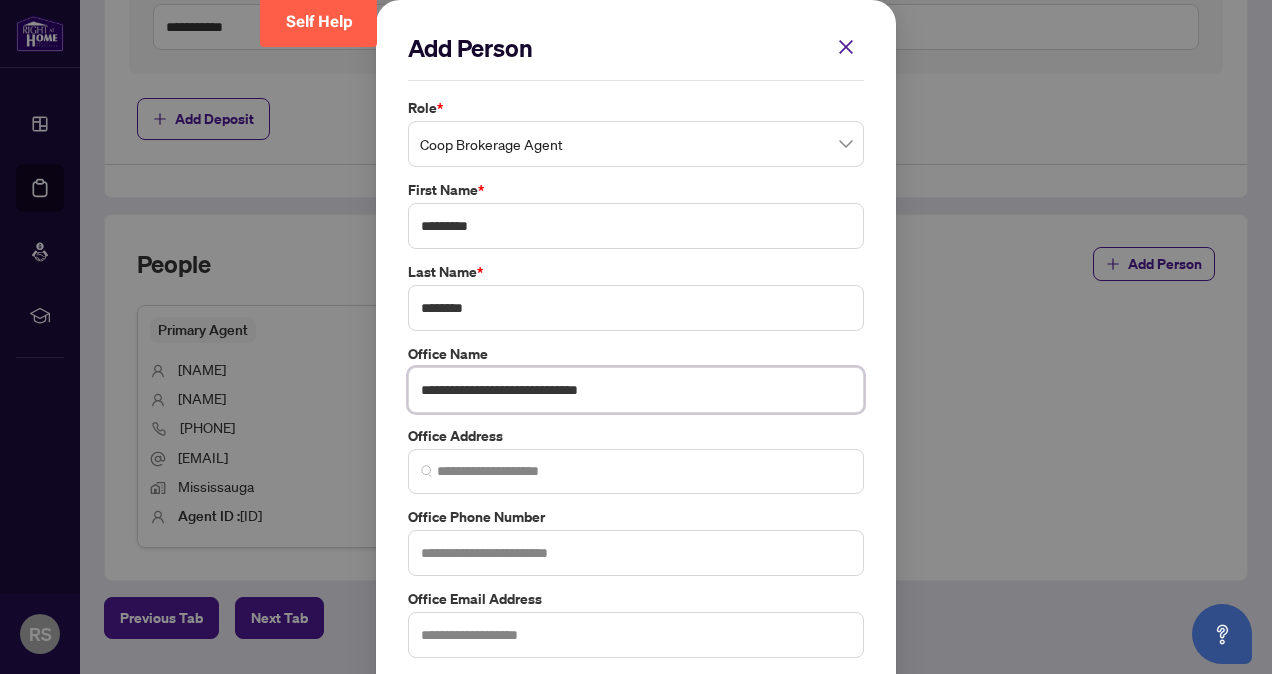 click at bounding box center [636, 471] 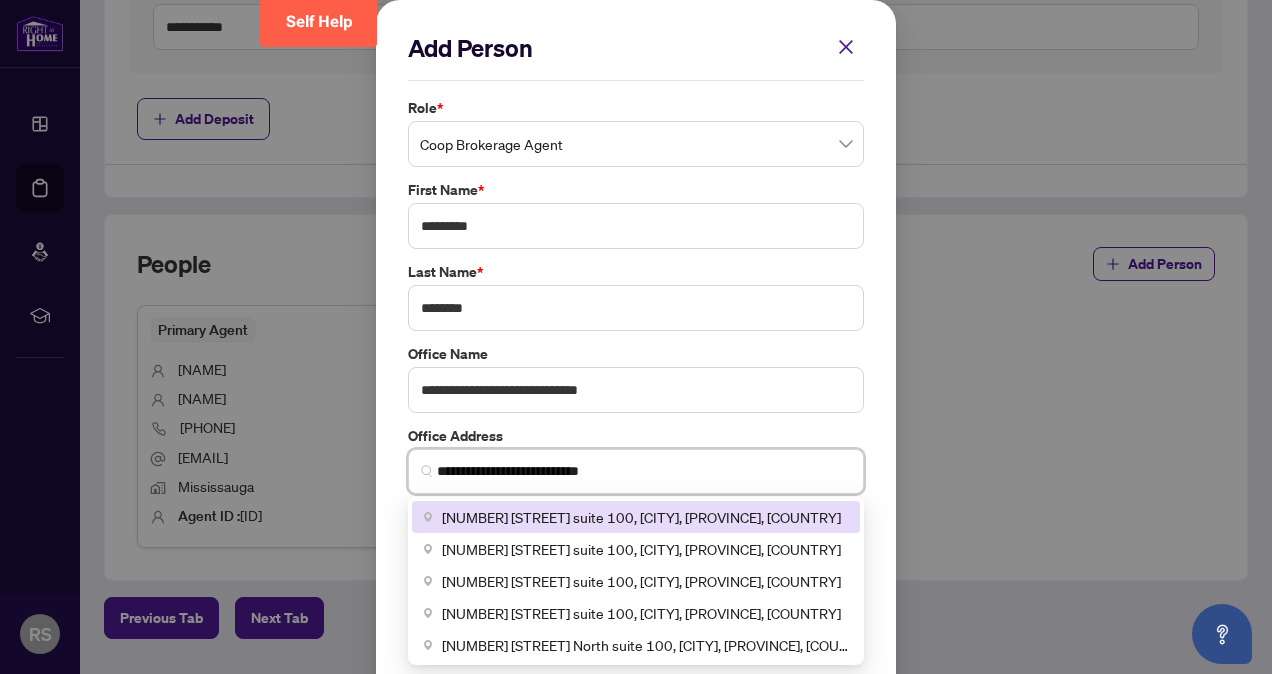 click on "[NUMBER] [STREET] suite 100, [CITY], [PROVINCE], [COUNTRY]" at bounding box center (641, 517) 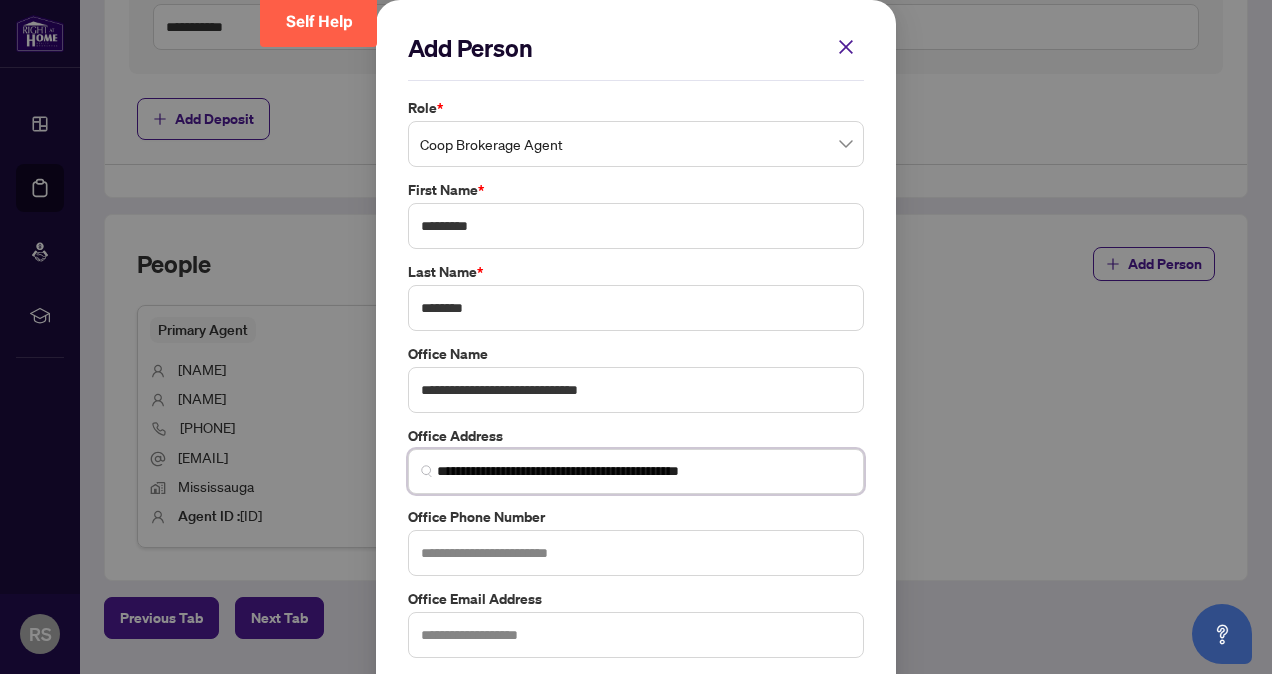 type on "**********" 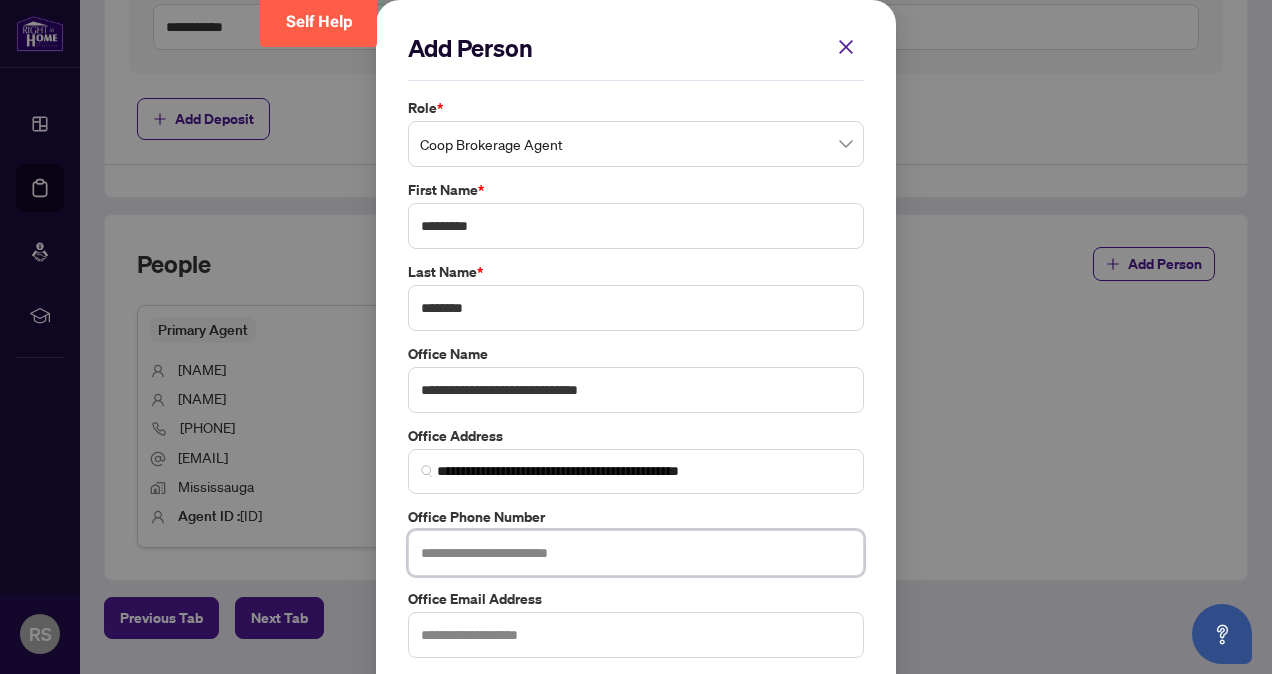 click at bounding box center (636, 553) 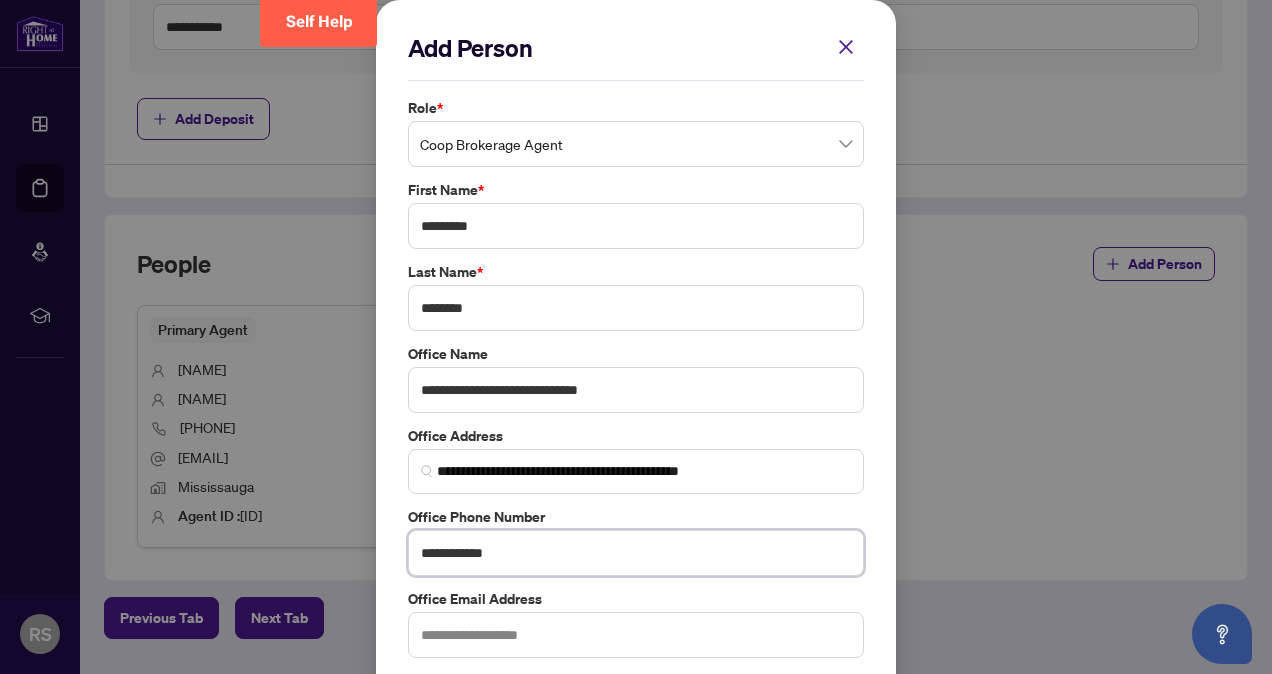 scroll, scrollTop: 93, scrollLeft: 0, axis: vertical 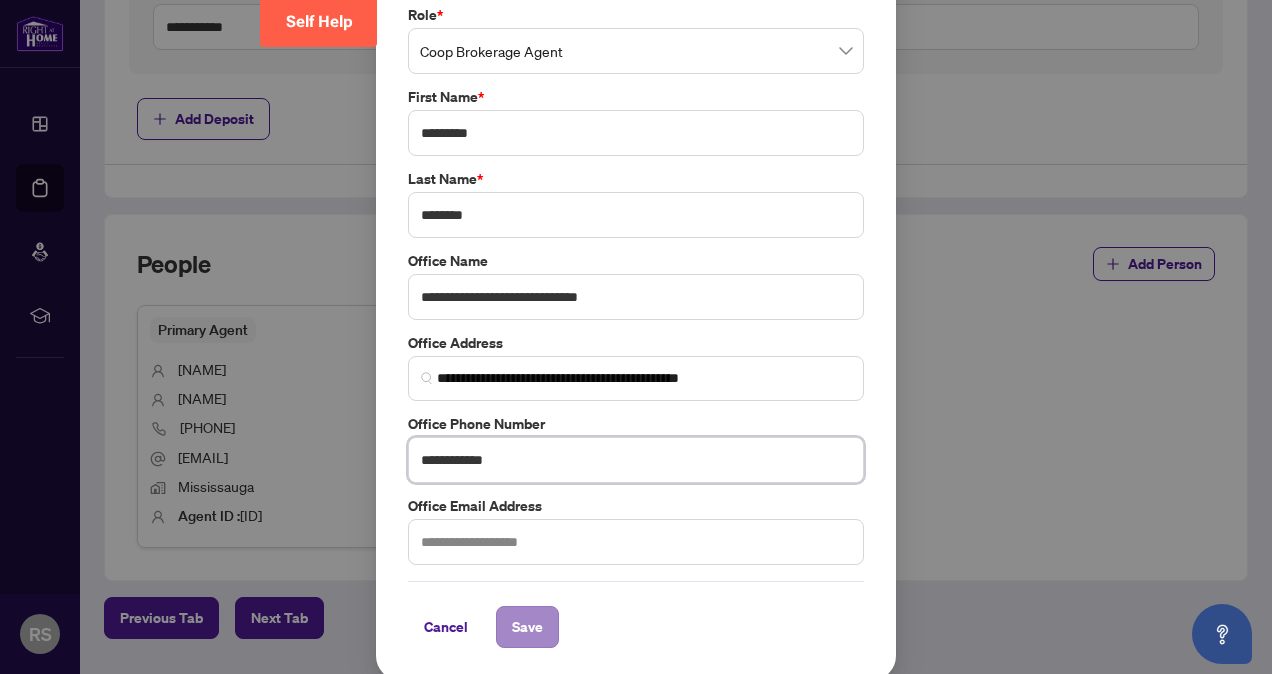 type on "**********" 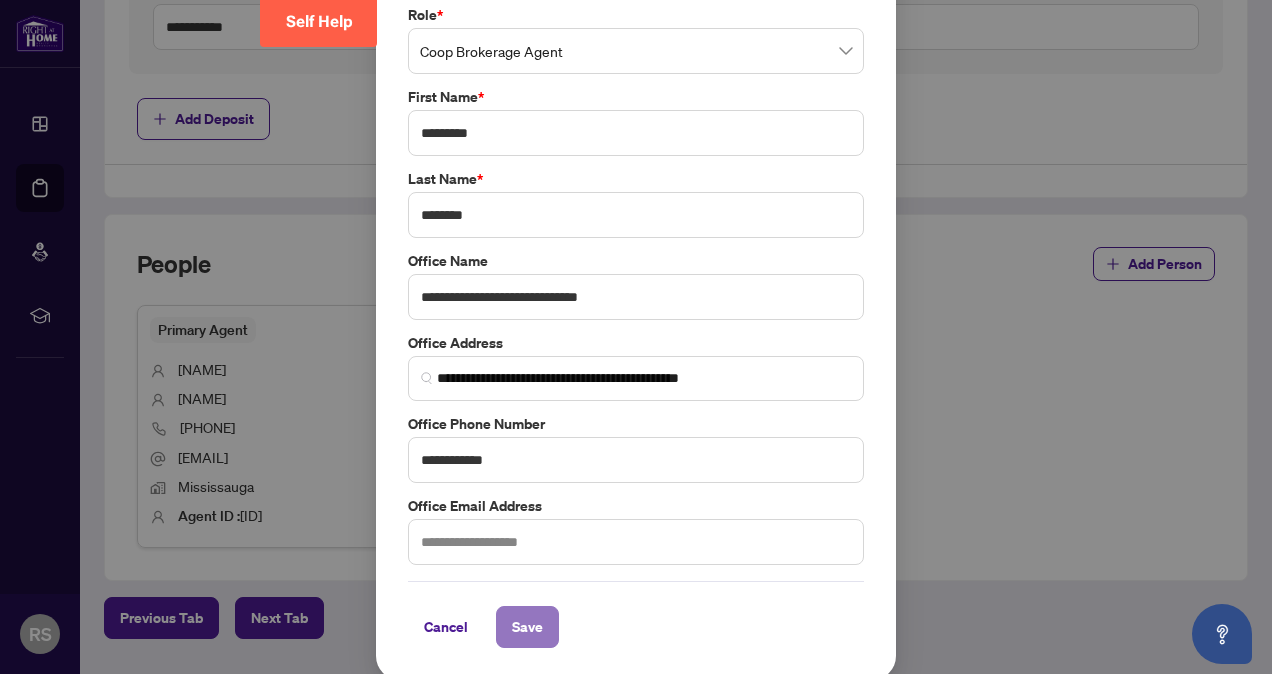 click on "Save" at bounding box center (527, 627) 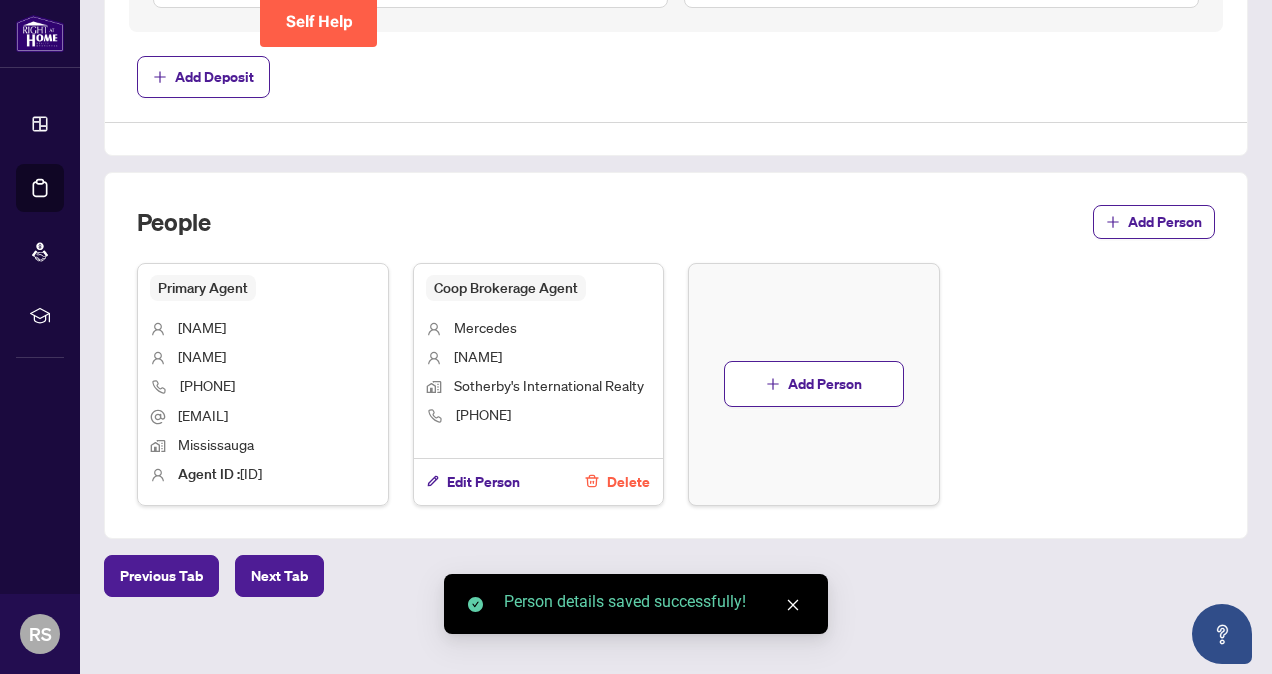 scroll, scrollTop: 1127, scrollLeft: 0, axis: vertical 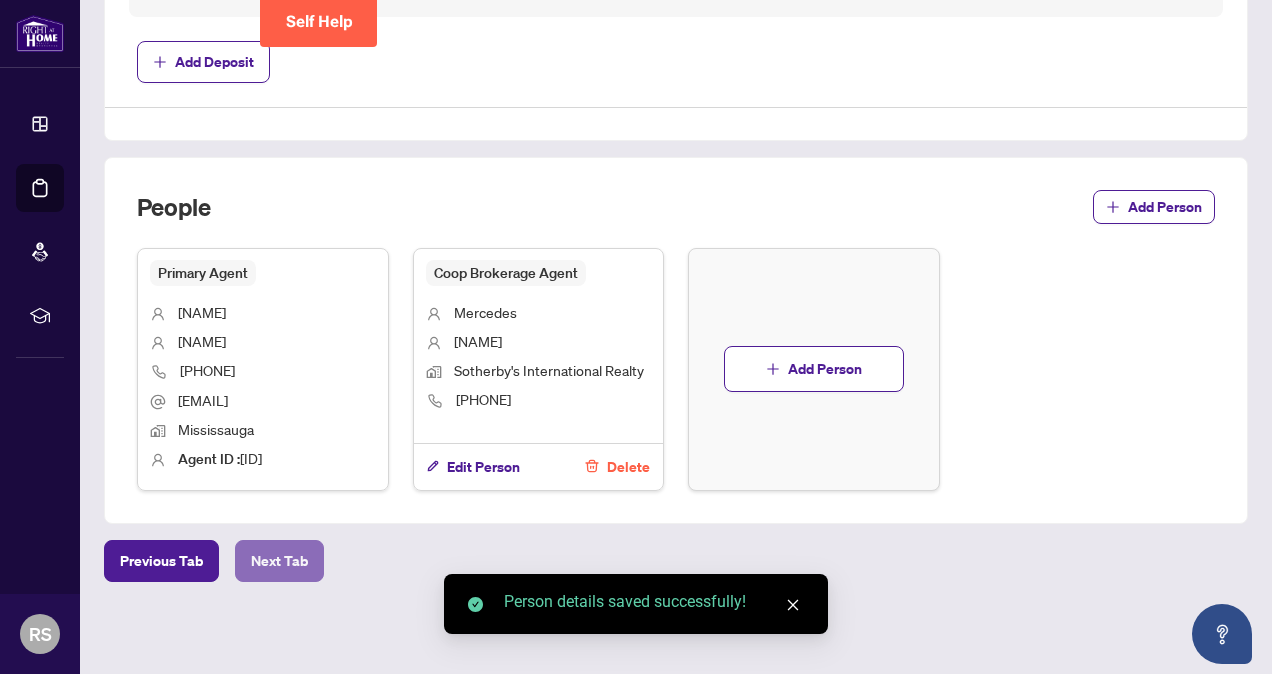 click on "Next Tab" at bounding box center [279, 561] 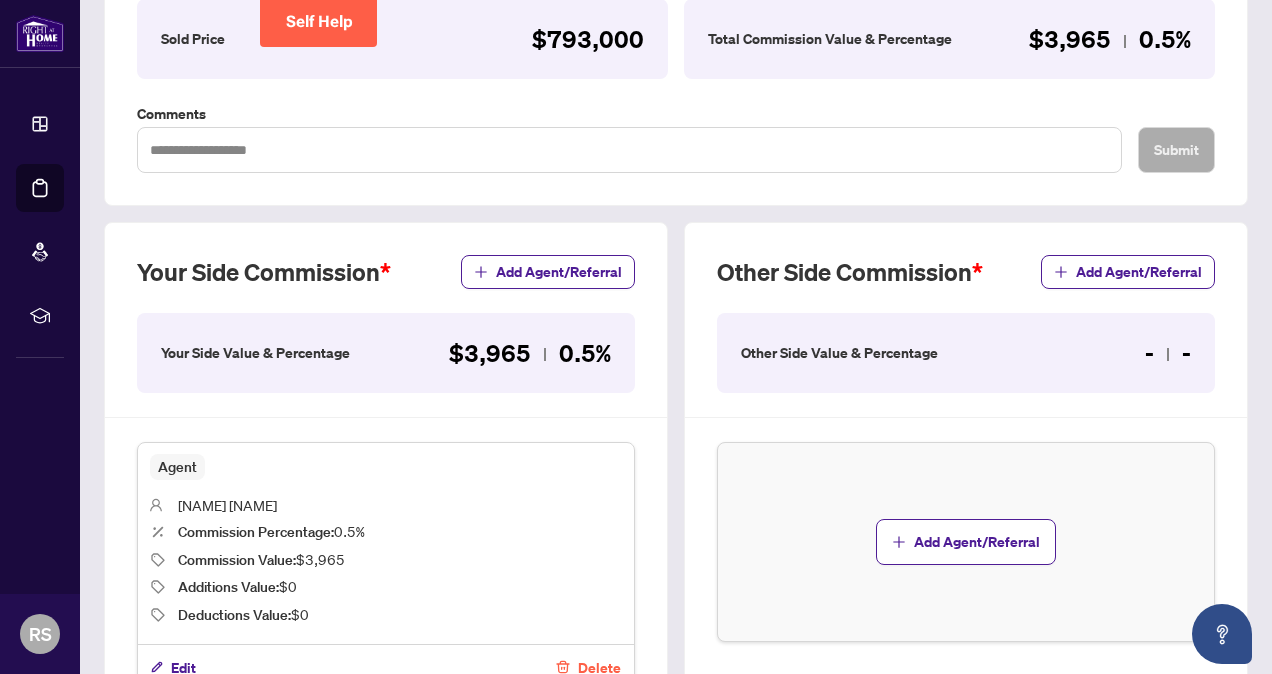 scroll, scrollTop: 400, scrollLeft: 0, axis: vertical 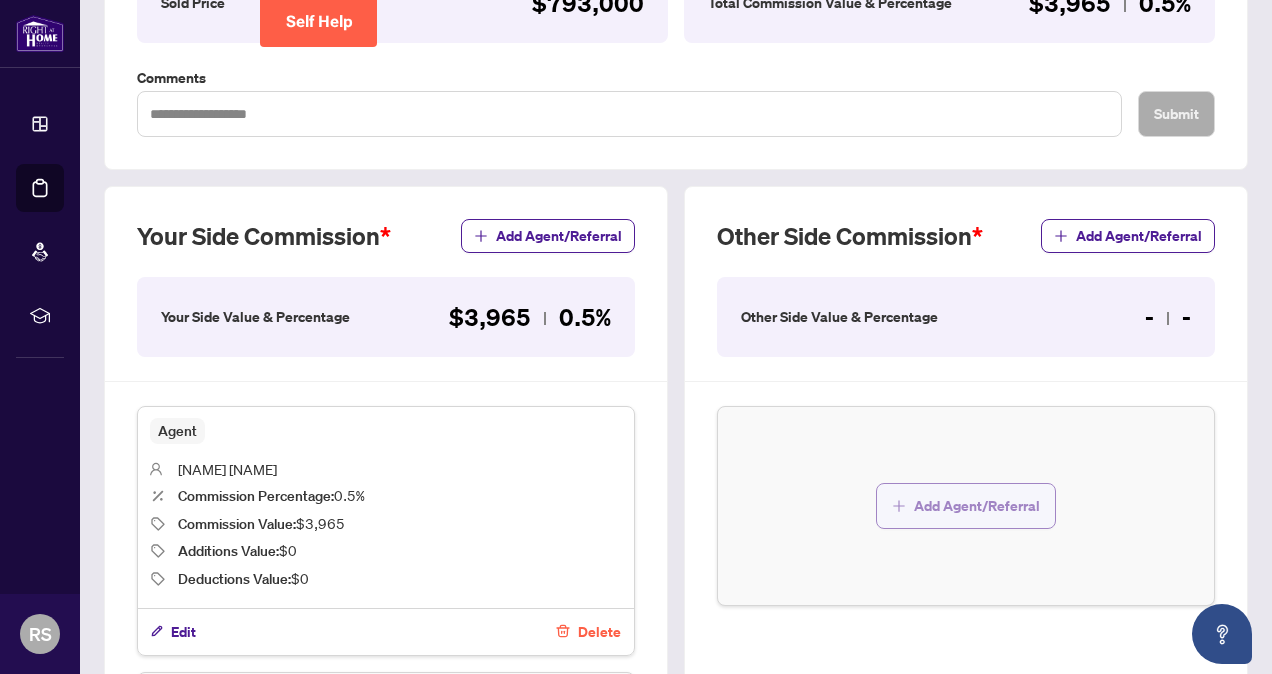 click on "Add Agent/Referral" at bounding box center (977, 506) 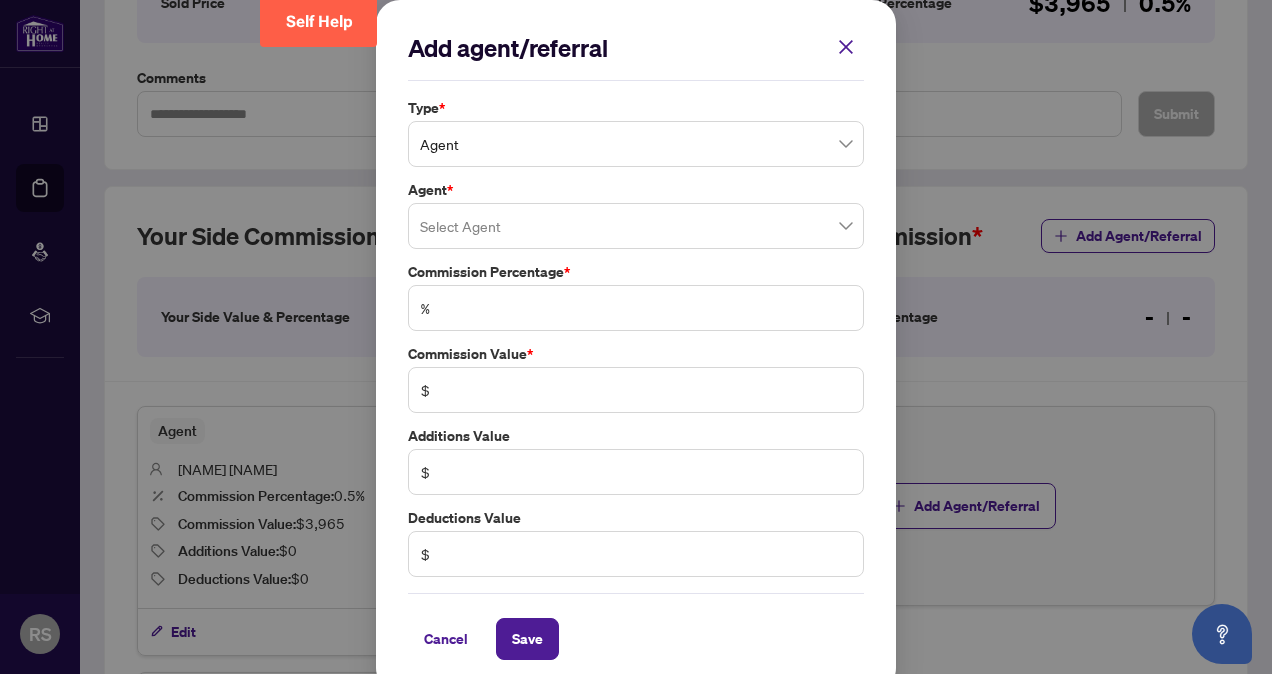 click at bounding box center (636, 226) 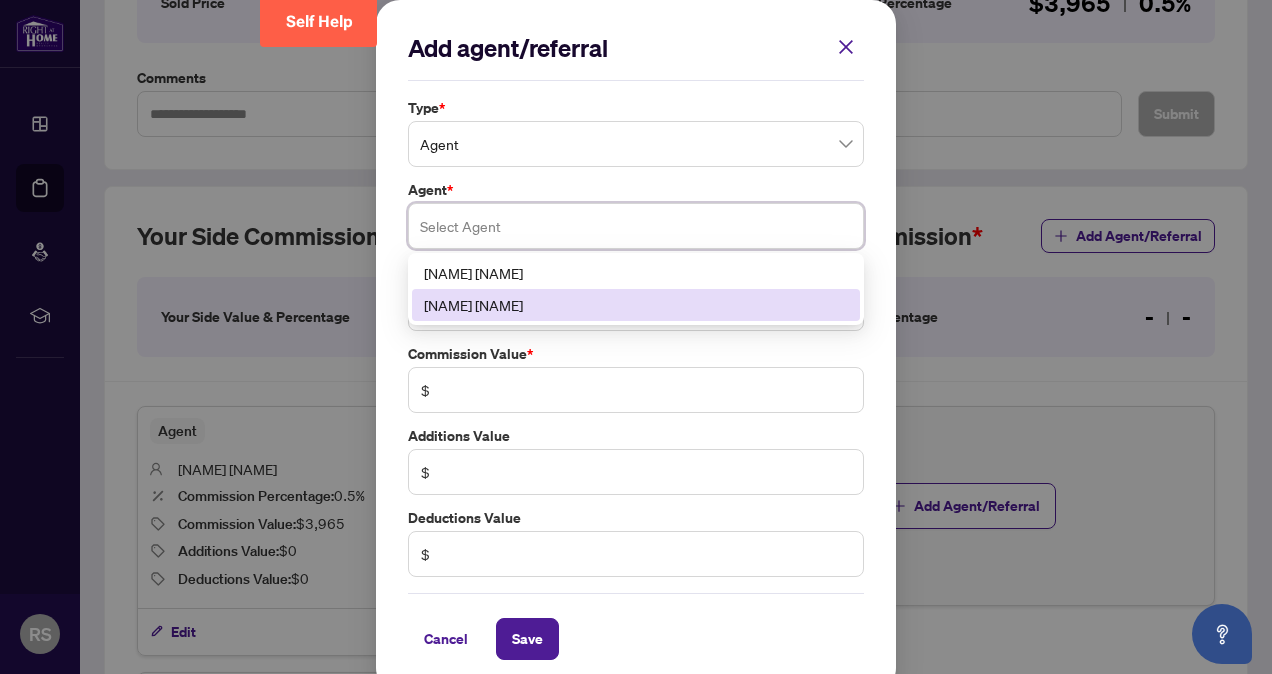 click on "[NAME]  [NAME]" at bounding box center (636, 305) 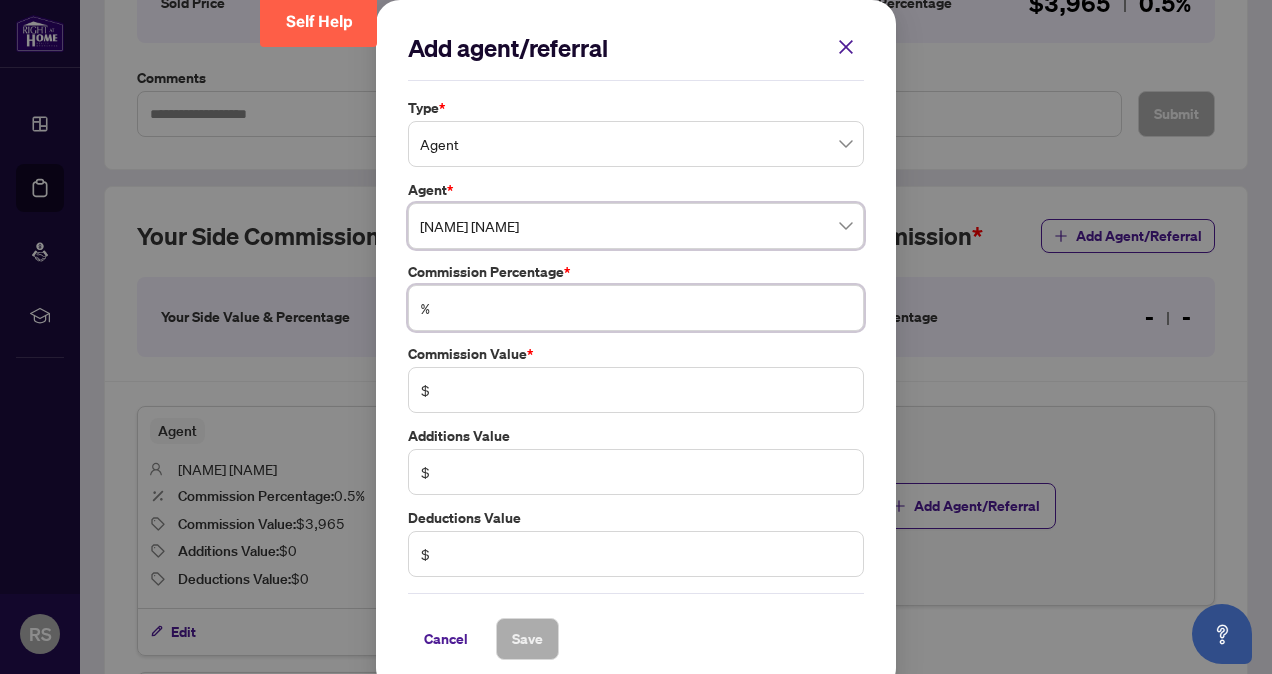 click at bounding box center [646, 308] 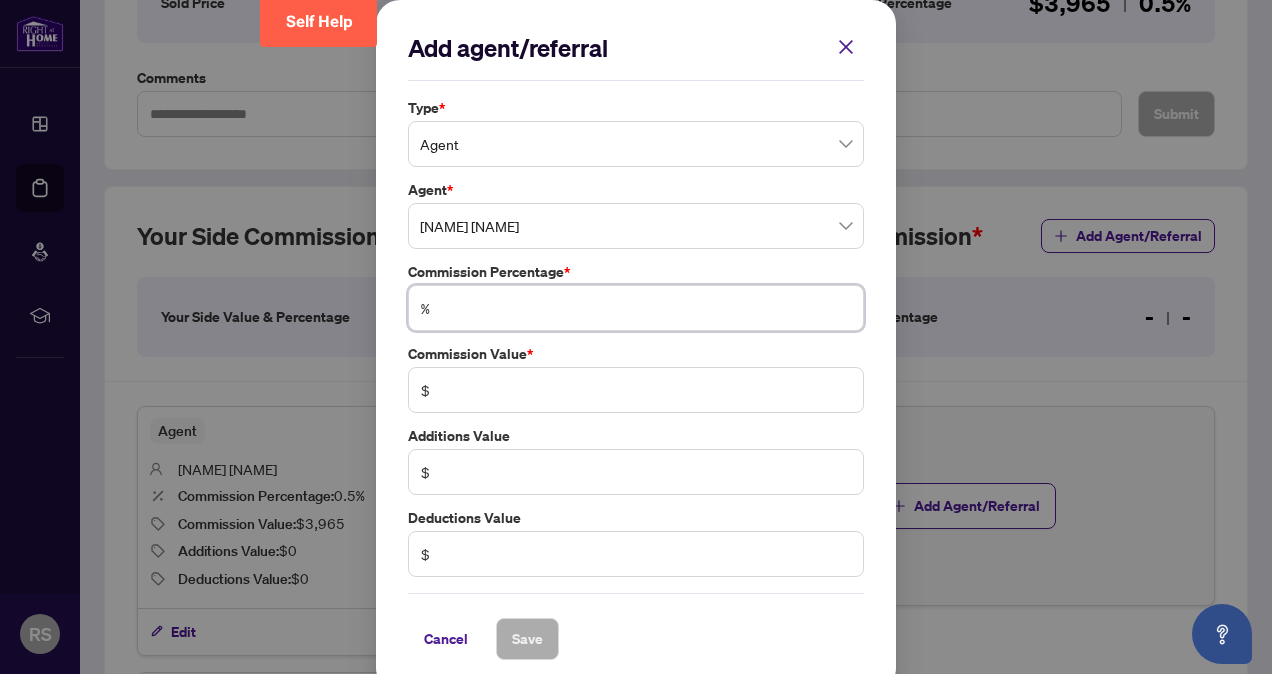 type on "*" 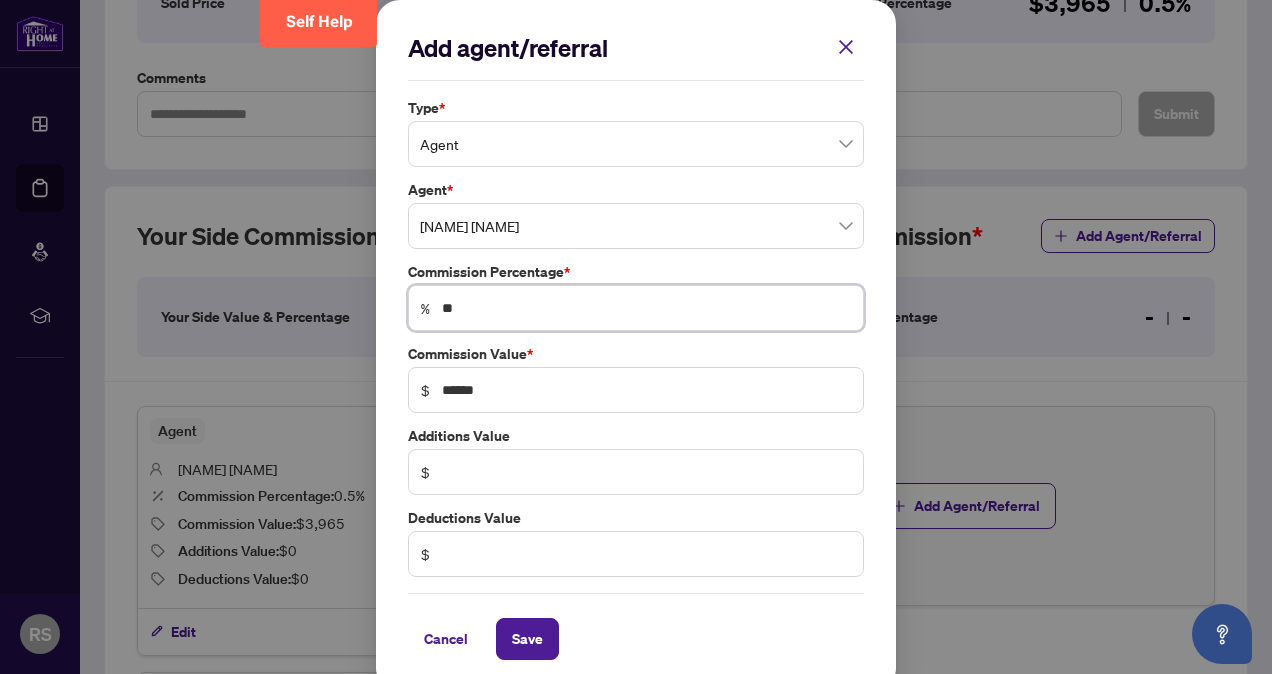 type on "***" 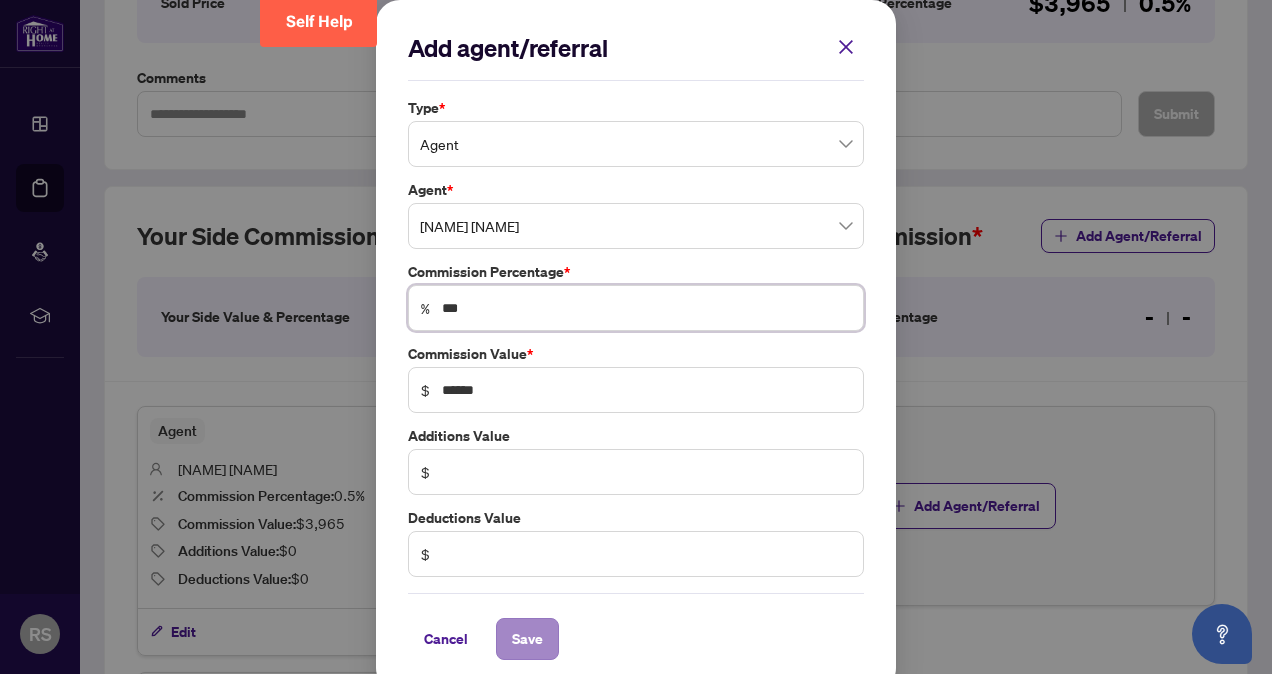 type on "***" 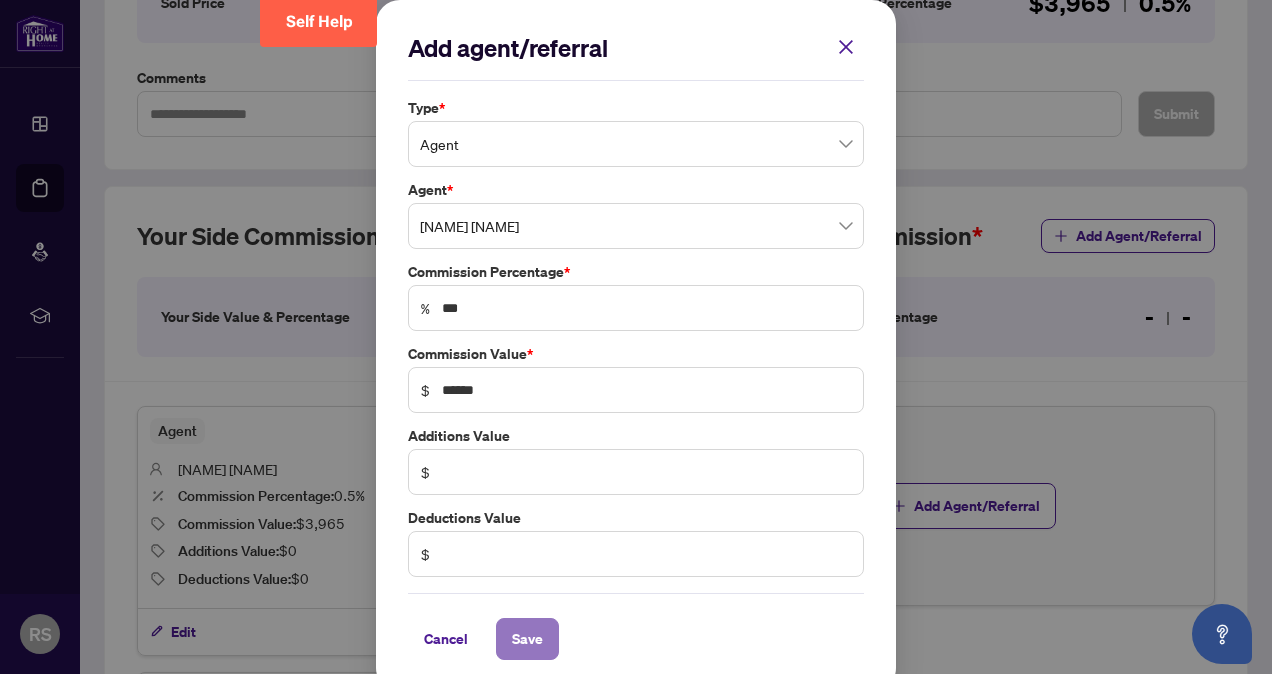 click on "Save" at bounding box center [527, 639] 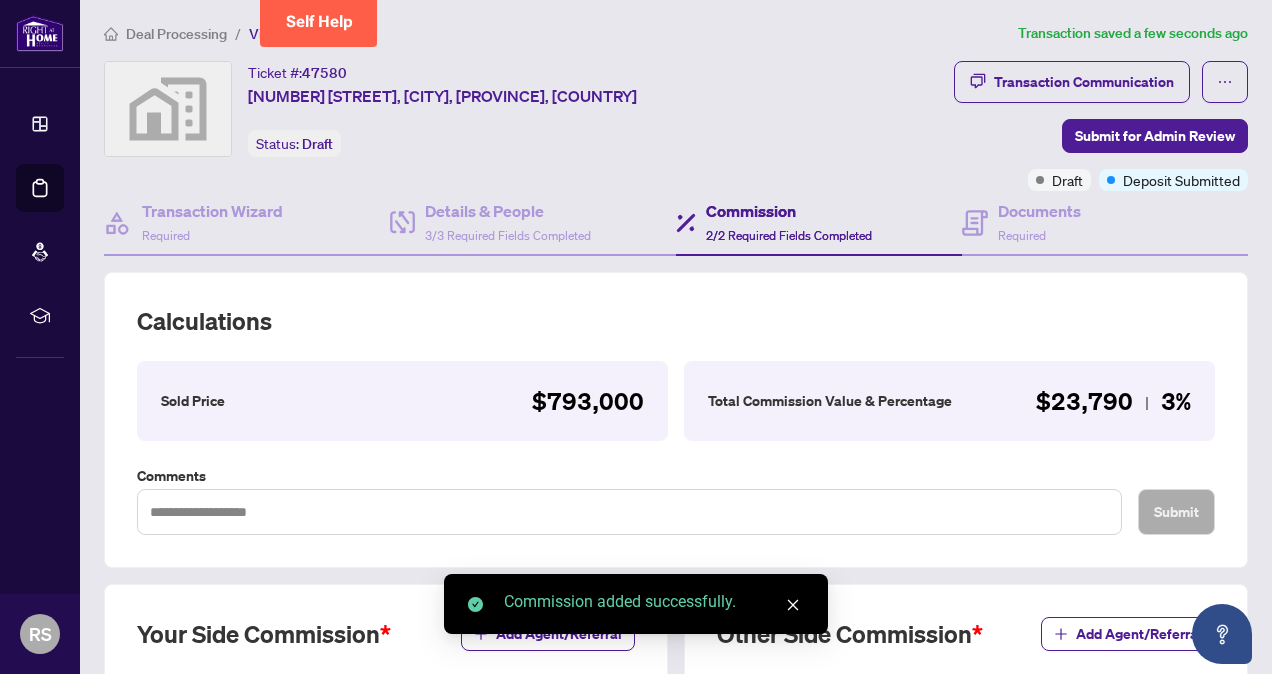 scroll, scrollTop: 0, scrollLeft: 0, axis: both 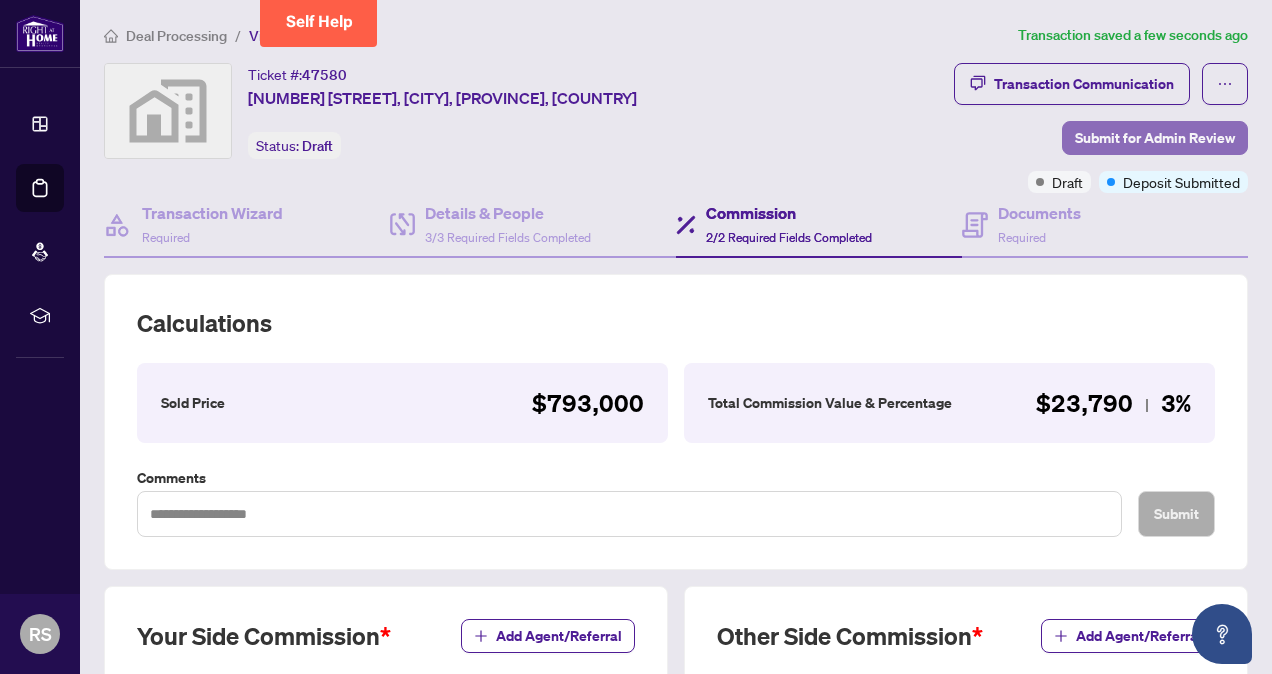 click on "Submit for Admin Review" at bounding box center (1155, 138) 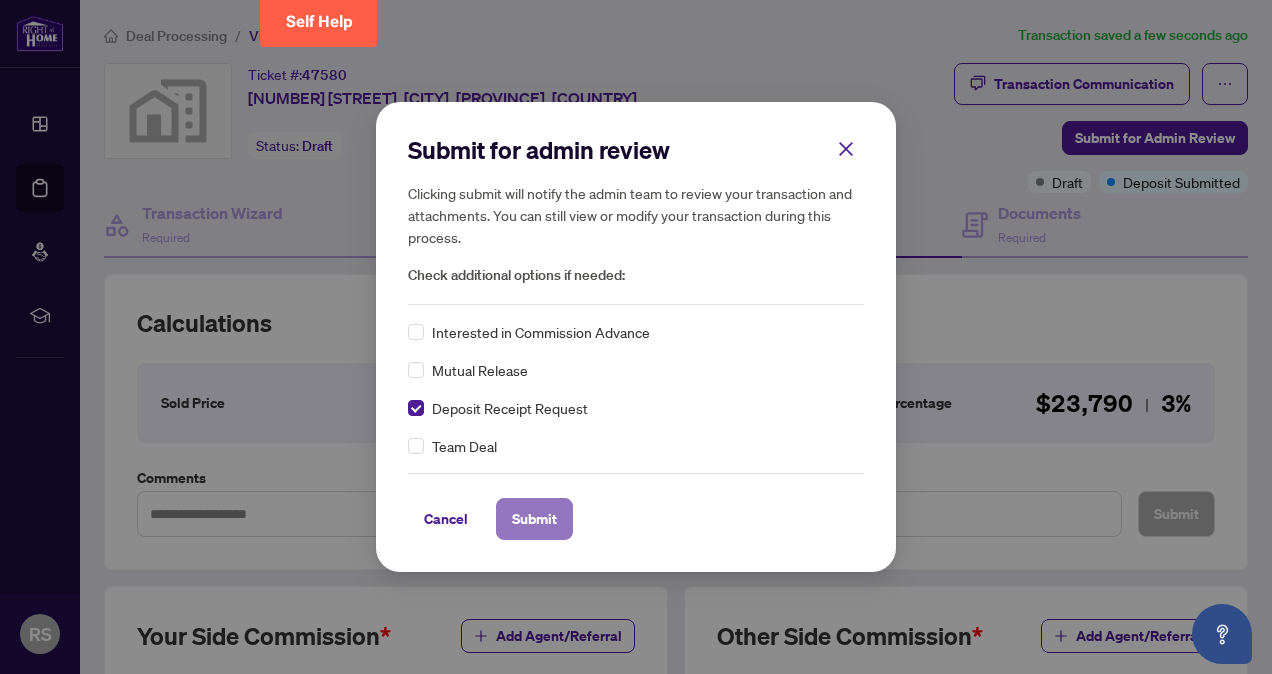click on "Submit" at bounding box center (534, 519) 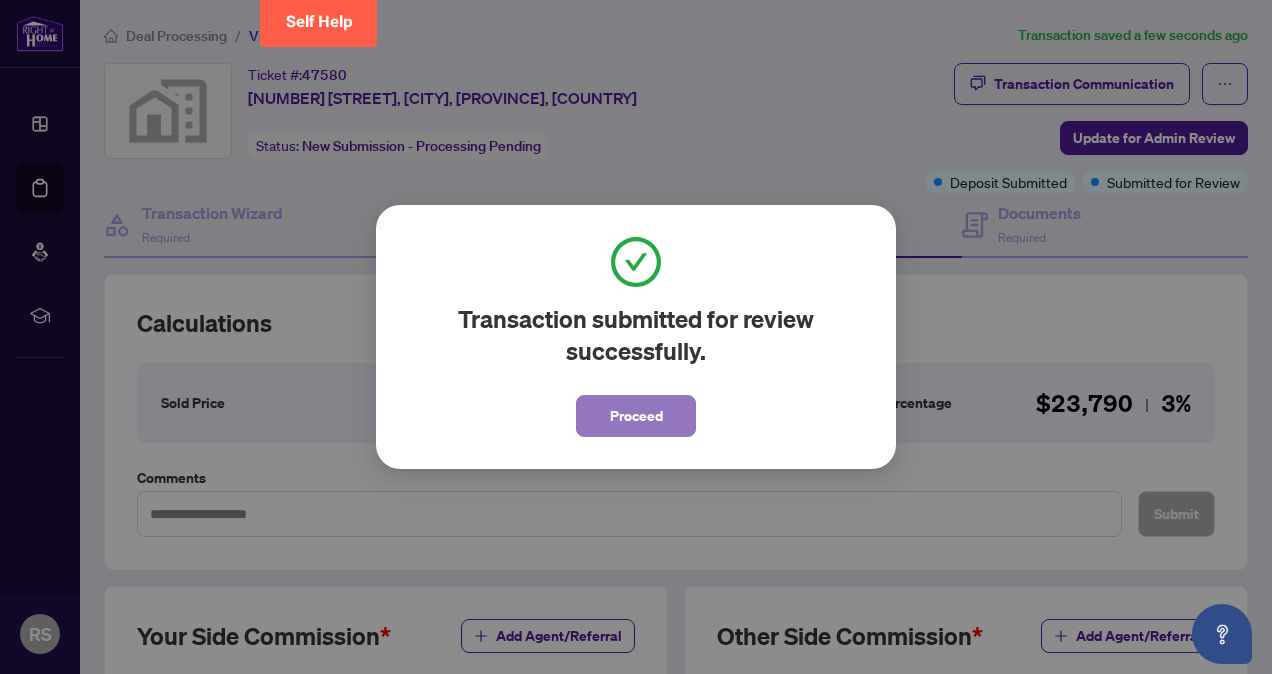 click on "Proceed" at bounding box center (636, 416) 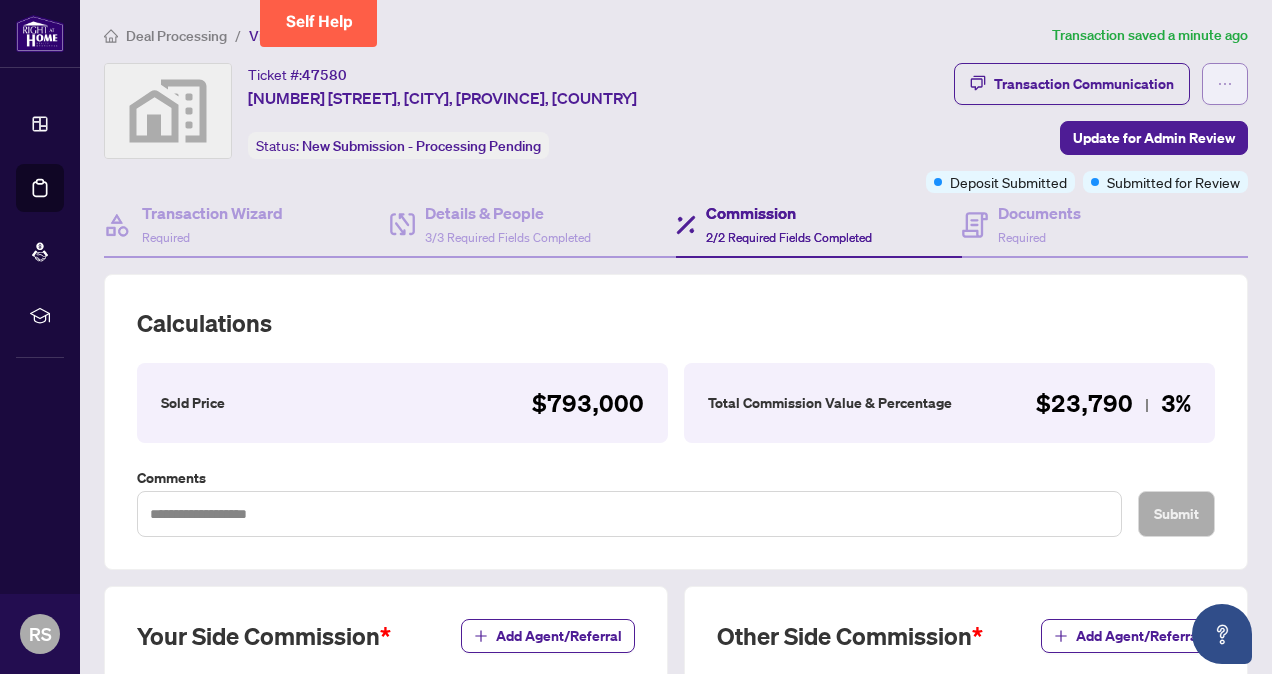 click at bounding box center [1225, 84] 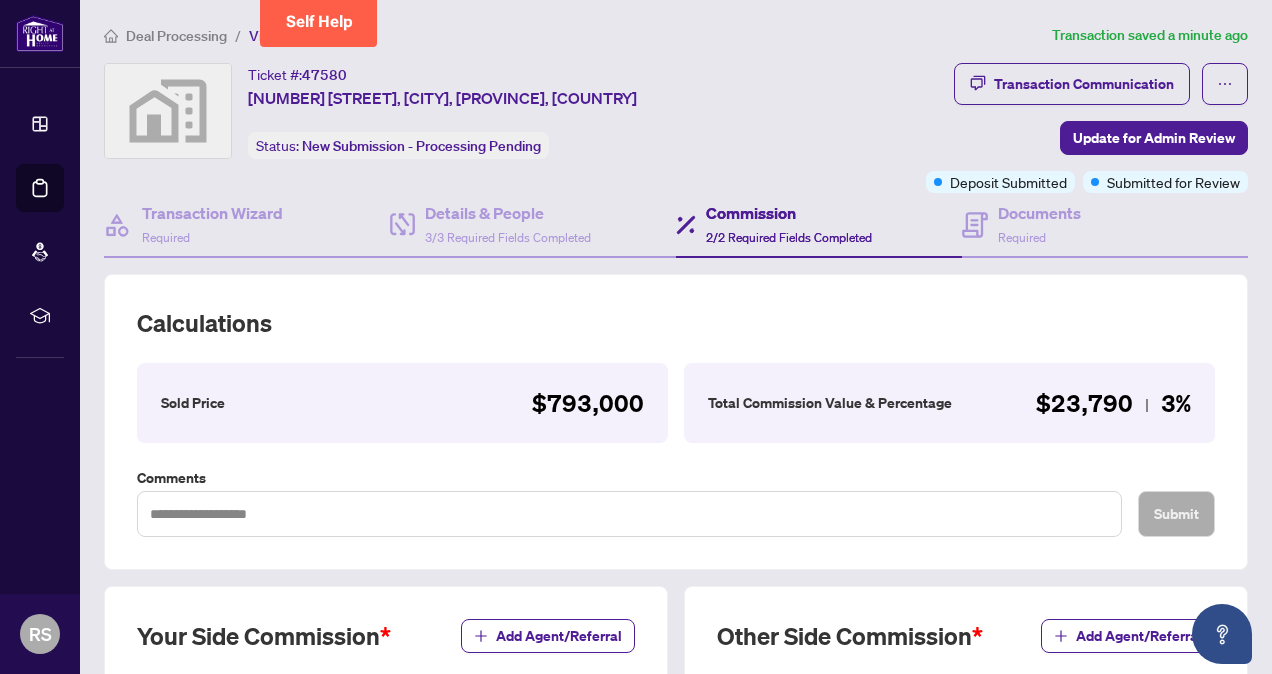 click on "Ticket #:  47580 [NUMBER] [STREET], [CITY], [PROVINCE], [COUNTRY] Status:   New Submission - Processing Pending" at bounding box center (441, 111) 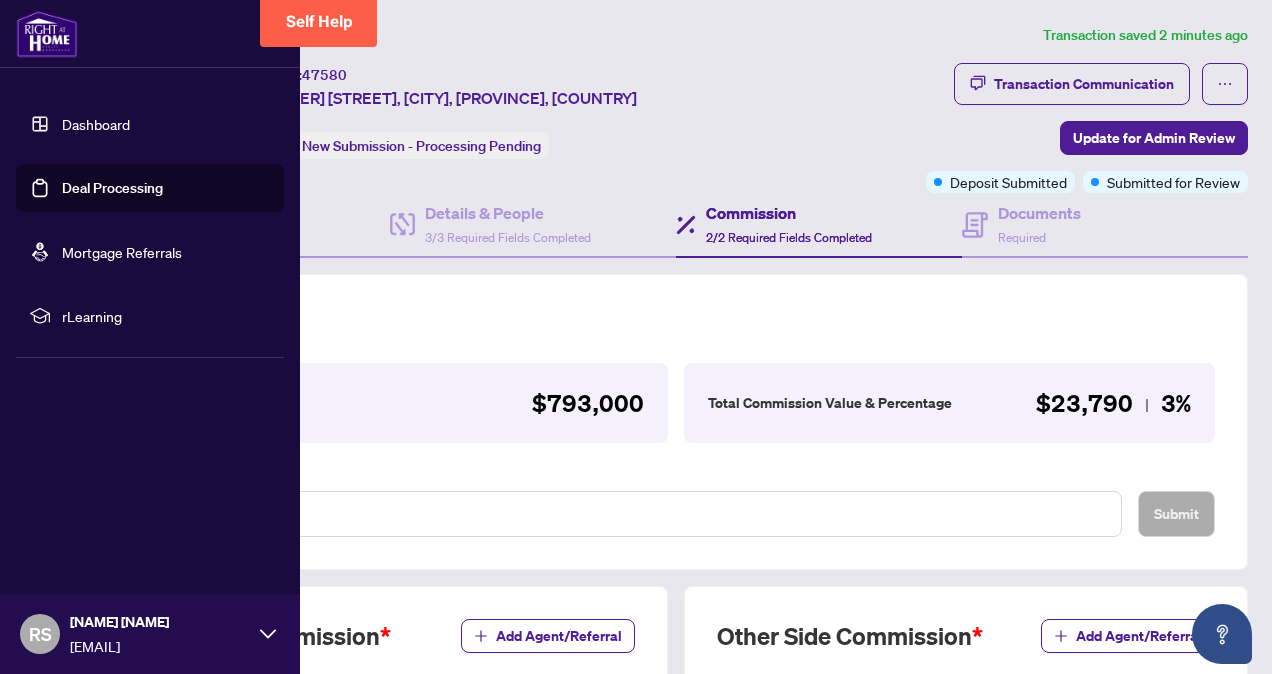 click 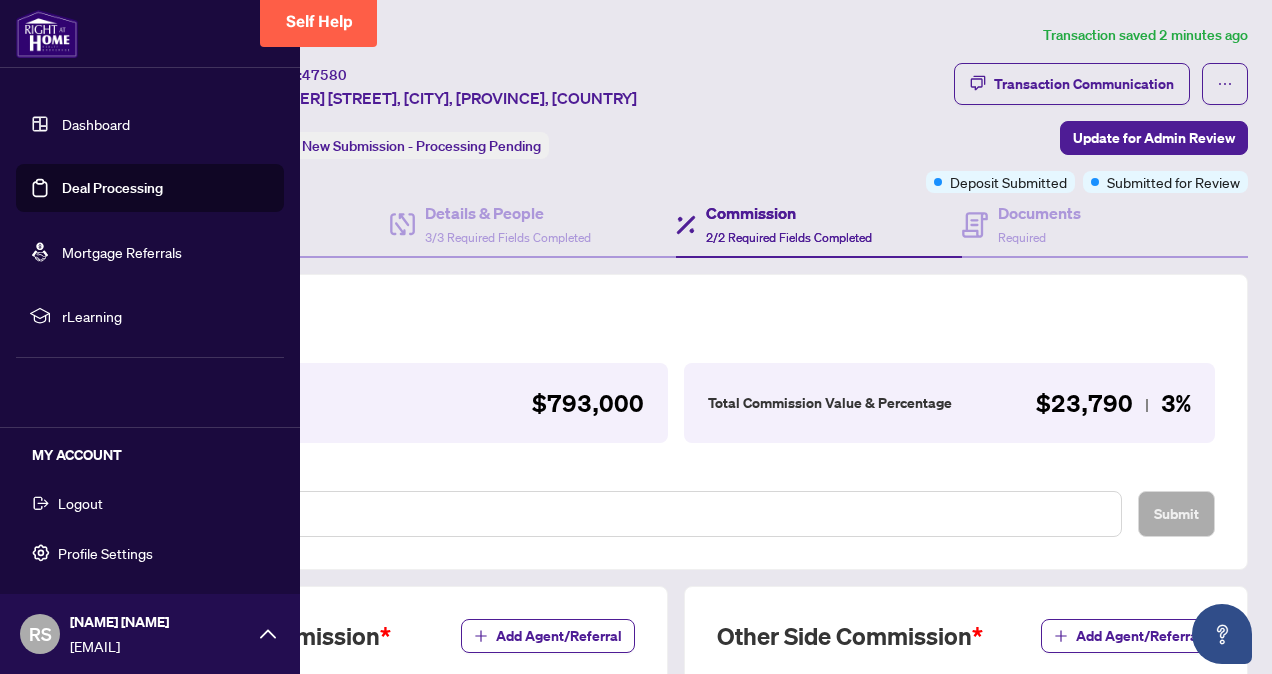 click on "Logout" at bounding box center [150, 503] 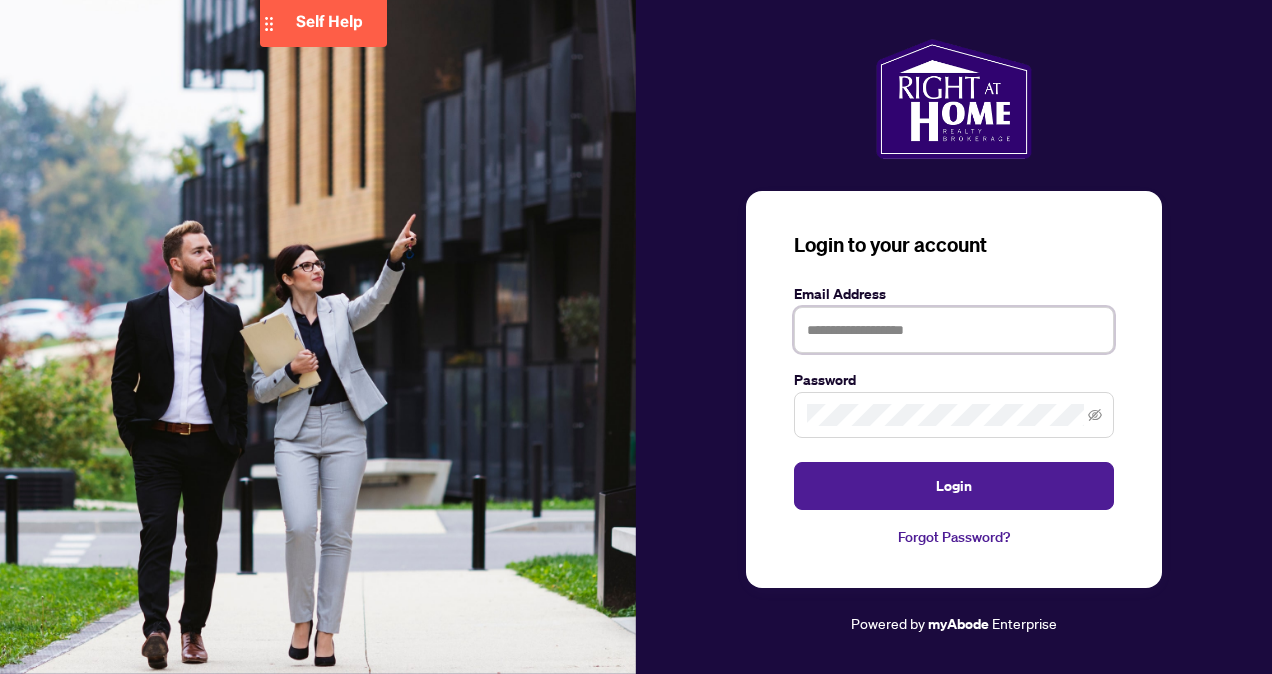 type on "**********" 